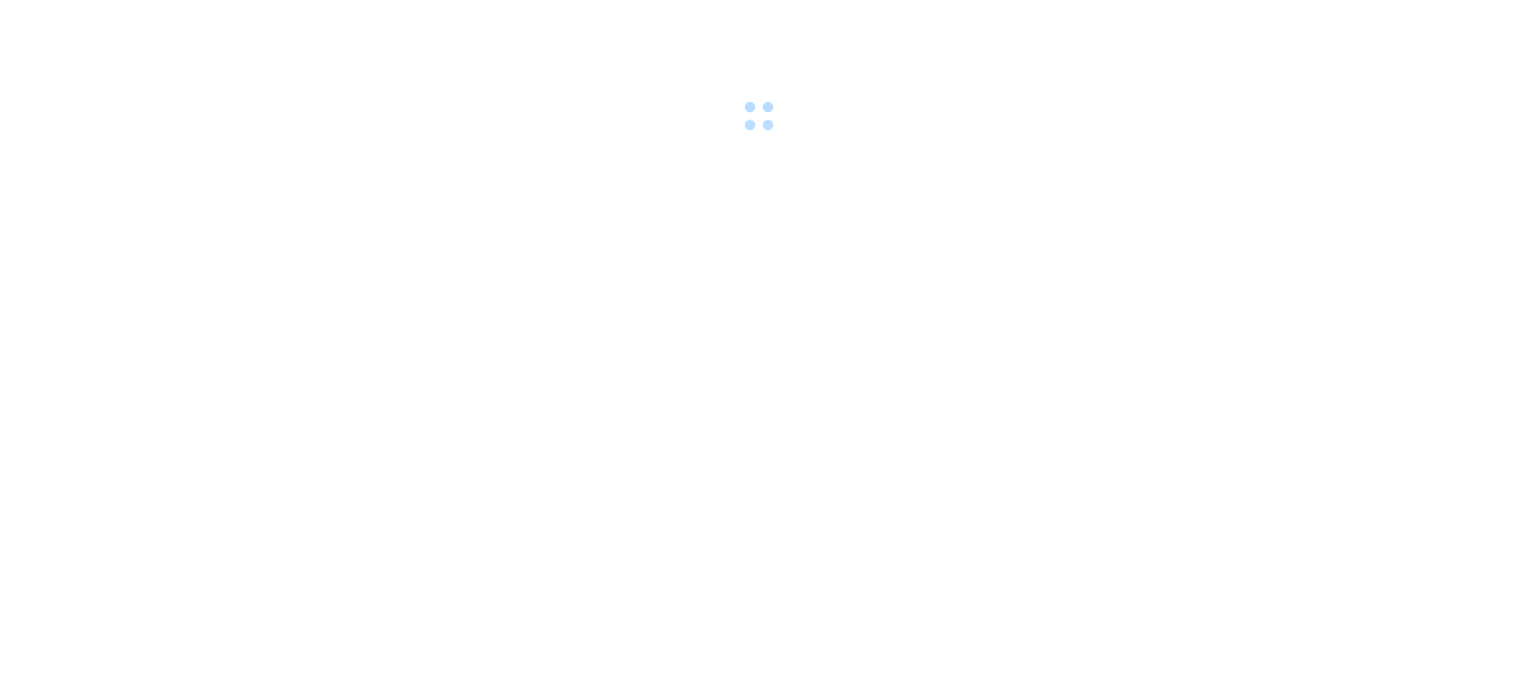 scroll, scrollTop: 0, scrollLeft: 0, axis: both 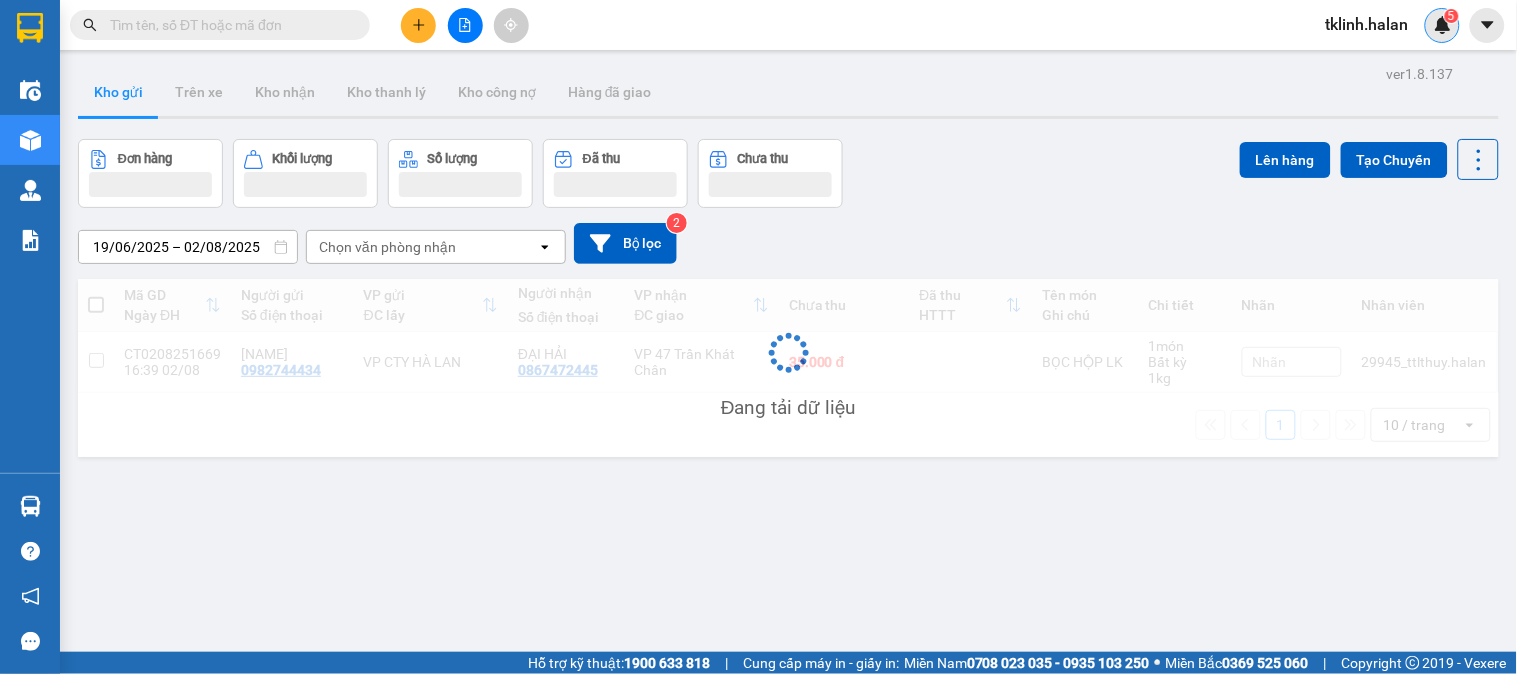 click on "5" at bounding box center (1443, 25) 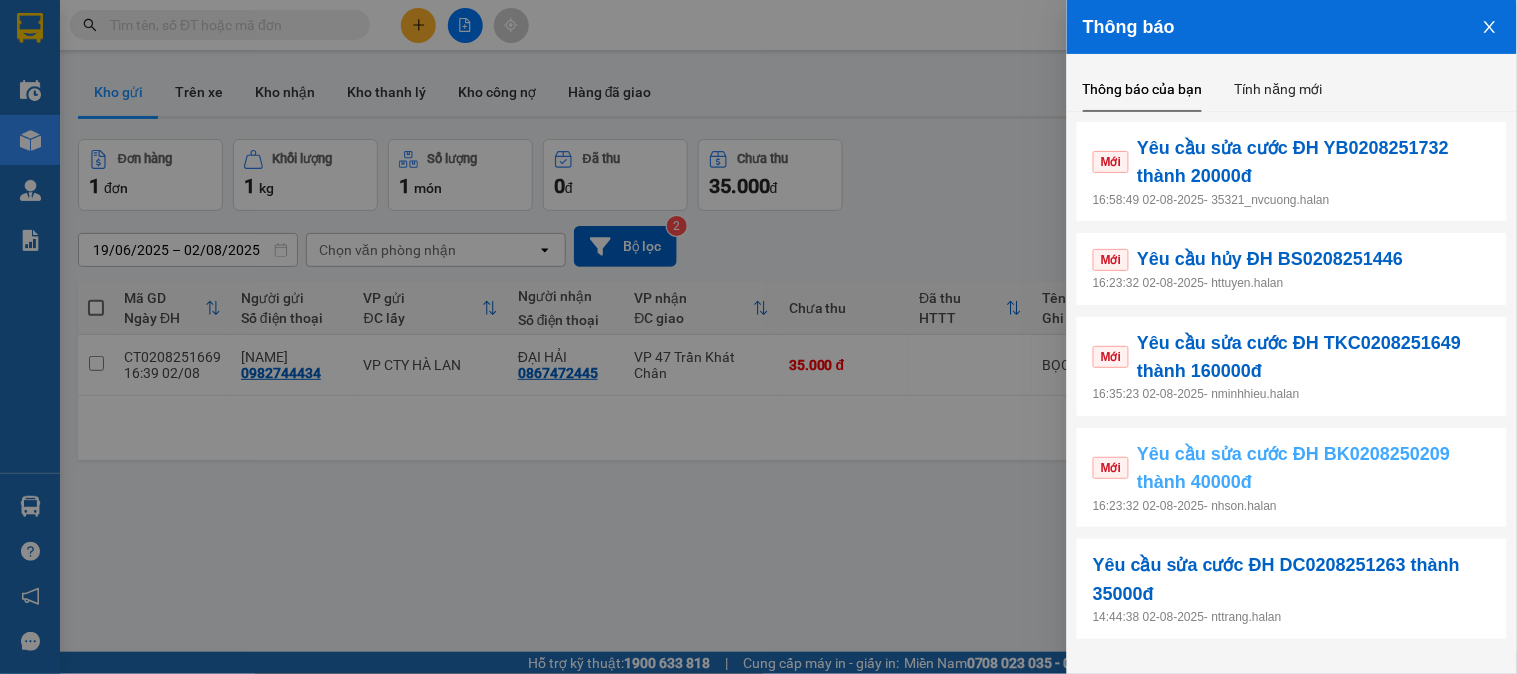 click on "Yêu cầu sửa cước ĐH BK0208250209 thành 40000đ" at bounding box center [1314, 468] 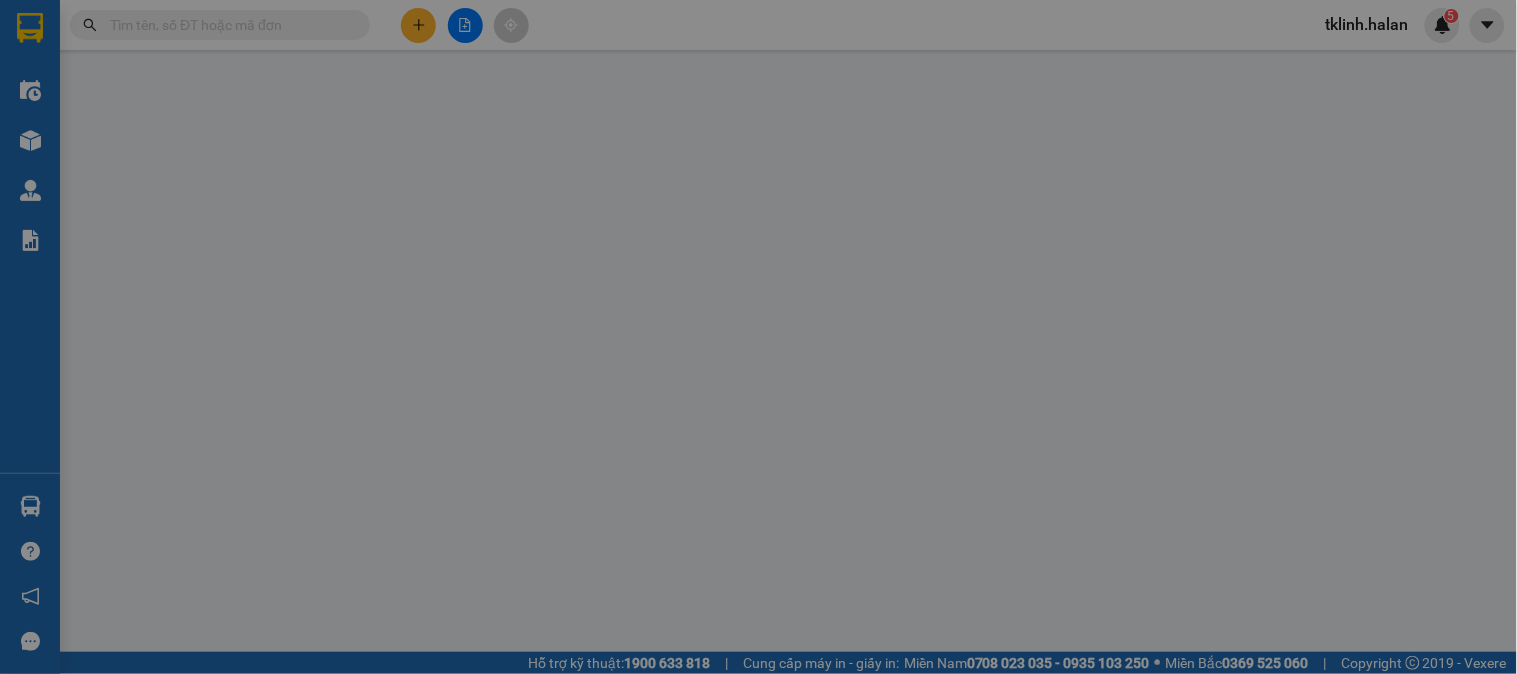 type on "0967576213" 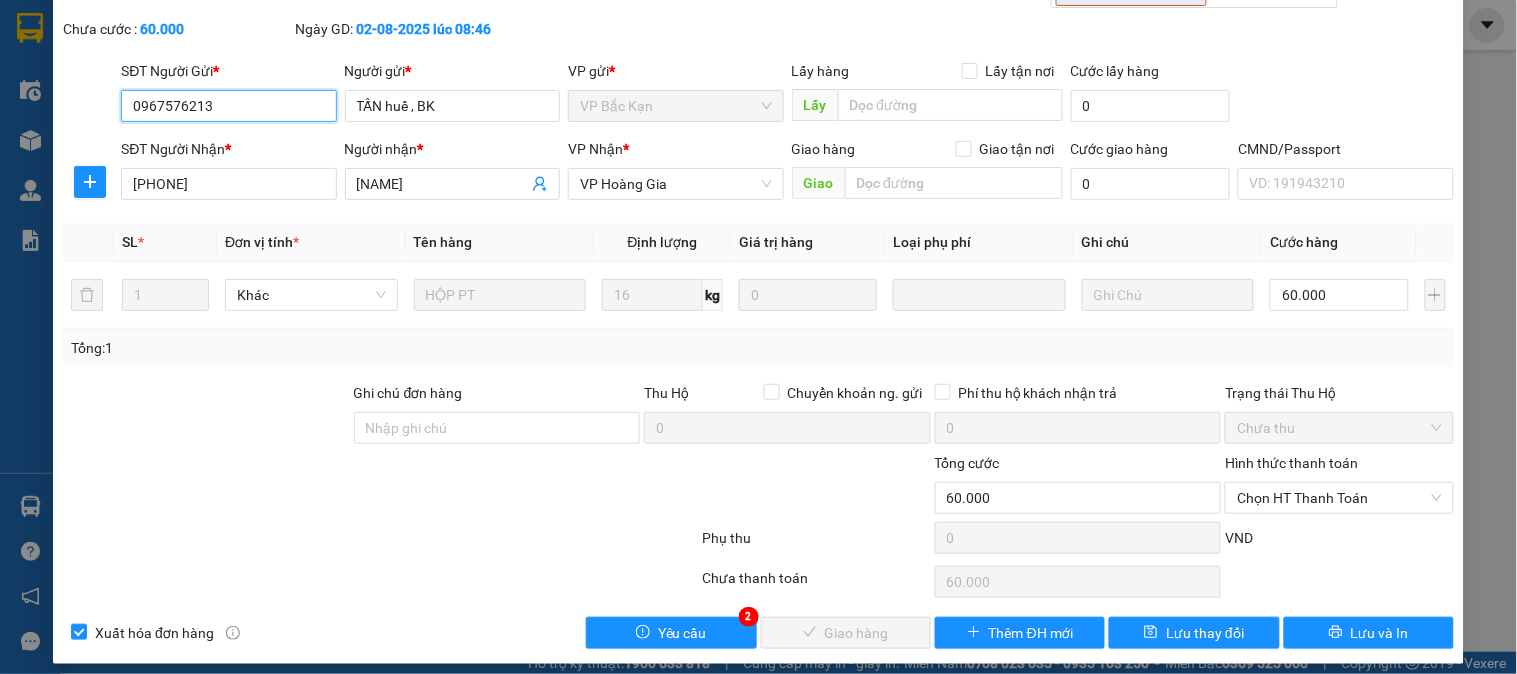 scroll, scrollTop: 110, scrollLeft: 0, axis: vertical 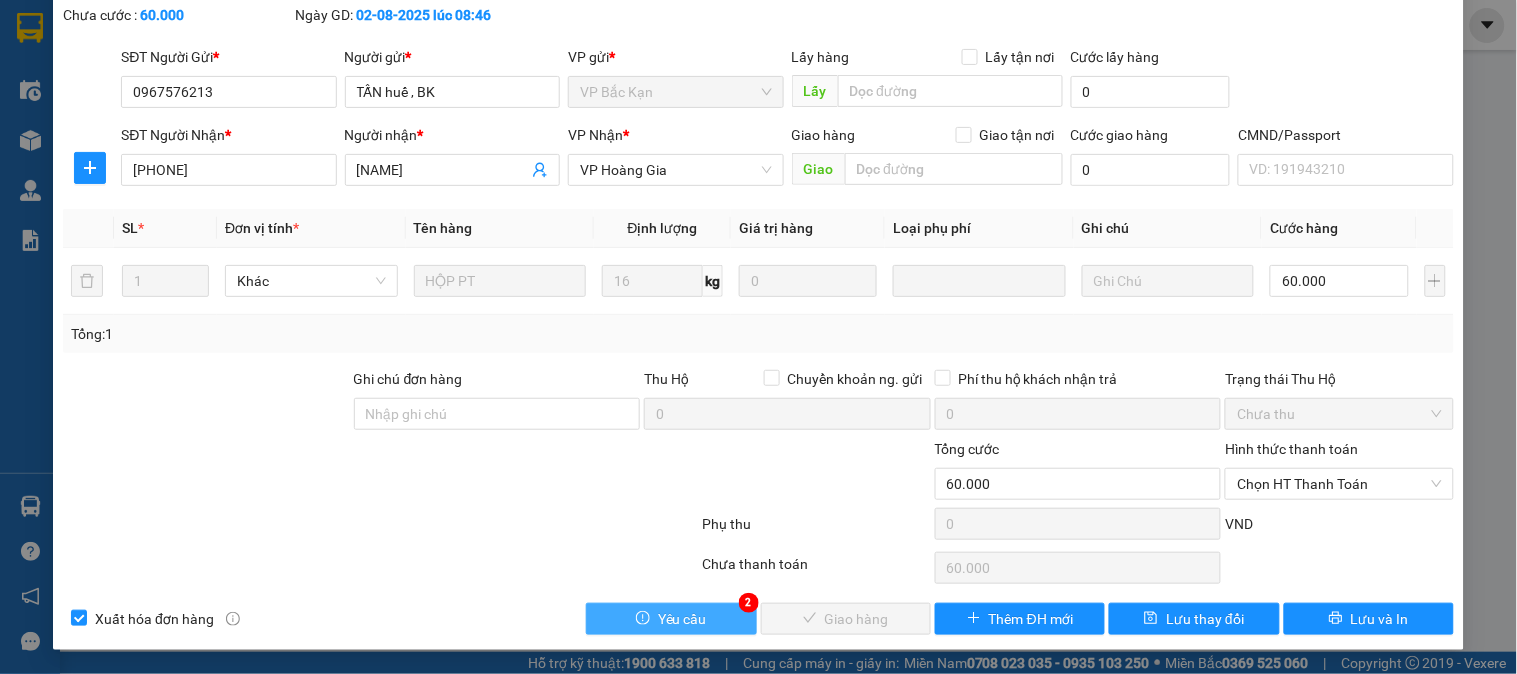 click on "Yêu cầu" at bounding box center (671, 619) 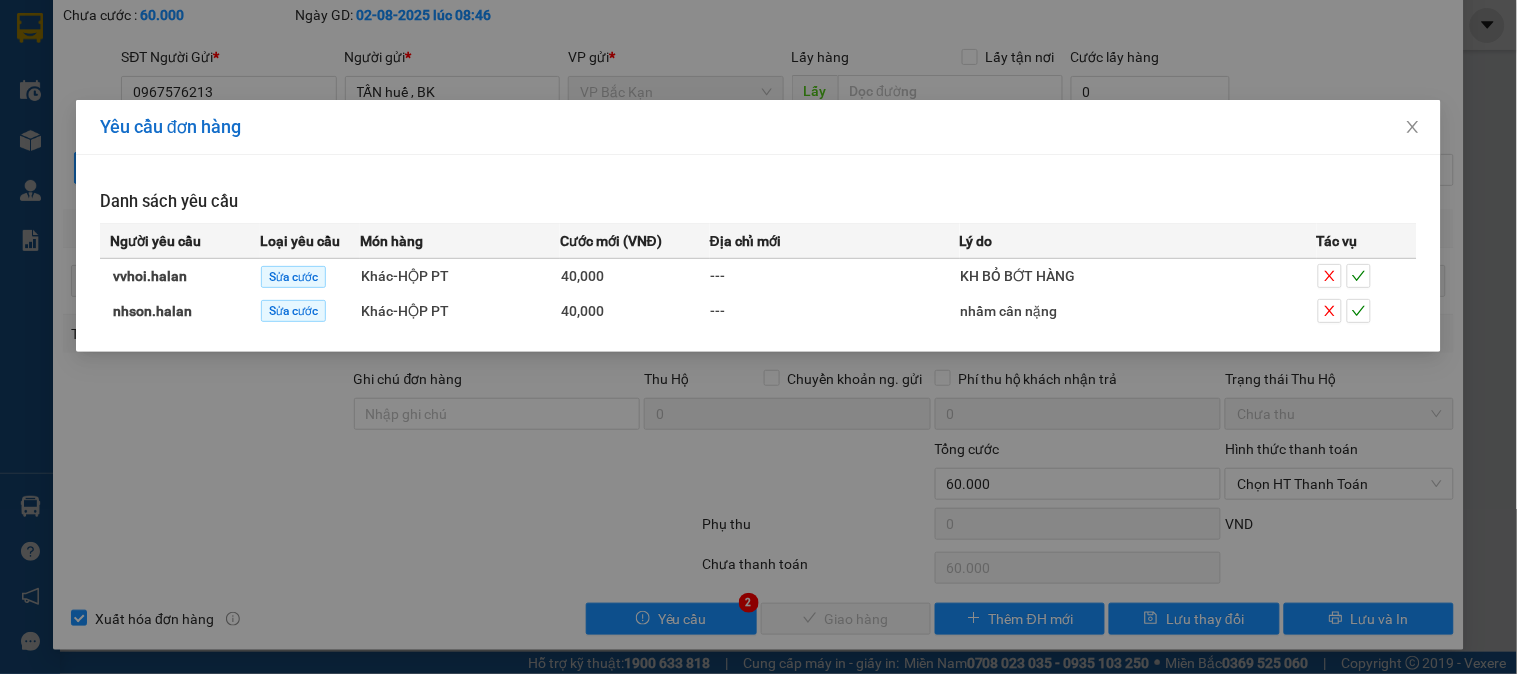 click on "Yêu cầu đơn hàng Danh sách yêu cầu Người yêu cầu Loại yêu cầu Món hàng Cước mới (VNĐ) Địa chỉ mới Lý do Tác vụ vvhoi.halan Sửa cước Khác  -  HỘP PT 40,000 --- KH BỎ BỚT HÀNG nhson.halan Sửa cước Khác  -  HỘP PT 40,000 --- nhầm cân nặng" at bounding box center [758, 337] 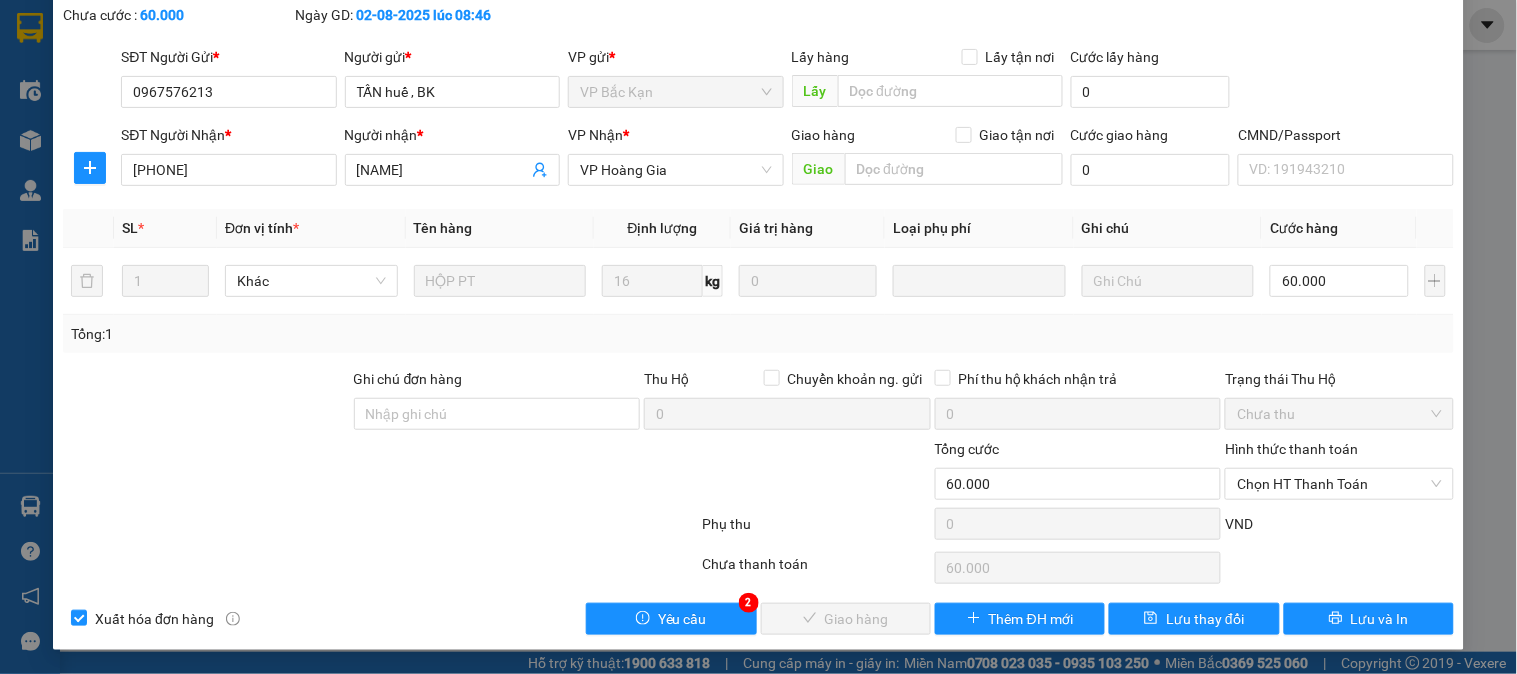 drag, startPoint x: 240, startPoint y: 478, endPoint x: 292, endPoint y: 476, distance: 52.03845 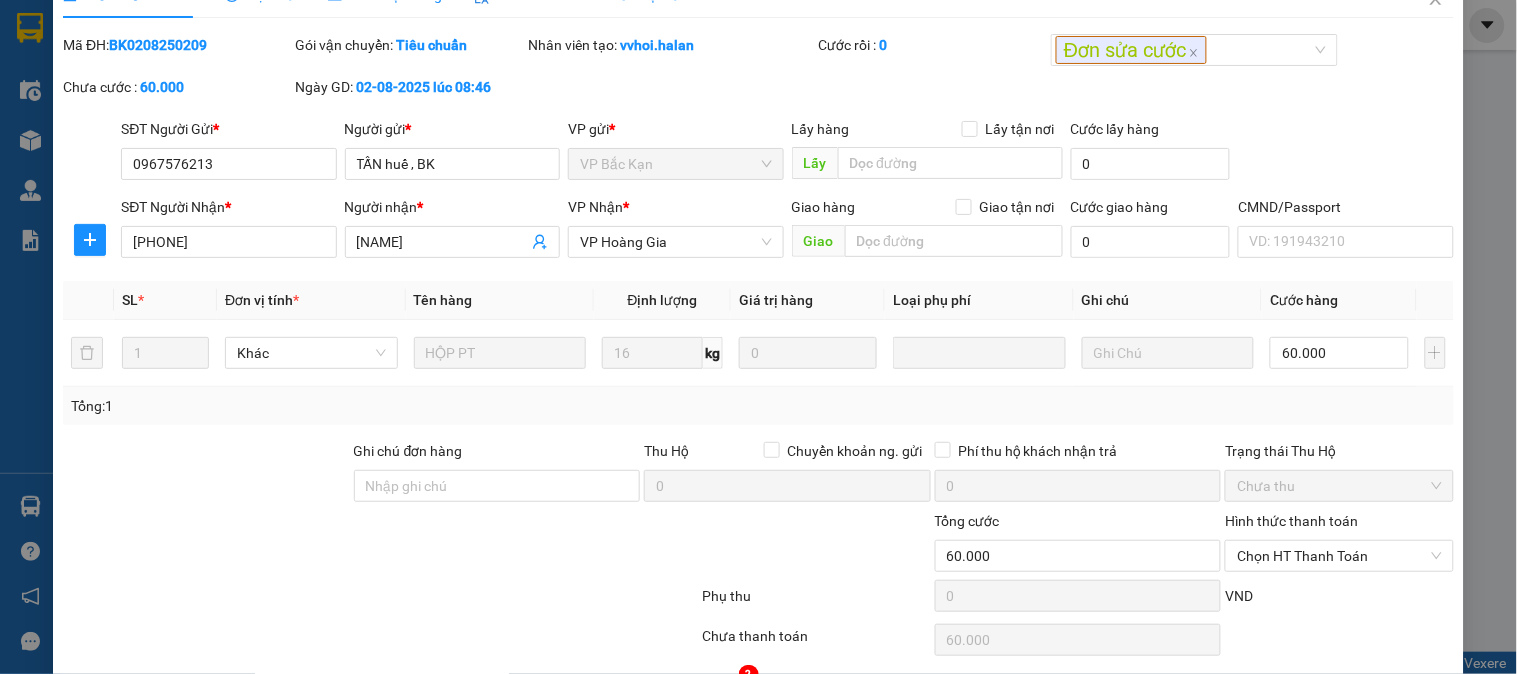 scroll, scrollTop: 0, scrollLeft: 0, axis: both 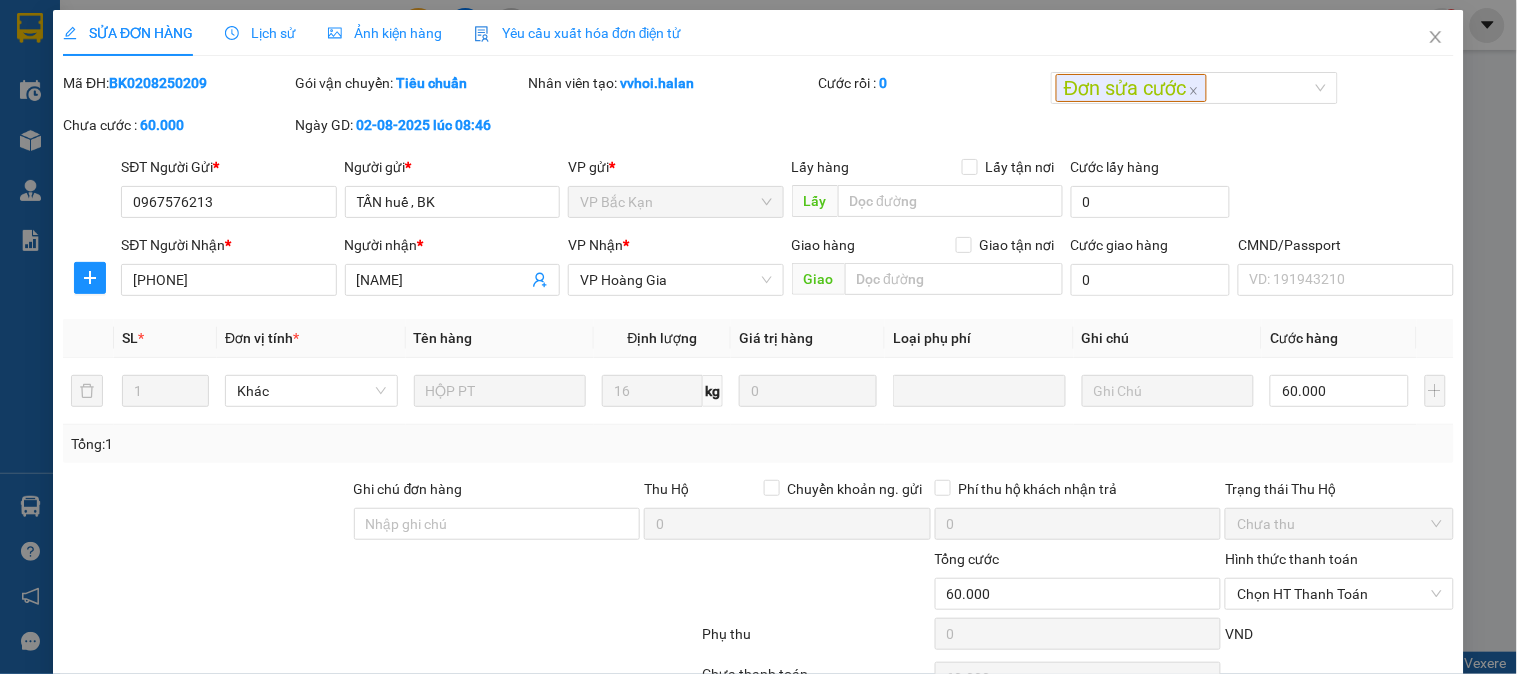 click on "Lịch sử" at bounding box center [260, 33] 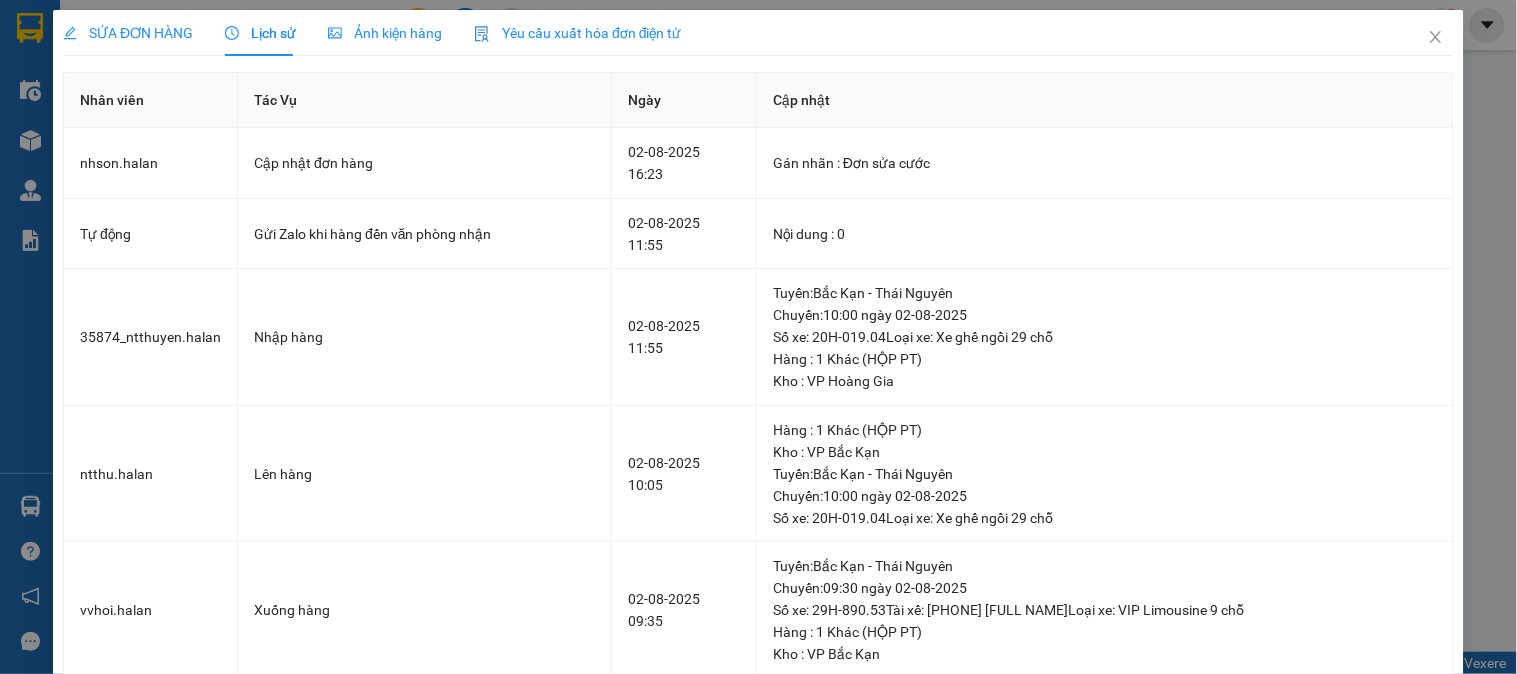 click on "SỬA ĐƠN HÀNG" at bounding box center [128, 33] 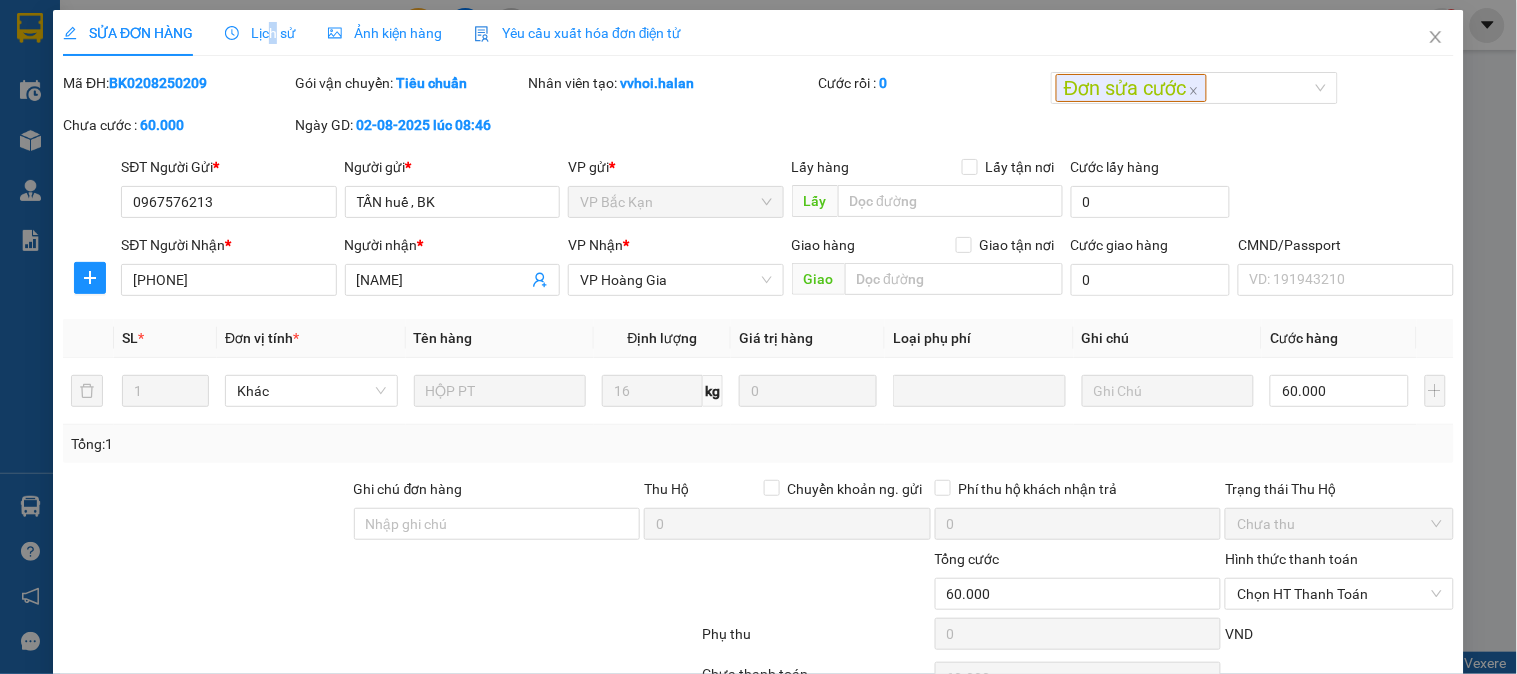 drag, startPoint x: 270, startPoint y: 24, endPoint x: 710, endPoint y: 370, distance: 559.7464 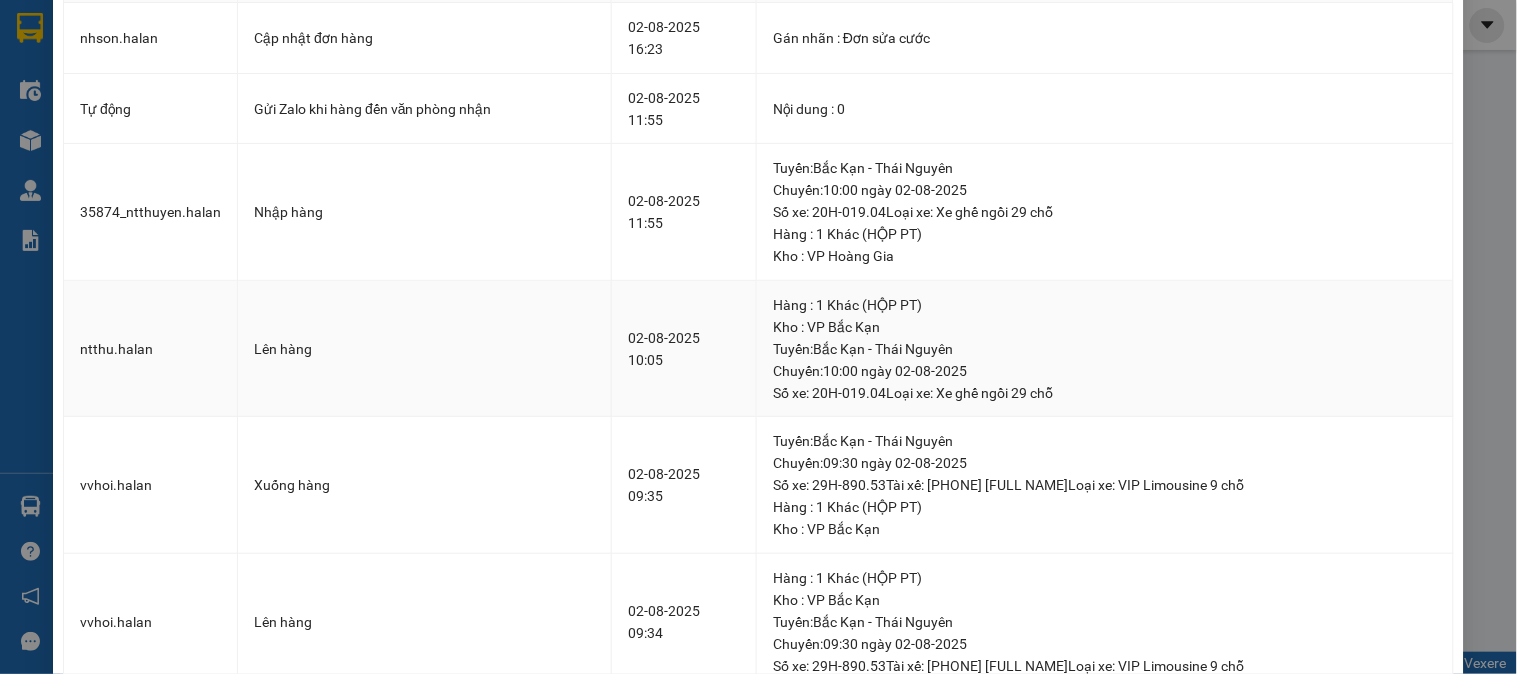 scroll, scrollTop: 0, scrollLeft: 0, axis: both 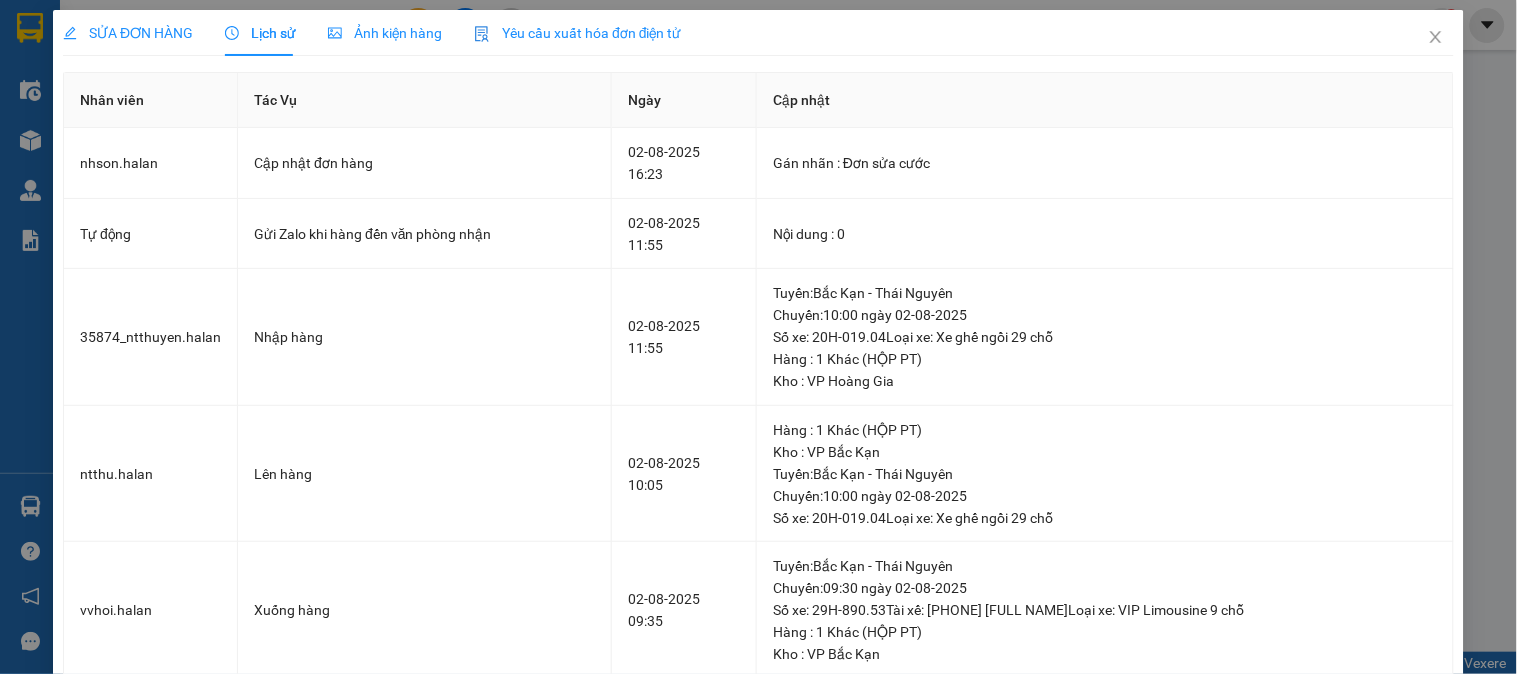 click on "SỬA ĐƠN HÀNG" at bounding box center [128, 33] 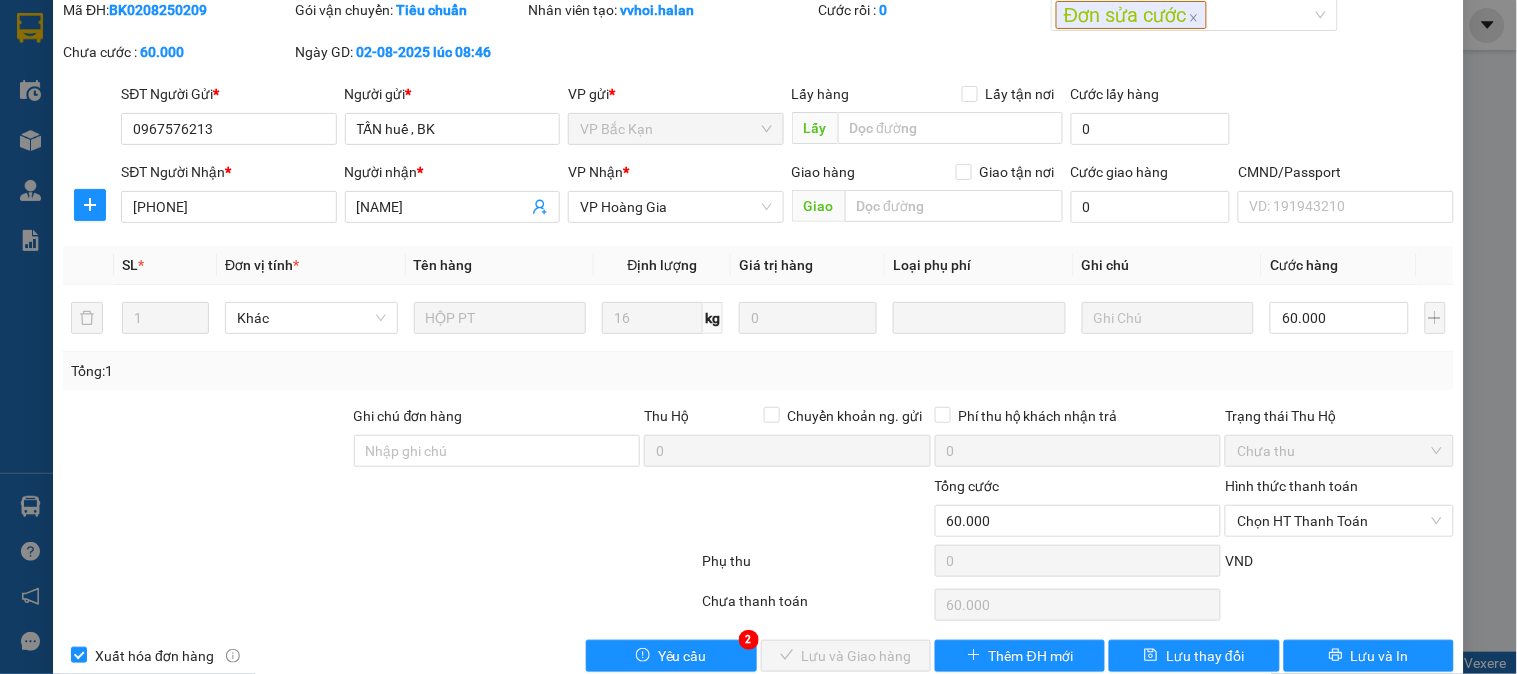 scroll, scrollTop: 110, scrollLeft: 0, axis: vertical 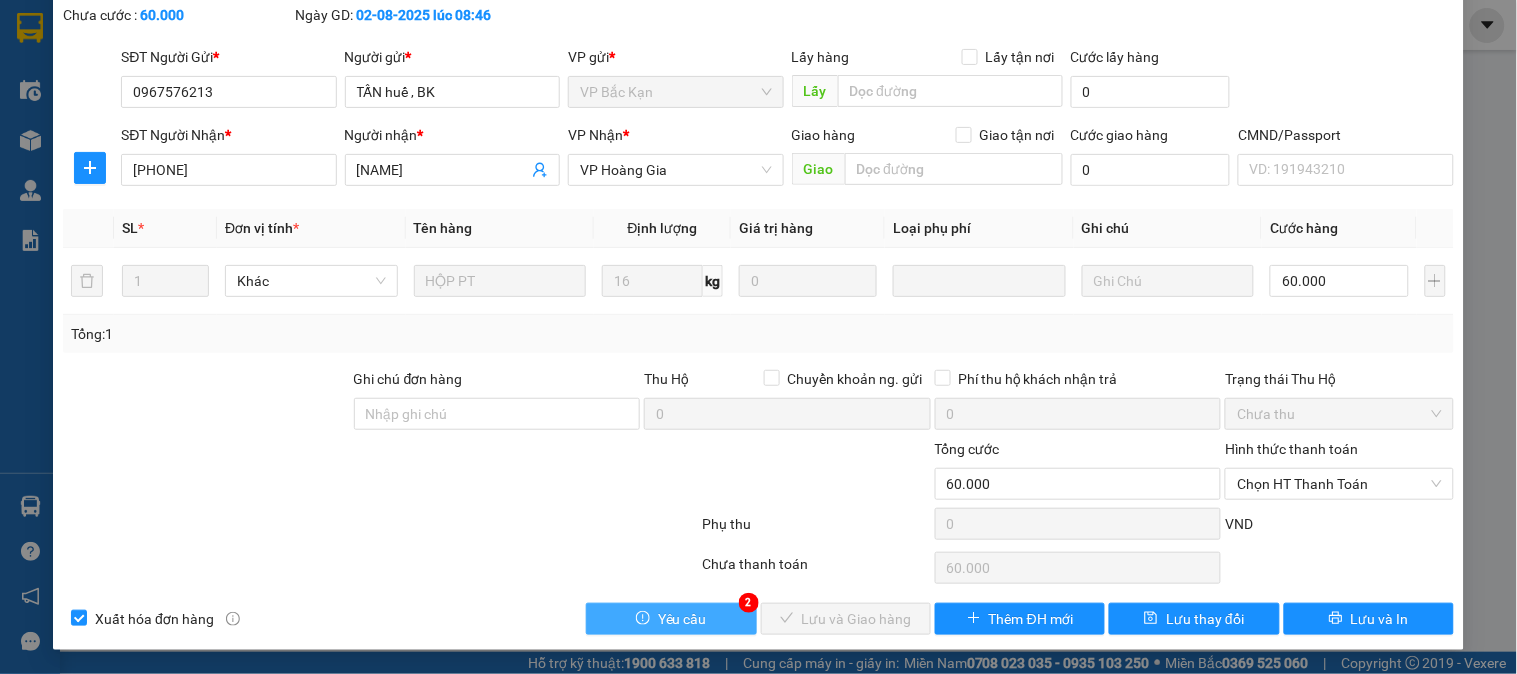 click on "Yêu cầu" at bounding box center (682, 619) 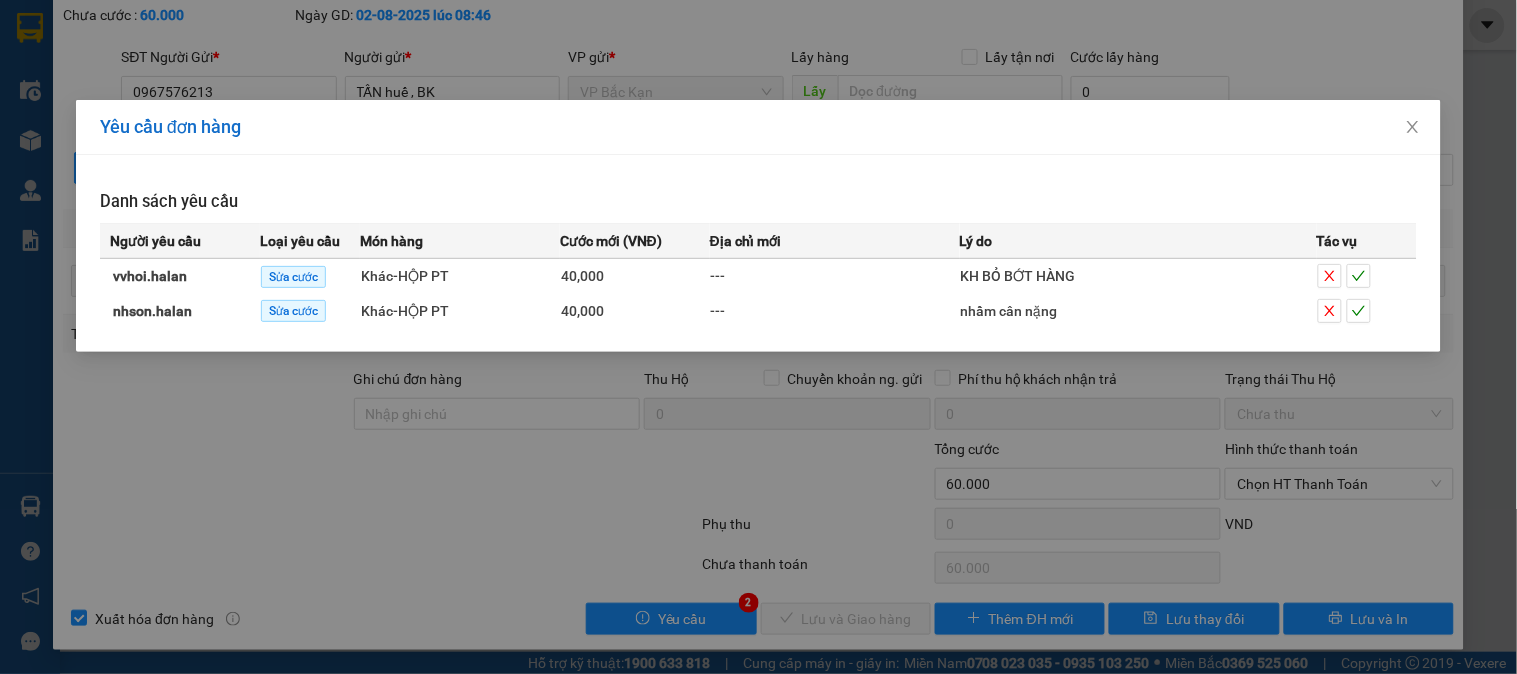 drag, startPoint x: 736, startPoint y: 455, endPoint x: 744, endPoint y: 442, distance: 15.264338 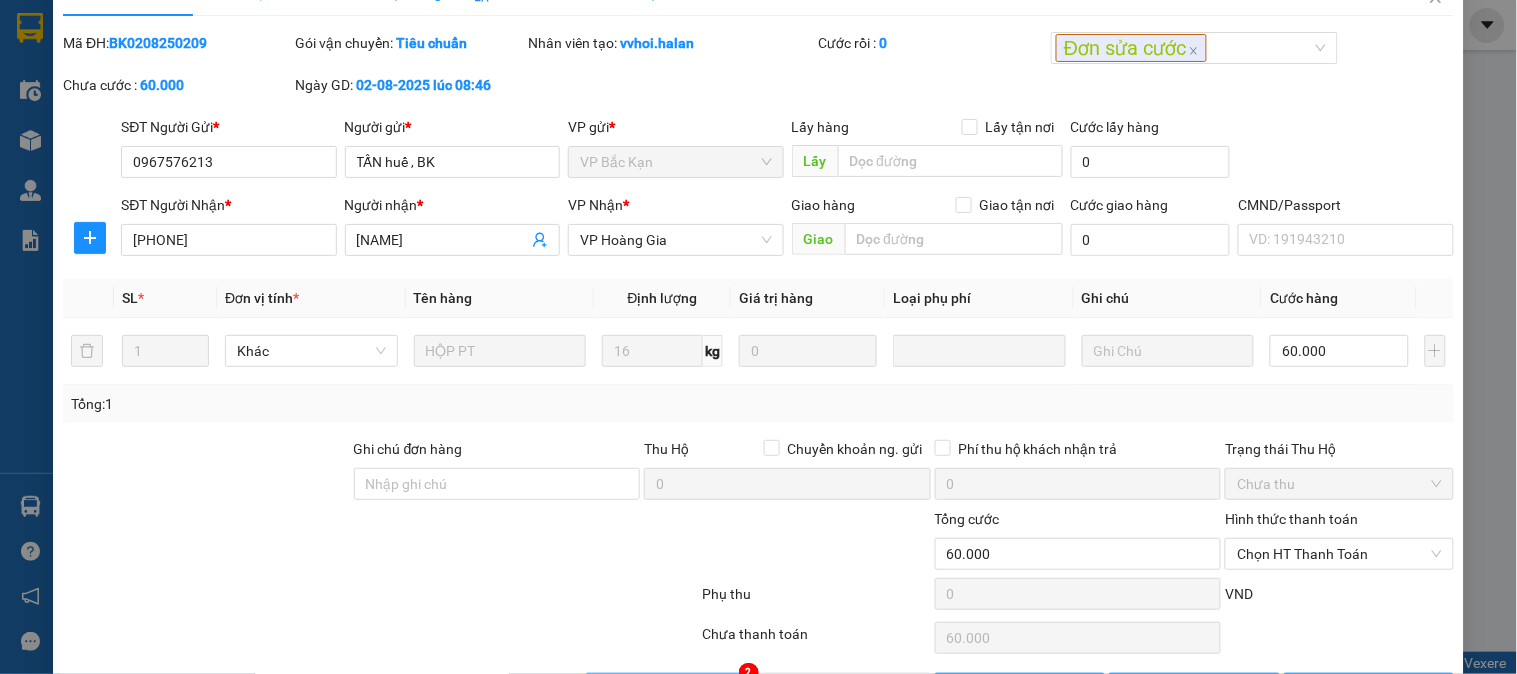 scroll, scrollTop: 110, scrollLeft: 0, axis: vertical 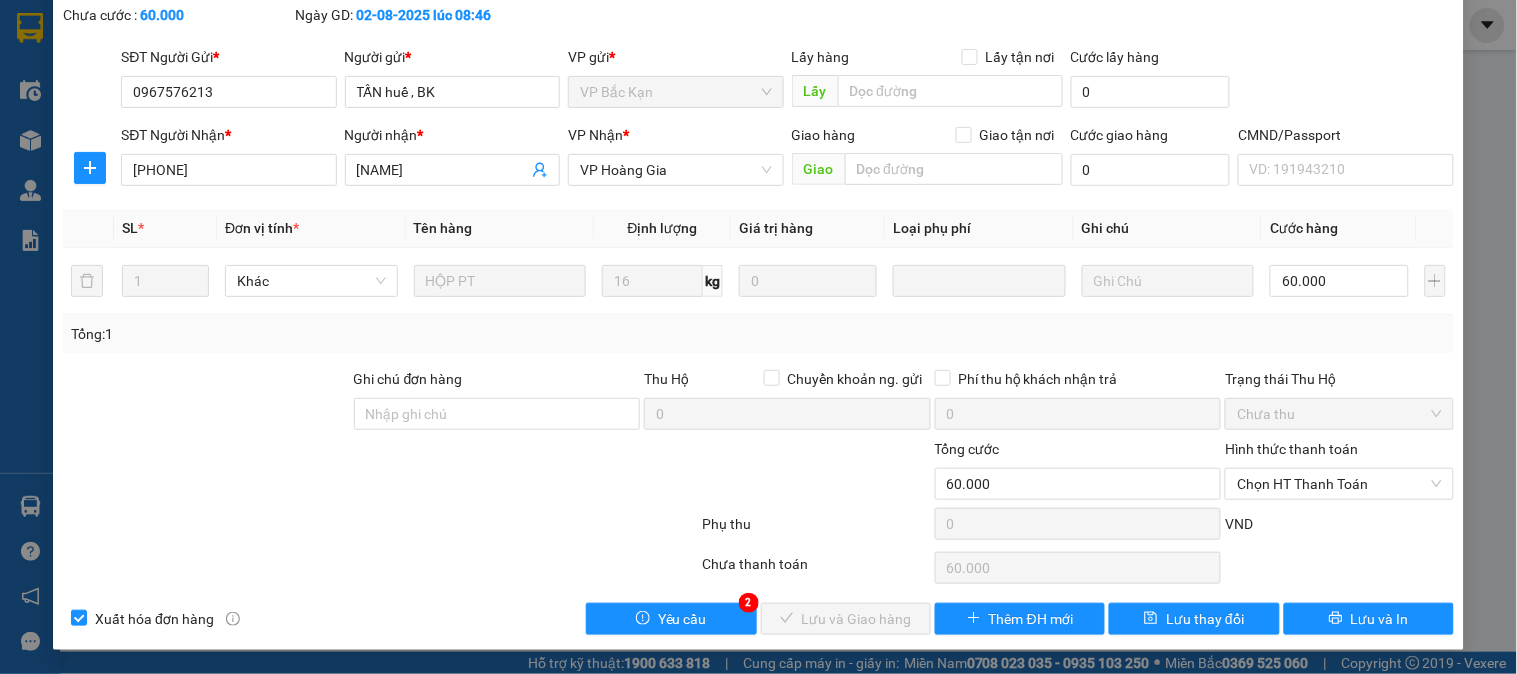 drag, startPoint x: 483, startPoint y: 467, endPoint x: 535, endPoint y: 473, distance: 52.34501 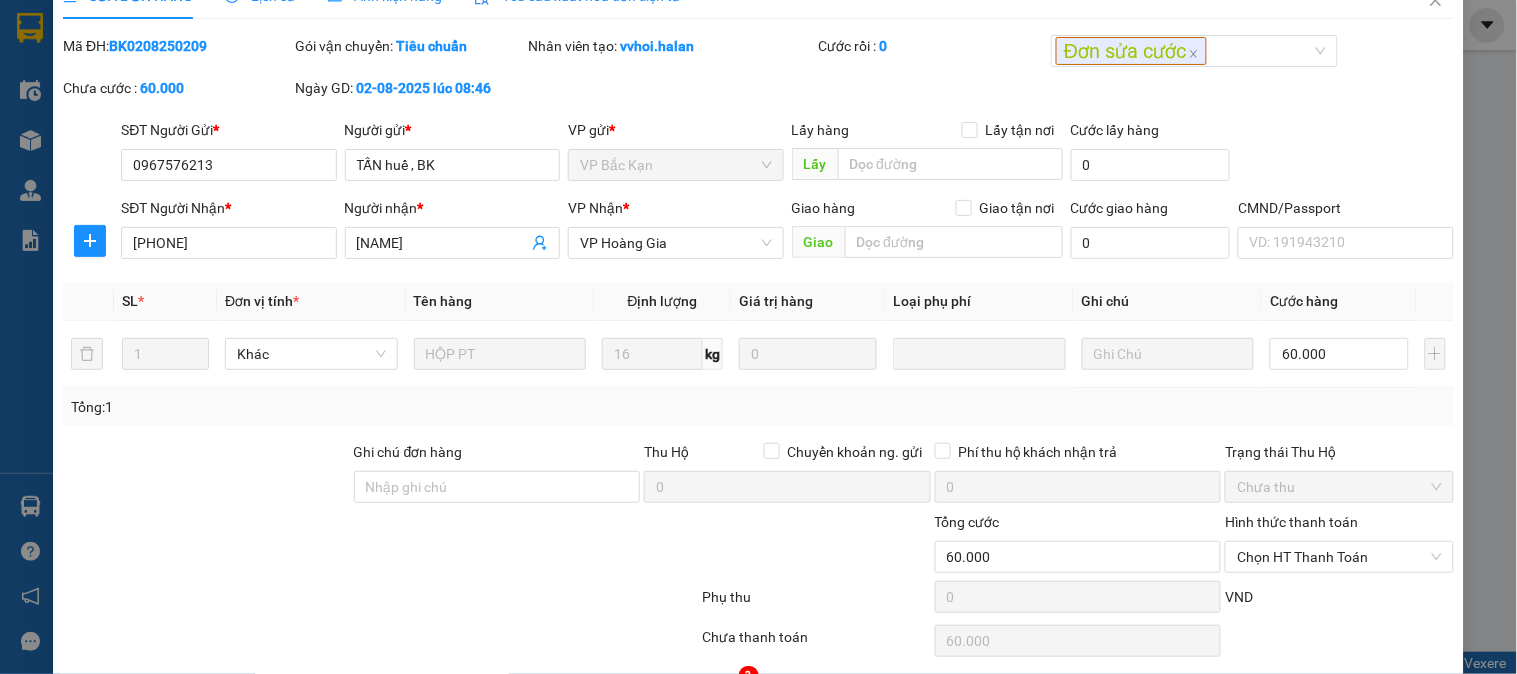 scroll, scrollTop: 0, scrollLeft: 0, axis: both 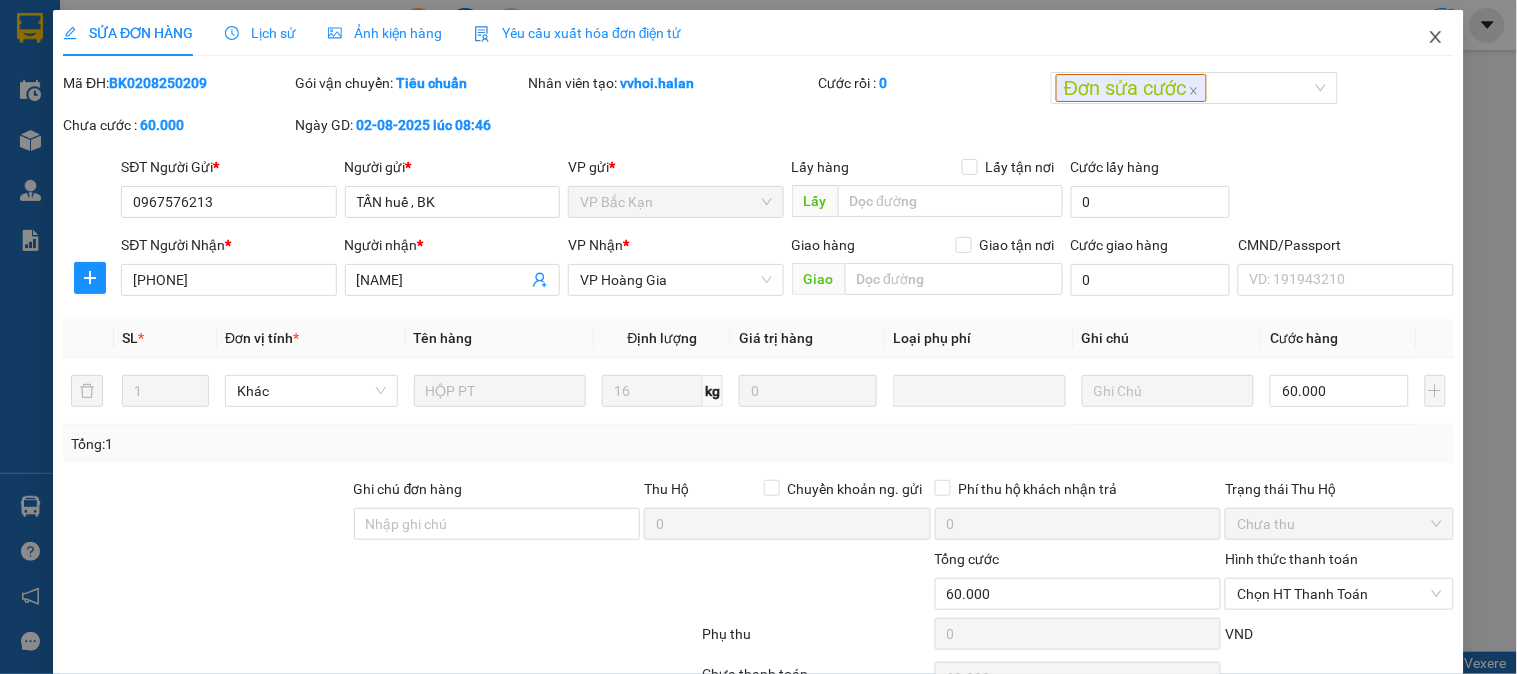 click 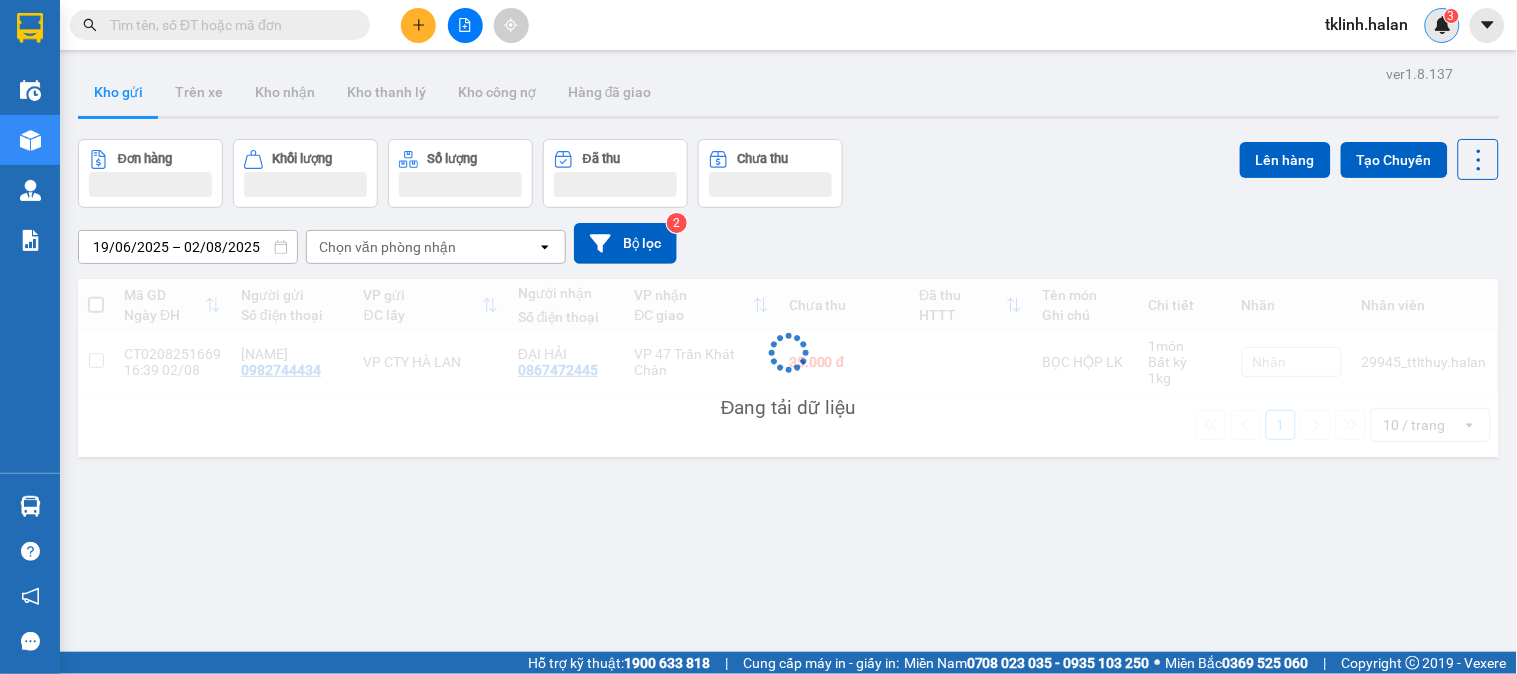 click at bounding box center (1443, 25) 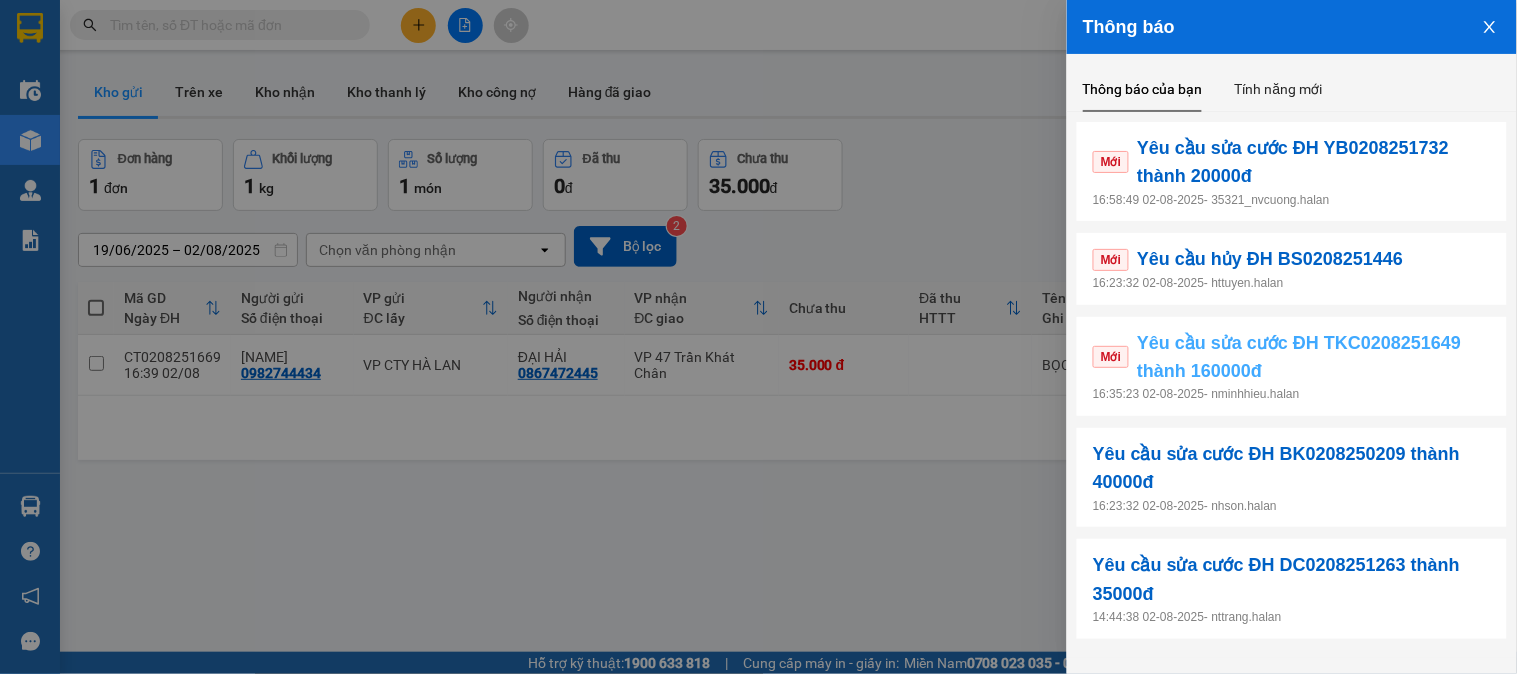 click on "Yêu cầu sửa cước ĐH TKC0208251649 thành 160000đ" at bounding box center (1314, 357) 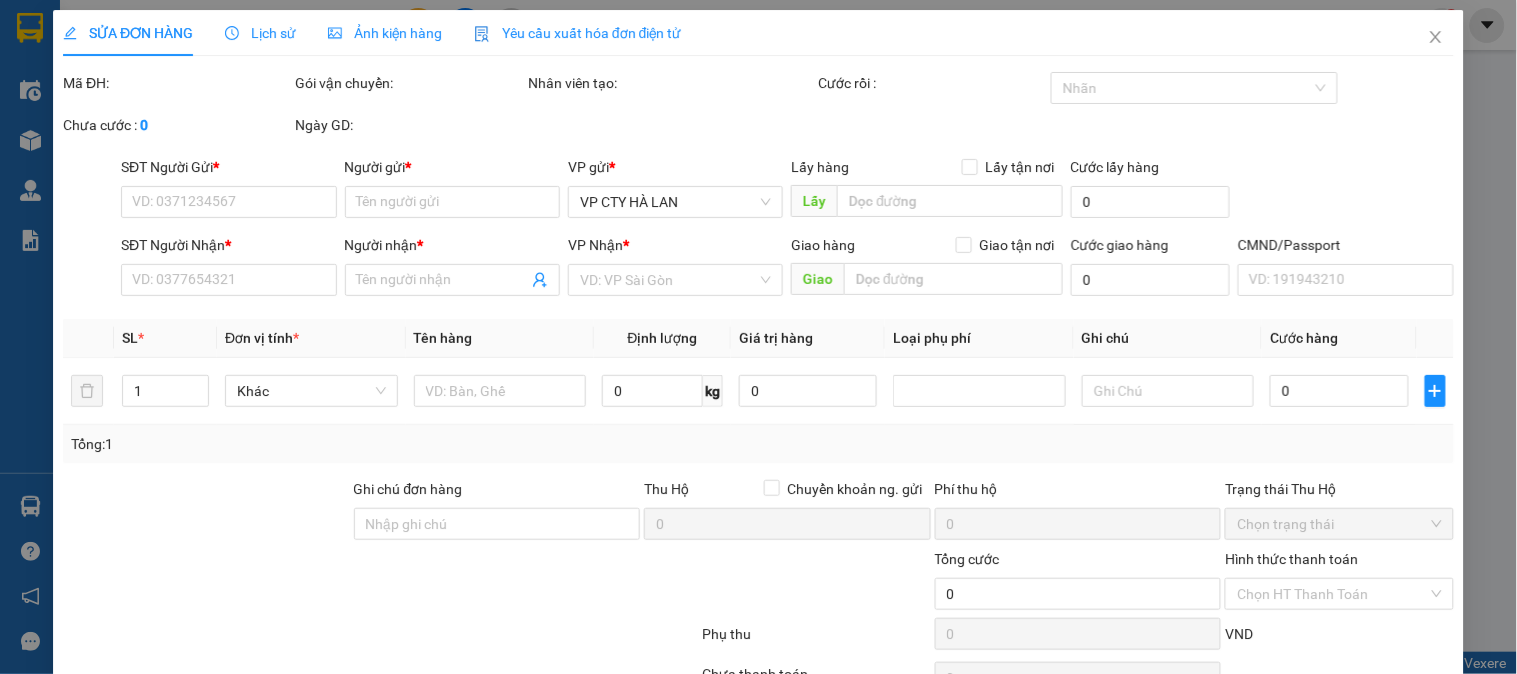 type on "0988565998" 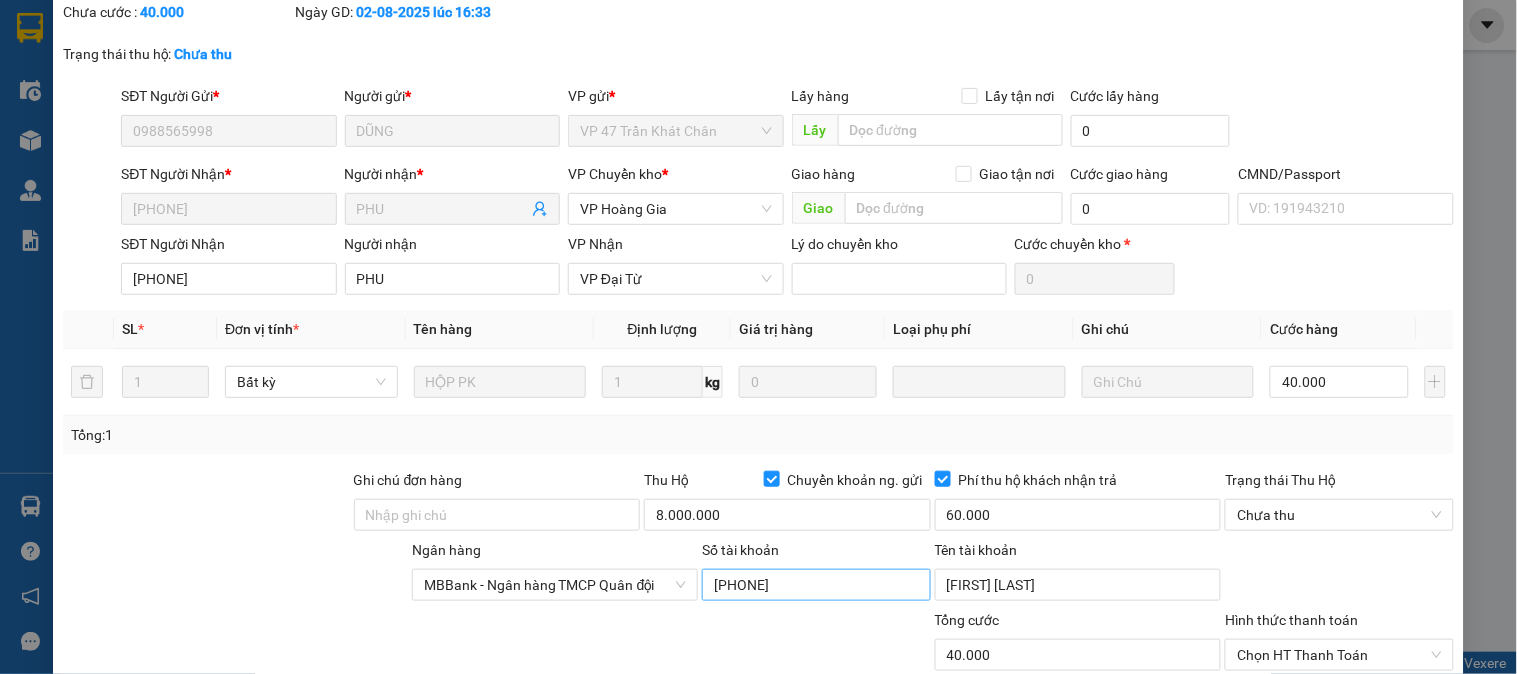 scroll, scrollTop: 311, scrollLeft: 0, axis: vertical 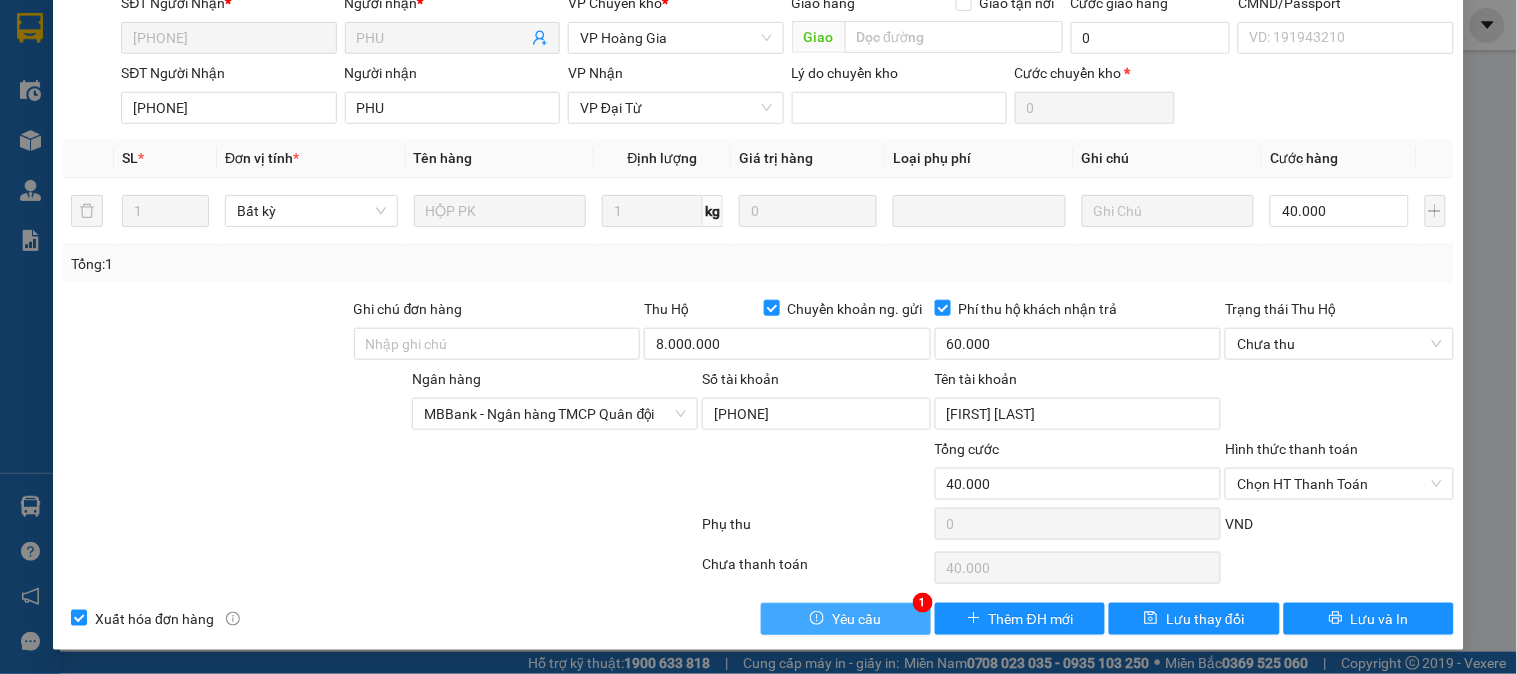 click on "Yêu cầu" at bounding box center [846, 619] 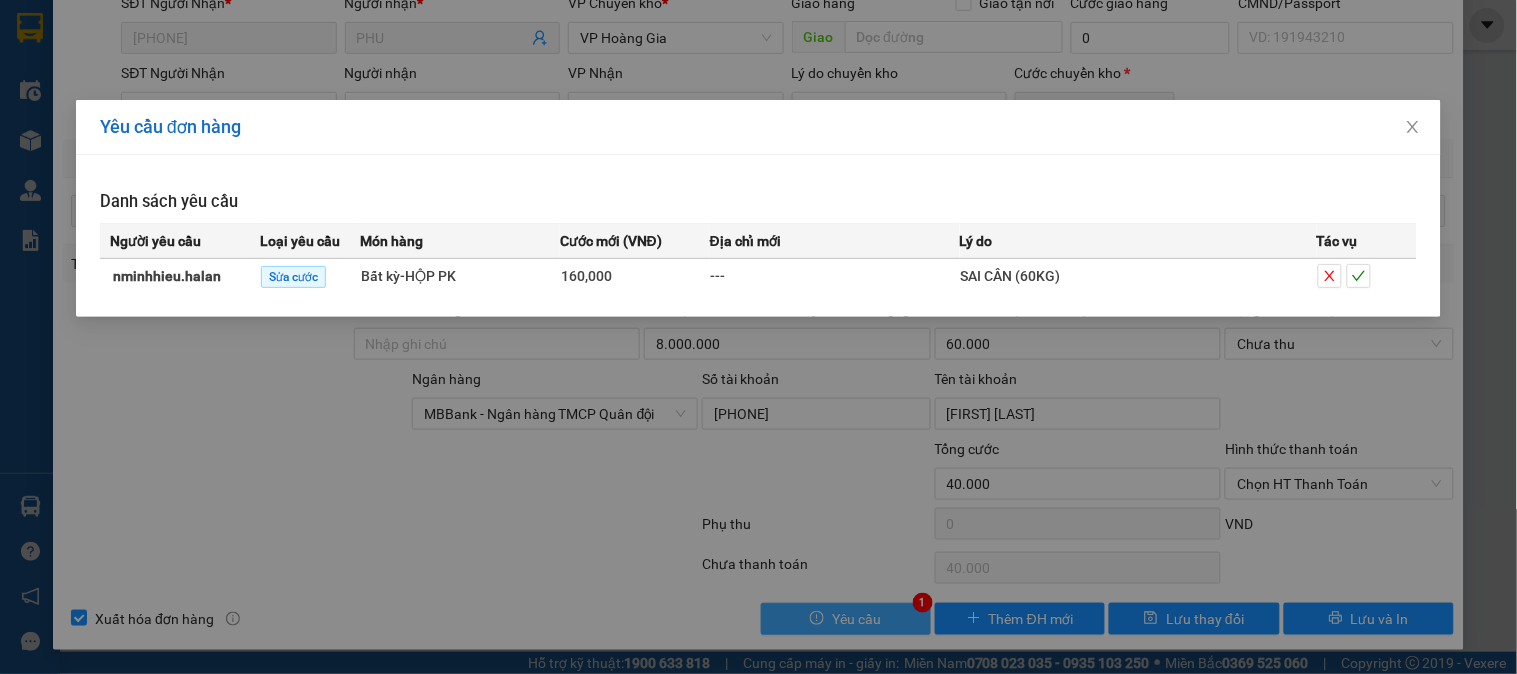 click on "Yêu cầu đơn hàng Danh sách yêu cầu Người yêu cầu Loại yêu cầu Món hàng Cước mới (VNĐ) Địa chỉ mới Lý do Tác vụ nminhhieu.halan Sửa cước Bất kỳ  -  HỘP PK 160,000 --- SAI CÂN (60KG)" at bounding box center (758, 337) 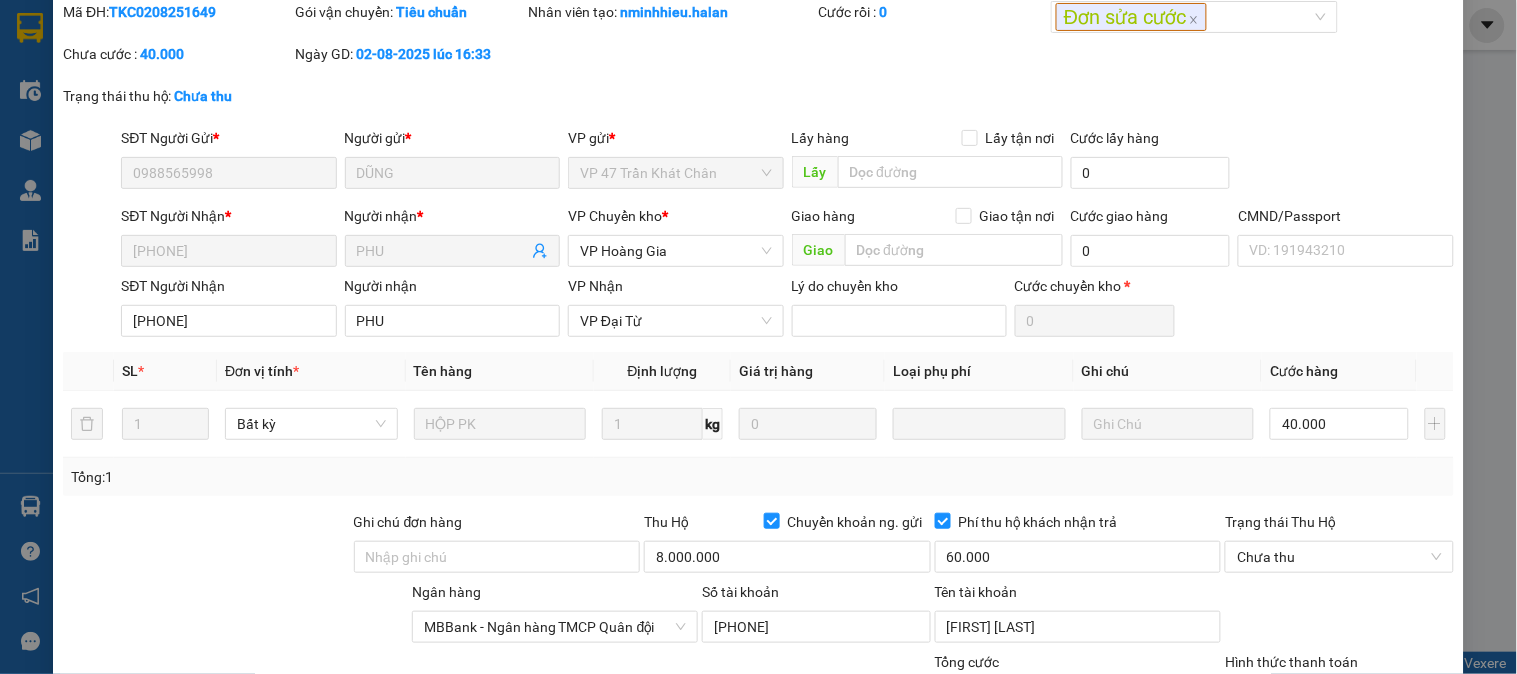 scroll, scrollTop: 0, scrollLeft: 0, axis: both 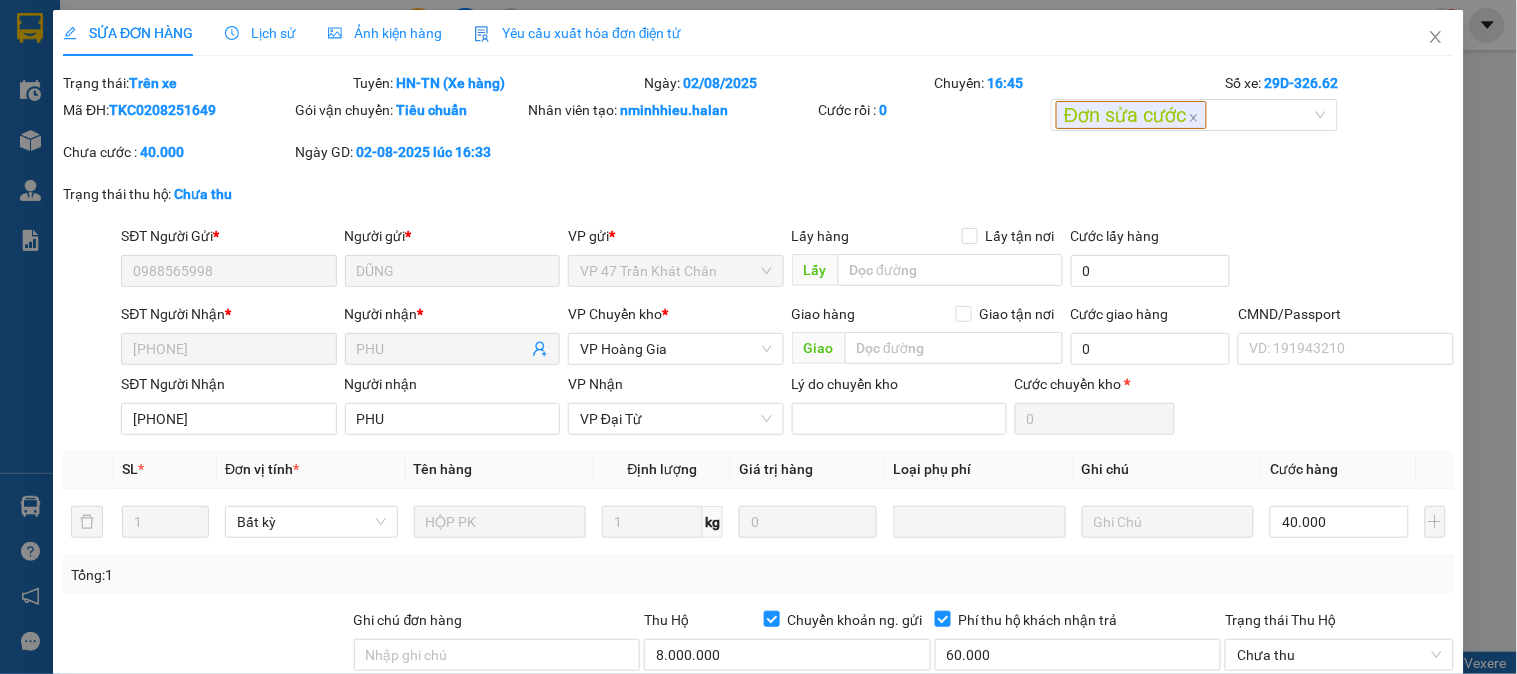 click on "Lịch sử" at bounding box center (260, 33) 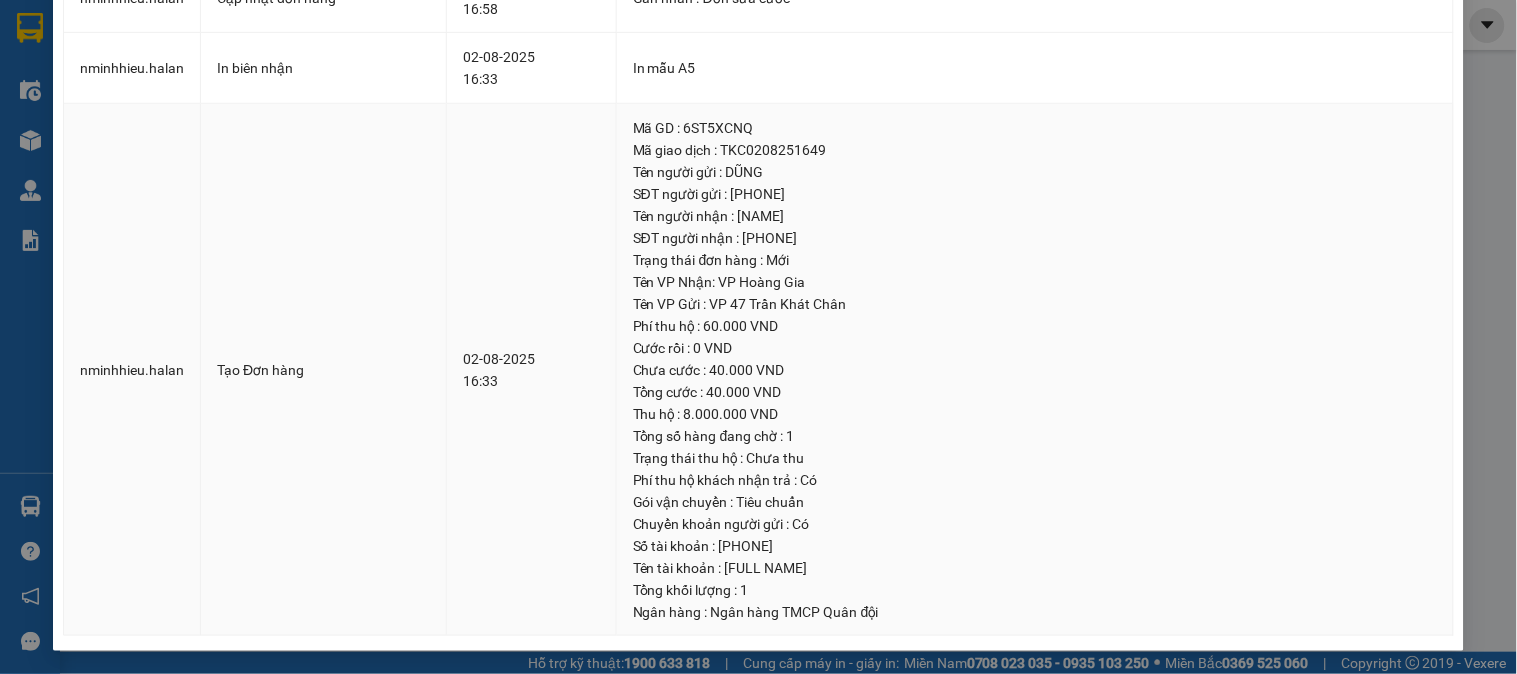 scroll, scrollTop: 0, scrollLeft: 0, axis: both 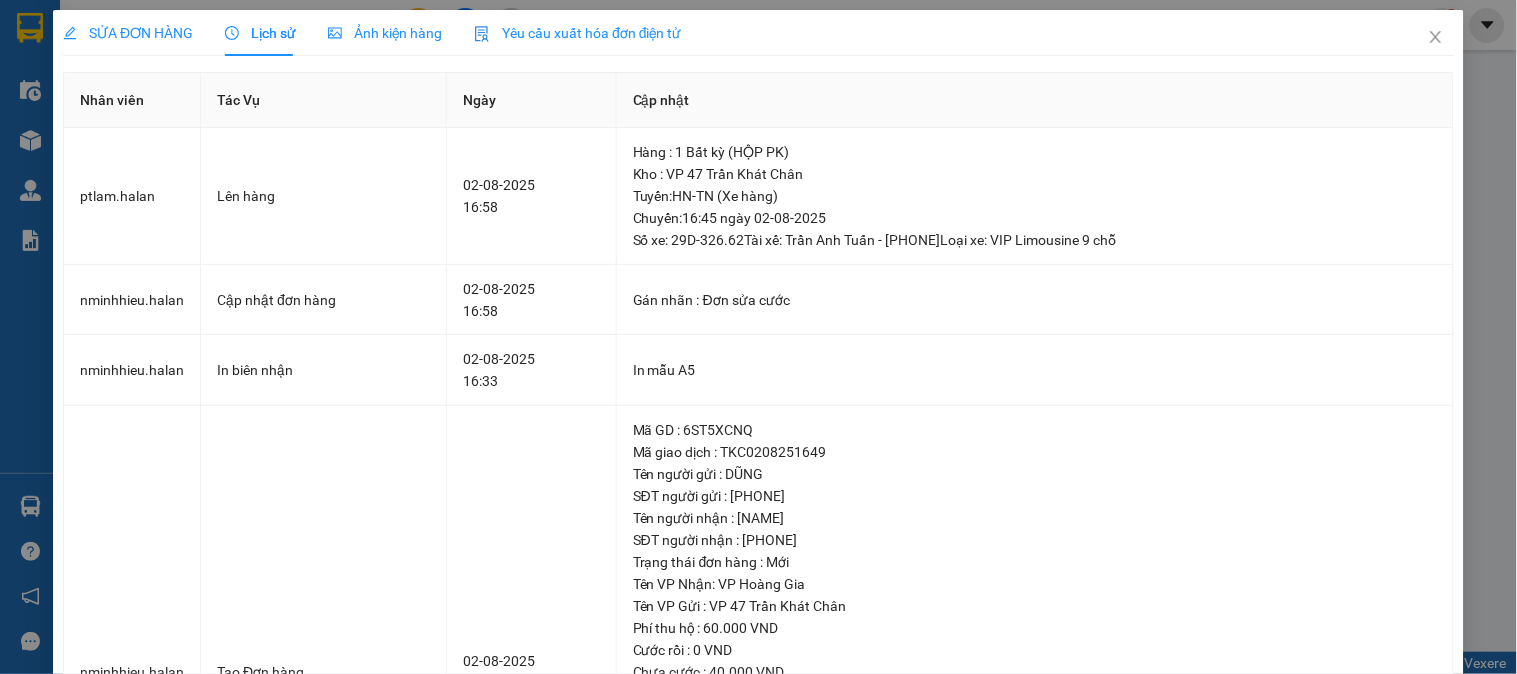 drag, startPoint x: 135, startPoint y: 16, endPoint x: 144, endPoint y: 33, distance: 19.235384 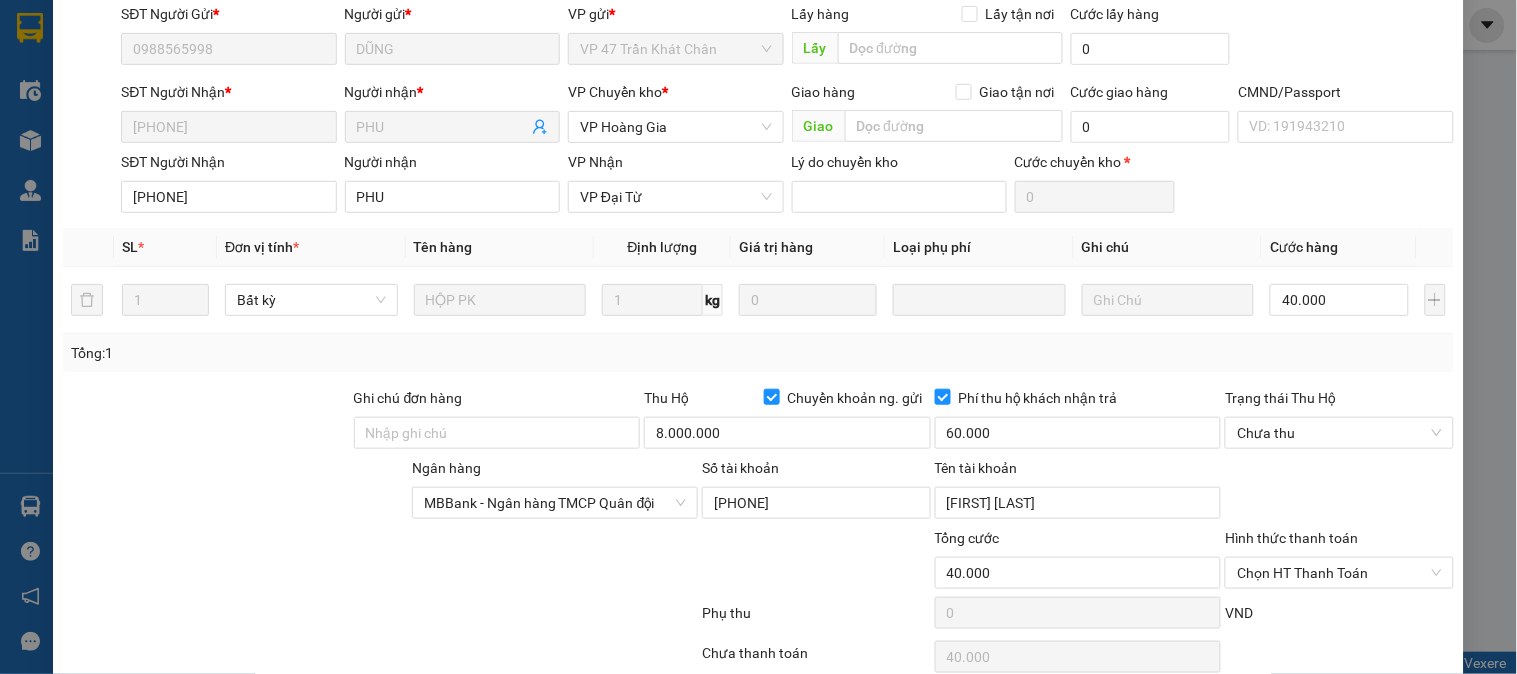 scroll, scrollTop: 311, scrollLeft: 0, axis: vertical 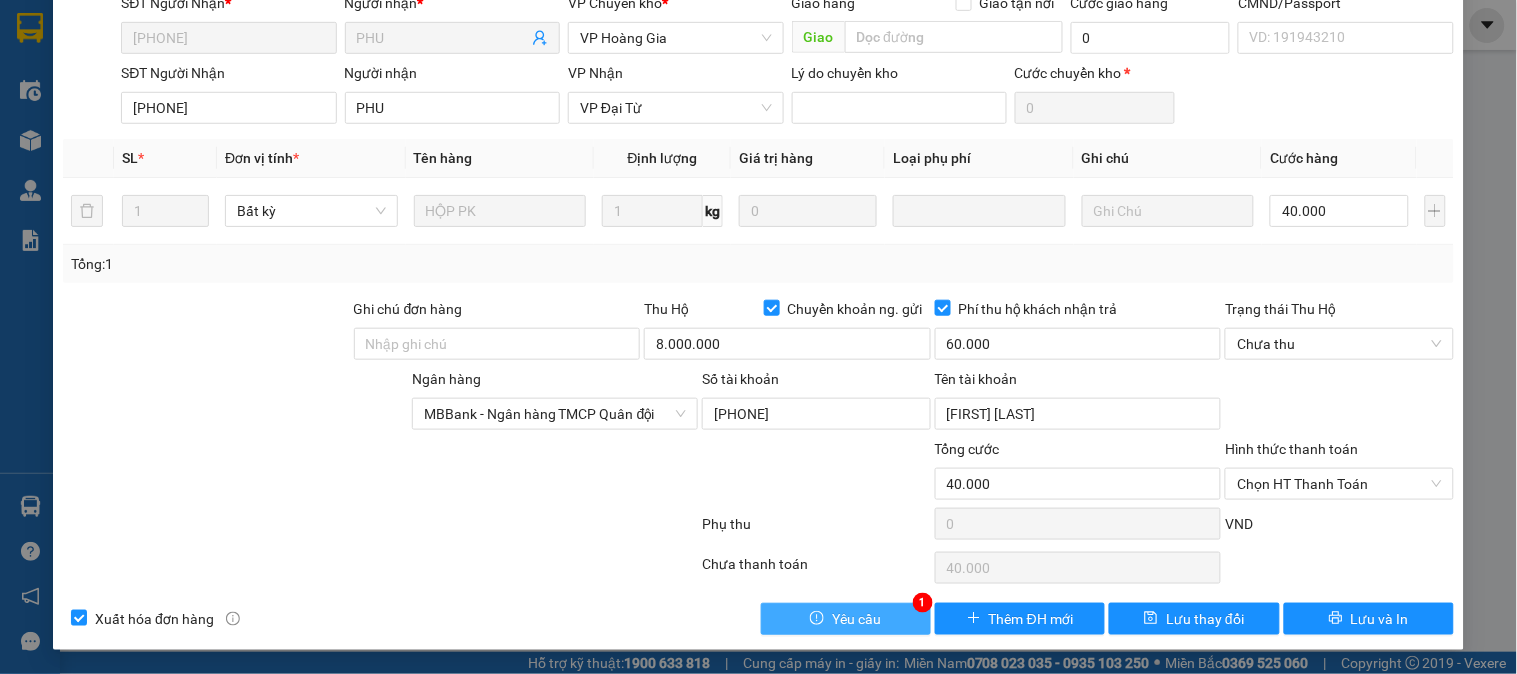 click on "Yêu cầu" at bounding box center (856, 619) 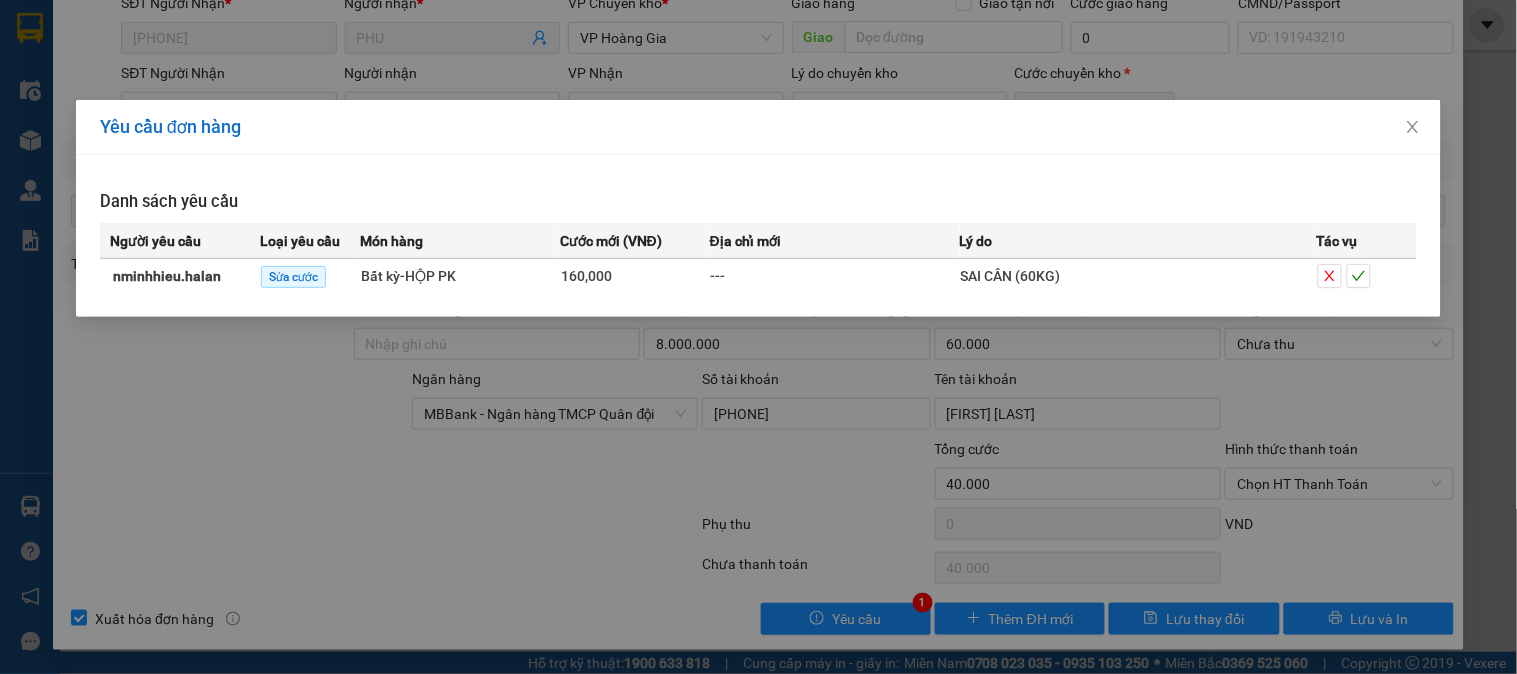 click on "Yêu cầu đơn hàng Danh sách yêu cầu Người yêu cầu Loại yêu cầu Món hàng Cước mới (VNĐ) Địa chỉ mới Lý do Tác vụ nminhhieu.halan Sửa cước Bất kỳ  -  HỘP PK 160,000 --- SAI CÂN (60KG)" at bounding box center [758, 337] 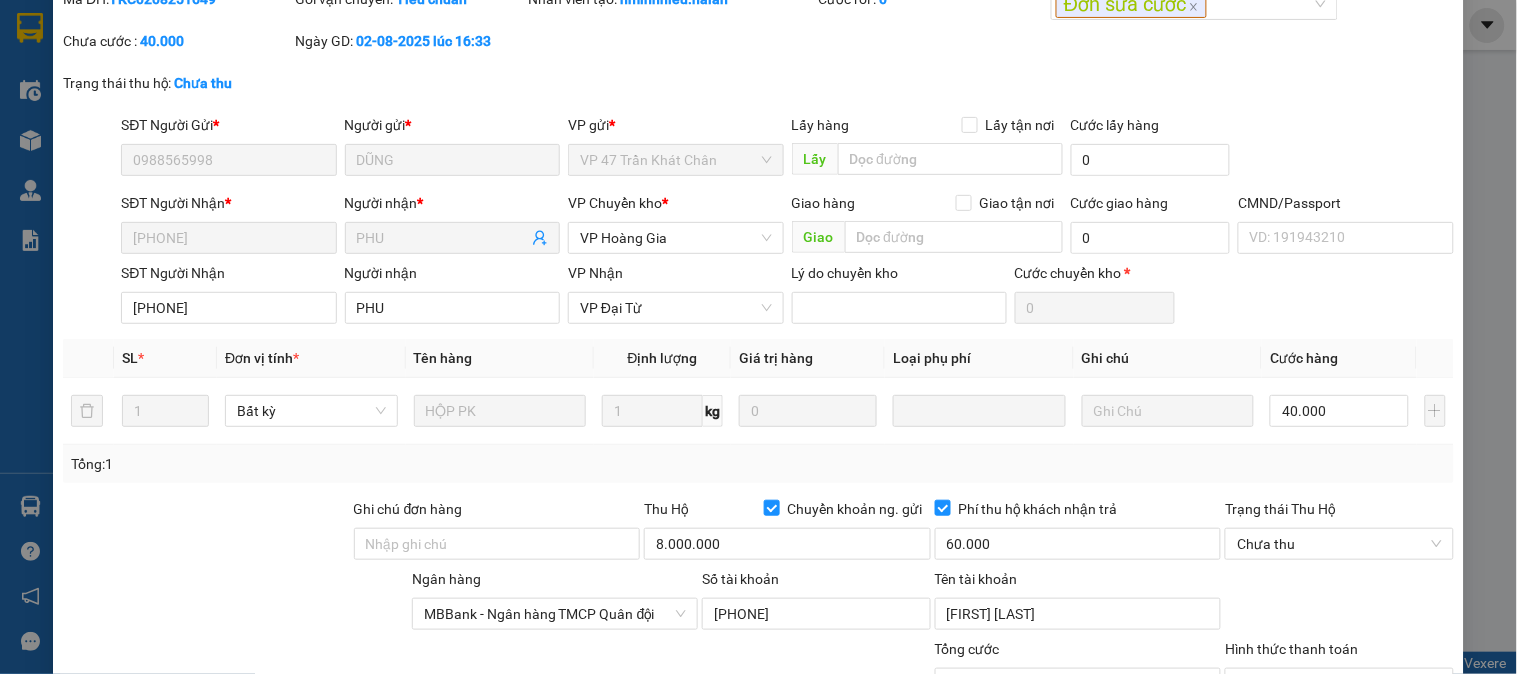scroll, scrollTop: 0, scrollLeft: 0, axis: both 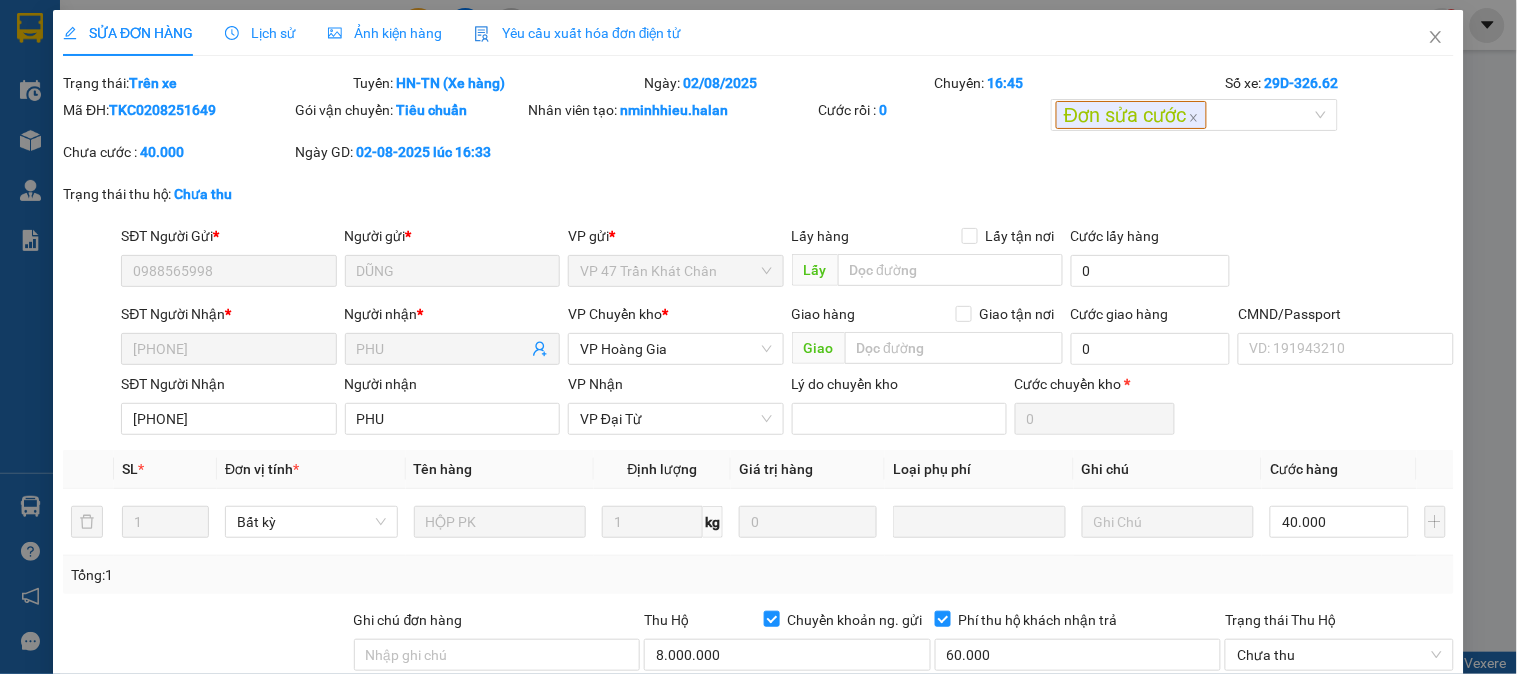 click on "Lịch sử" at bounding box center (260, 33) 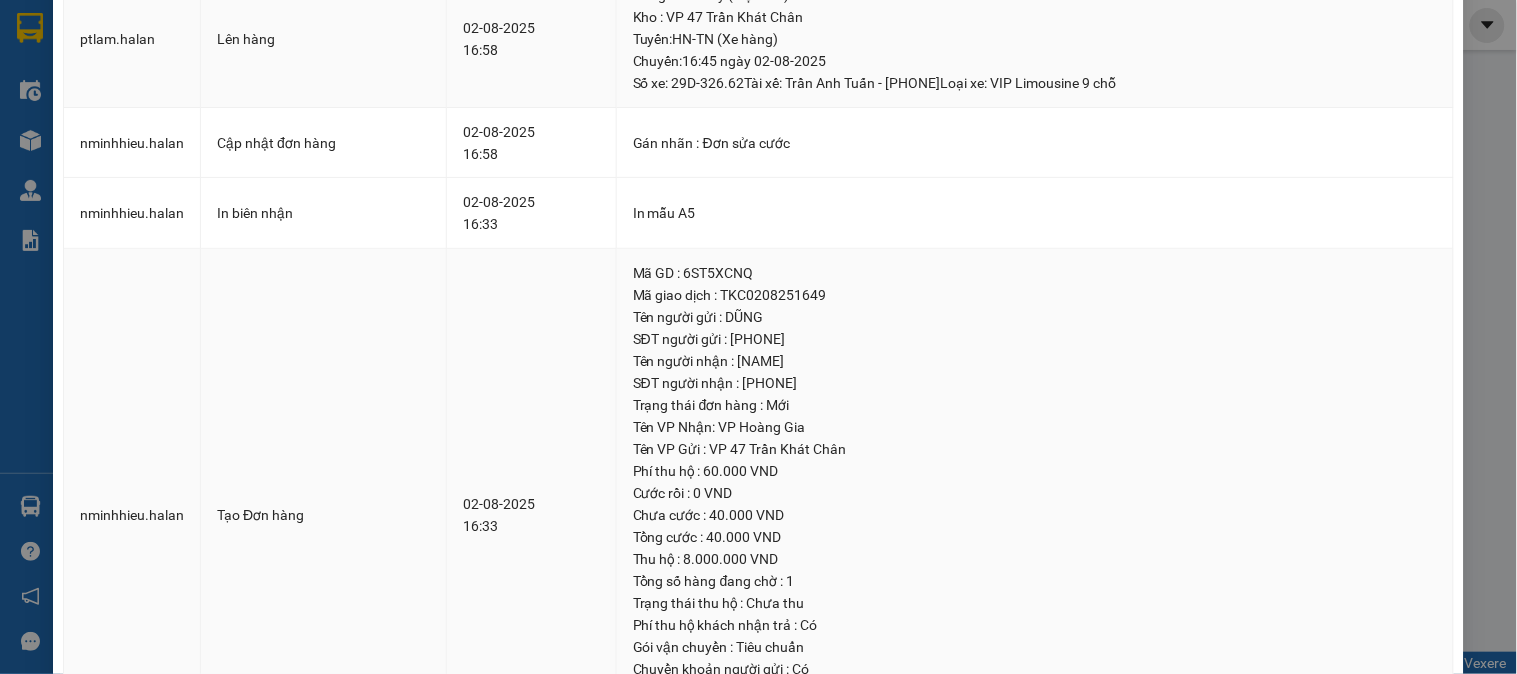 scroll, scrollTop: 0, scrollLeft: 0, axis: both 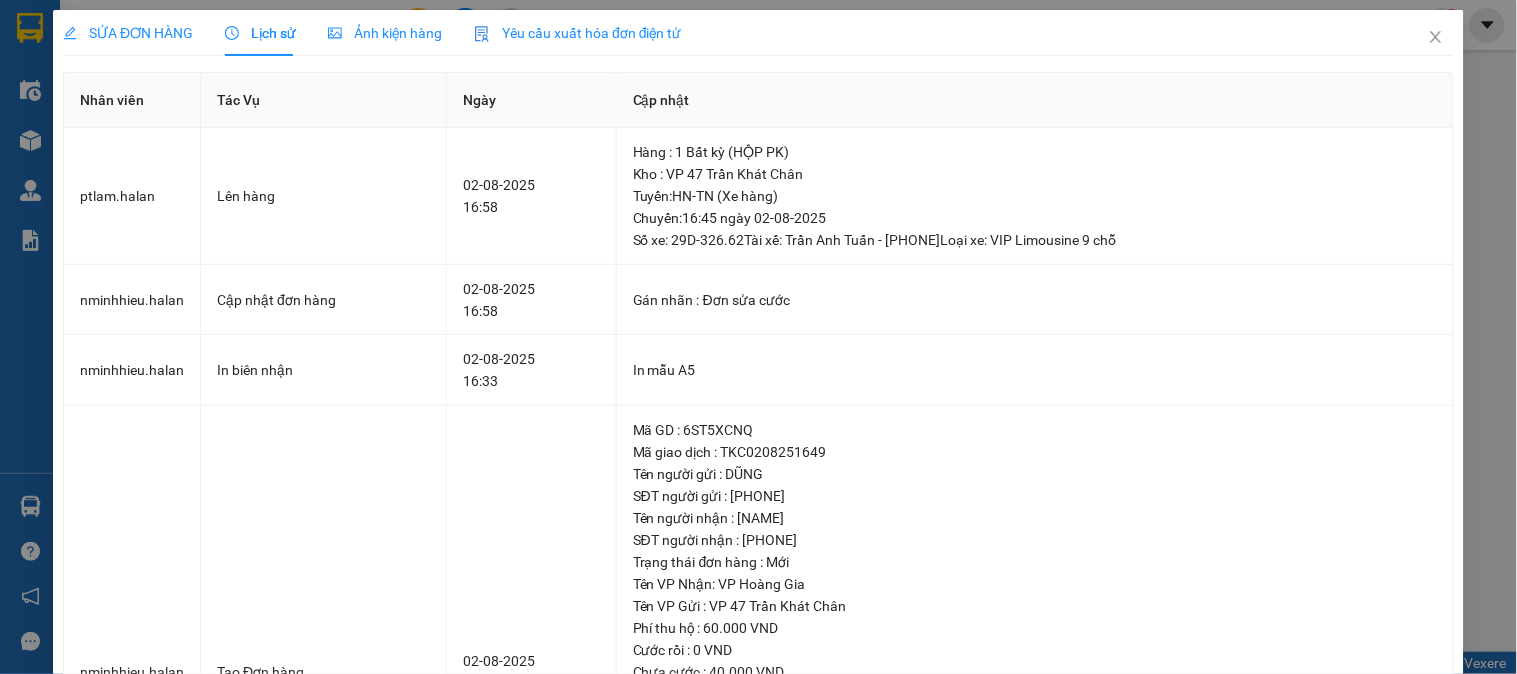 click on "SỬA ĐƠN HÀNG" at bounding box center (128, 33) 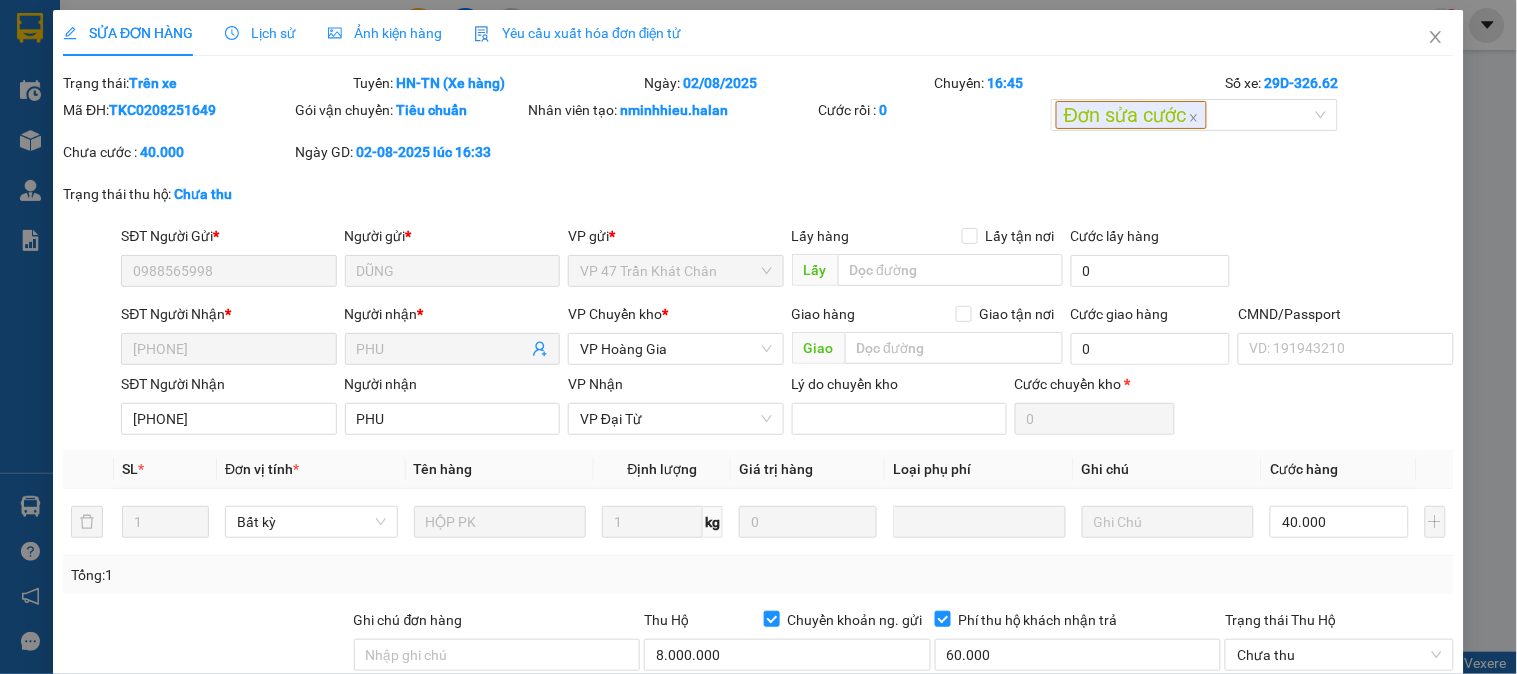 click on "Lịch sử" at bounding box center (260, 33) 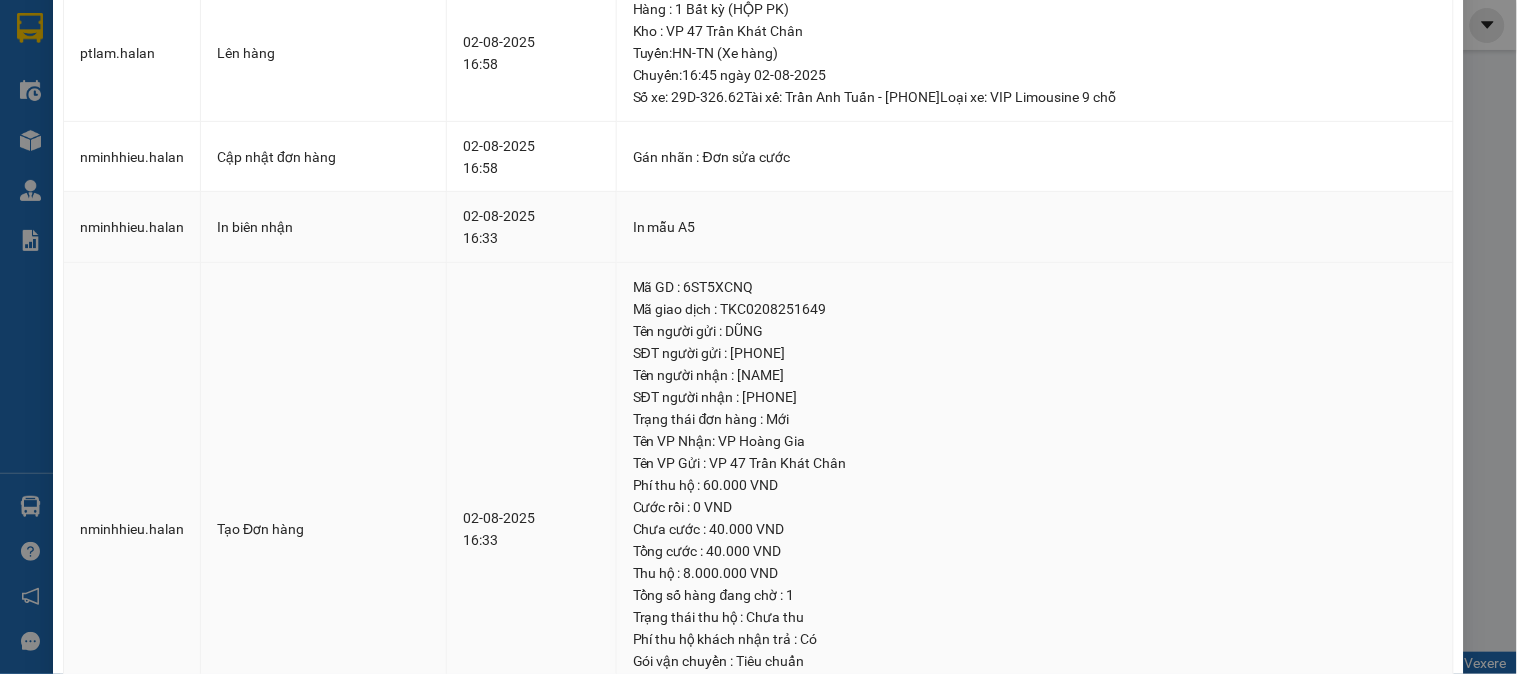 scroll, scrollTop: 302, scrollLeft: 0, axis: vertical 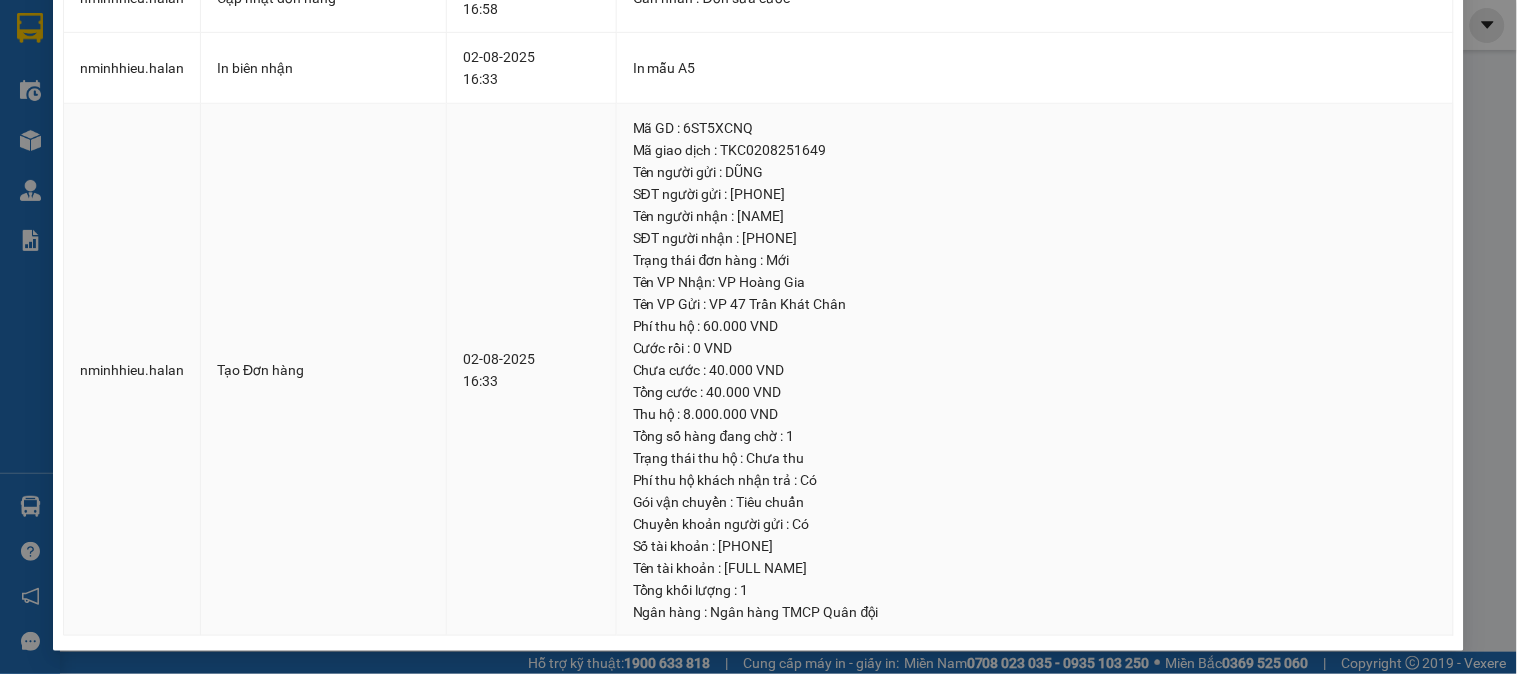 click on "Tổng cước  : 40.000 VND" at bounding box center (1035, 392) 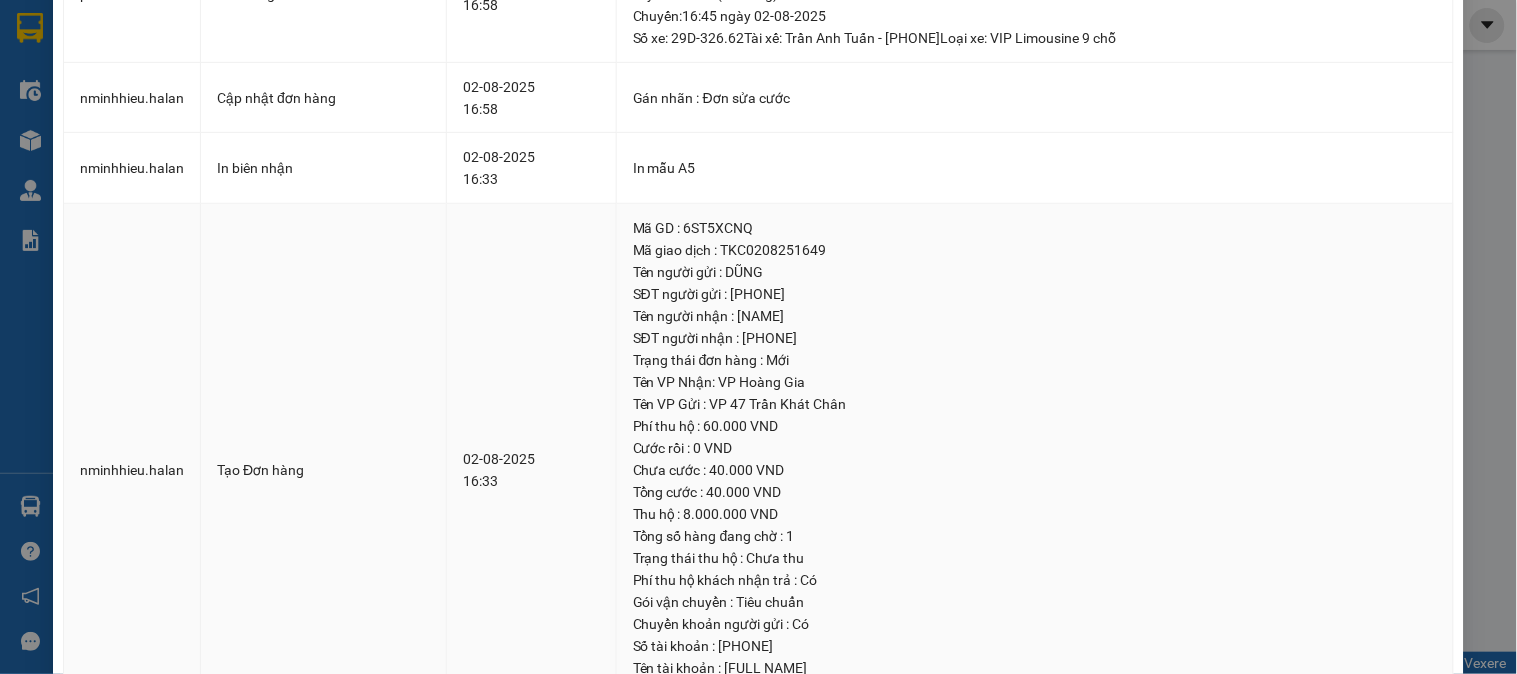 scroll, scrollTop: 0, scrollLeft: 0, axis: both 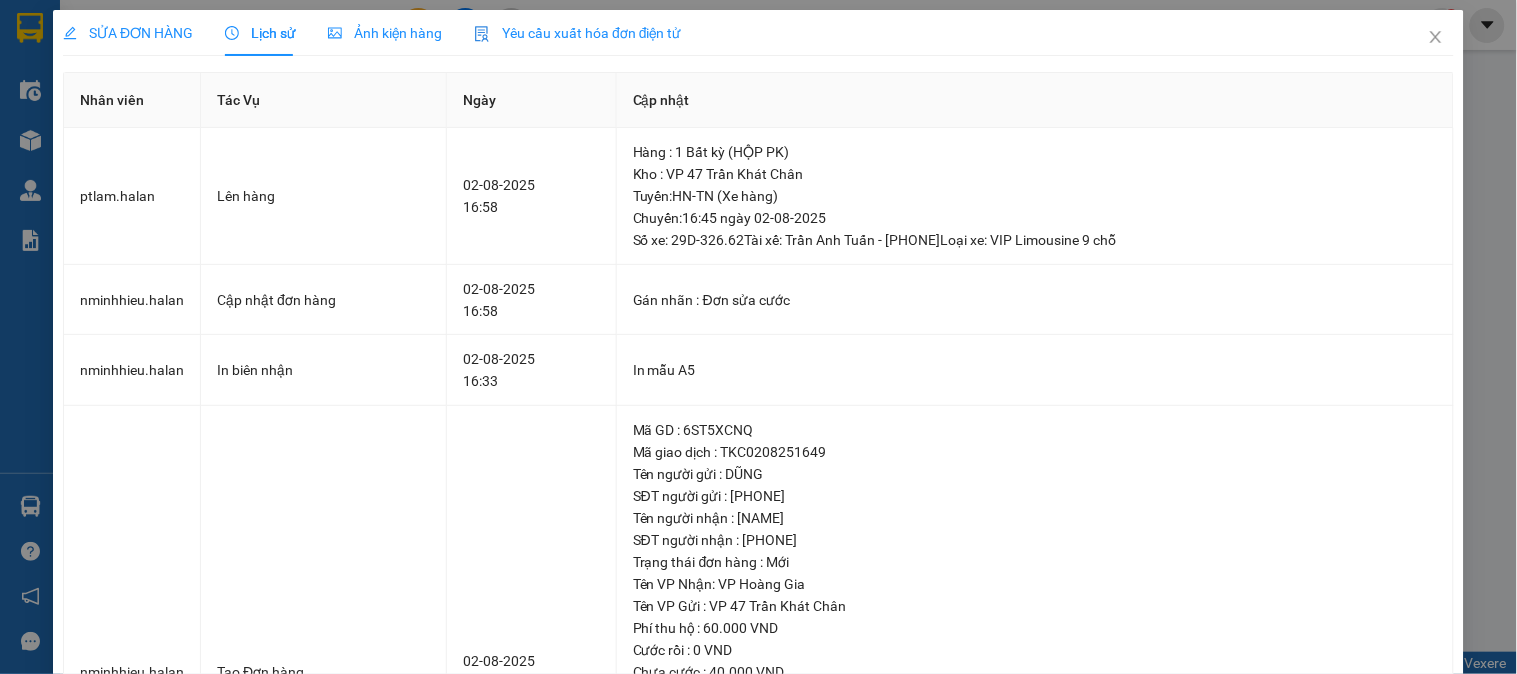 click on "SỬA ĐƠN HÀNG" at bounding box center [128, 33] 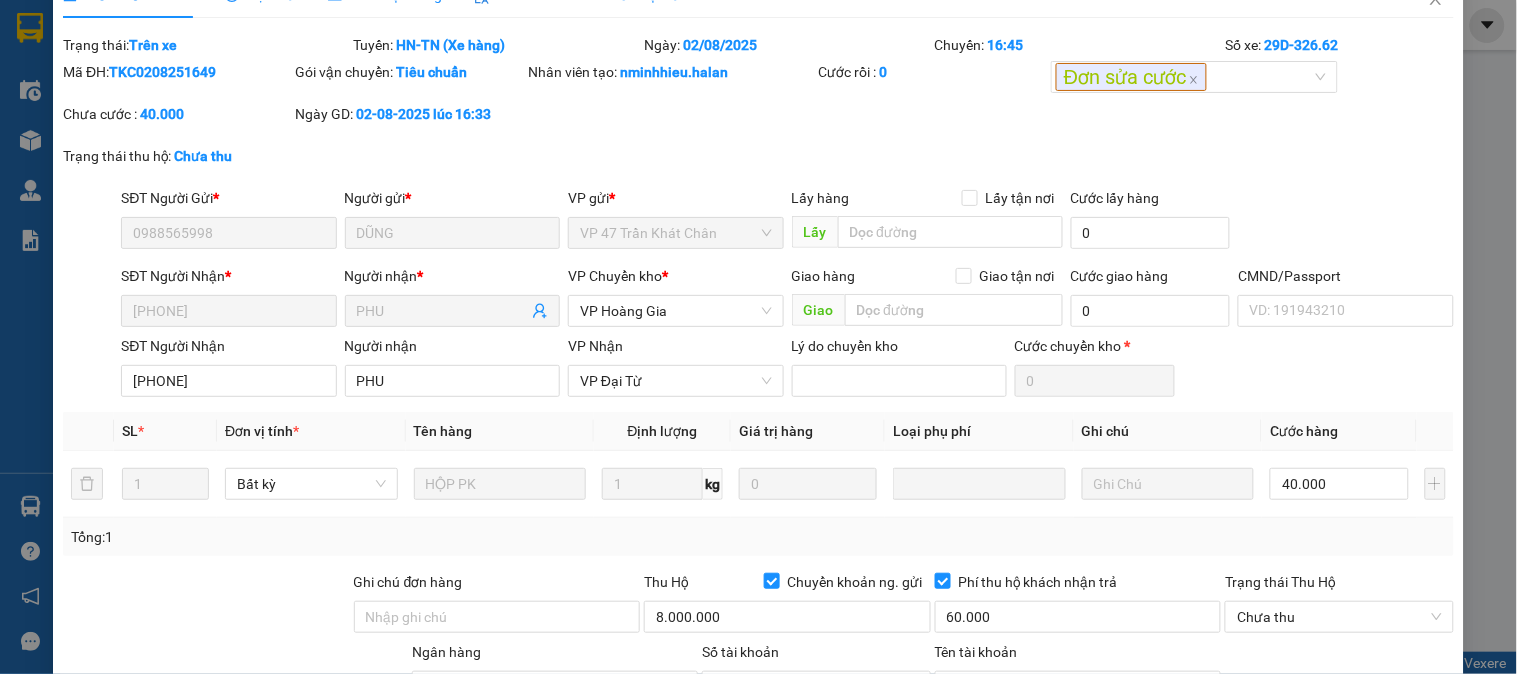 scroll, scrollTop: 0, scrollLeft: 0, axis: both 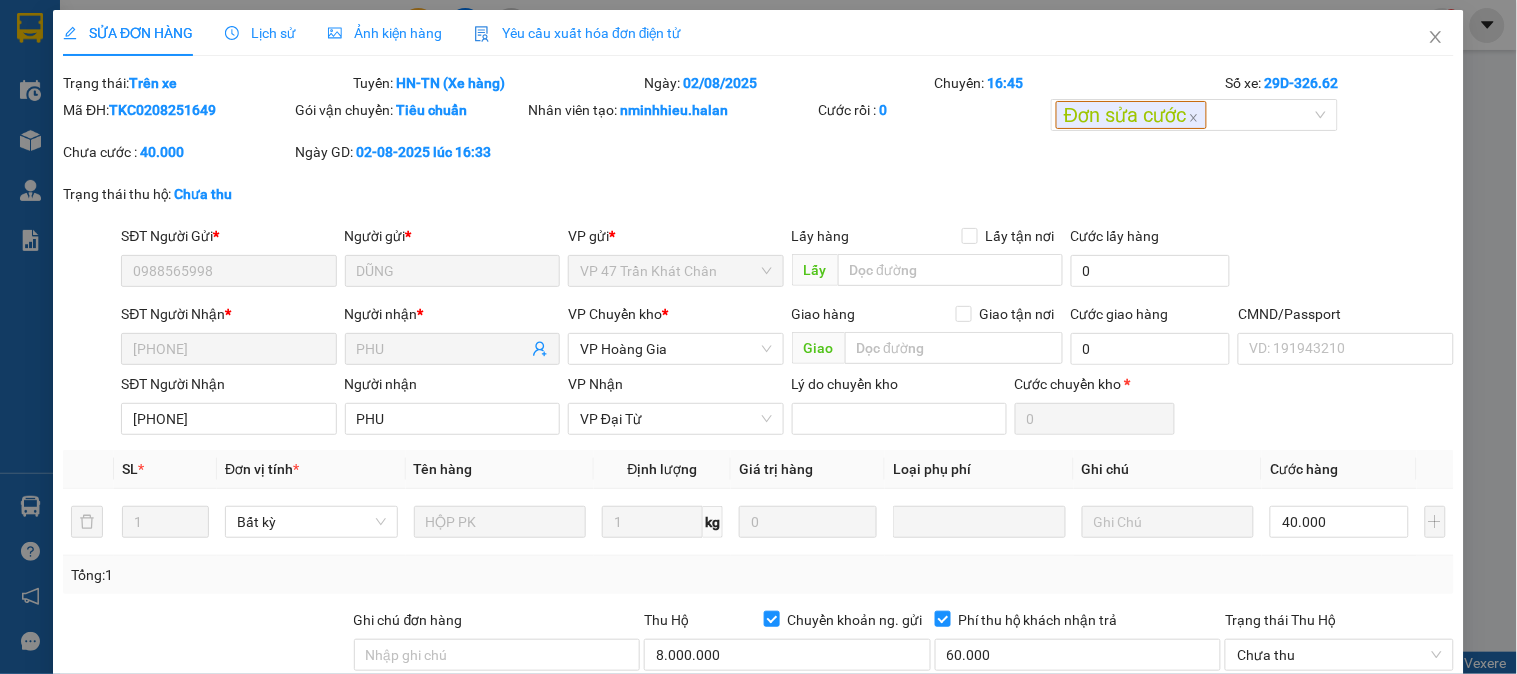 click on "Lịch sử" at bounding box center (260, 33) 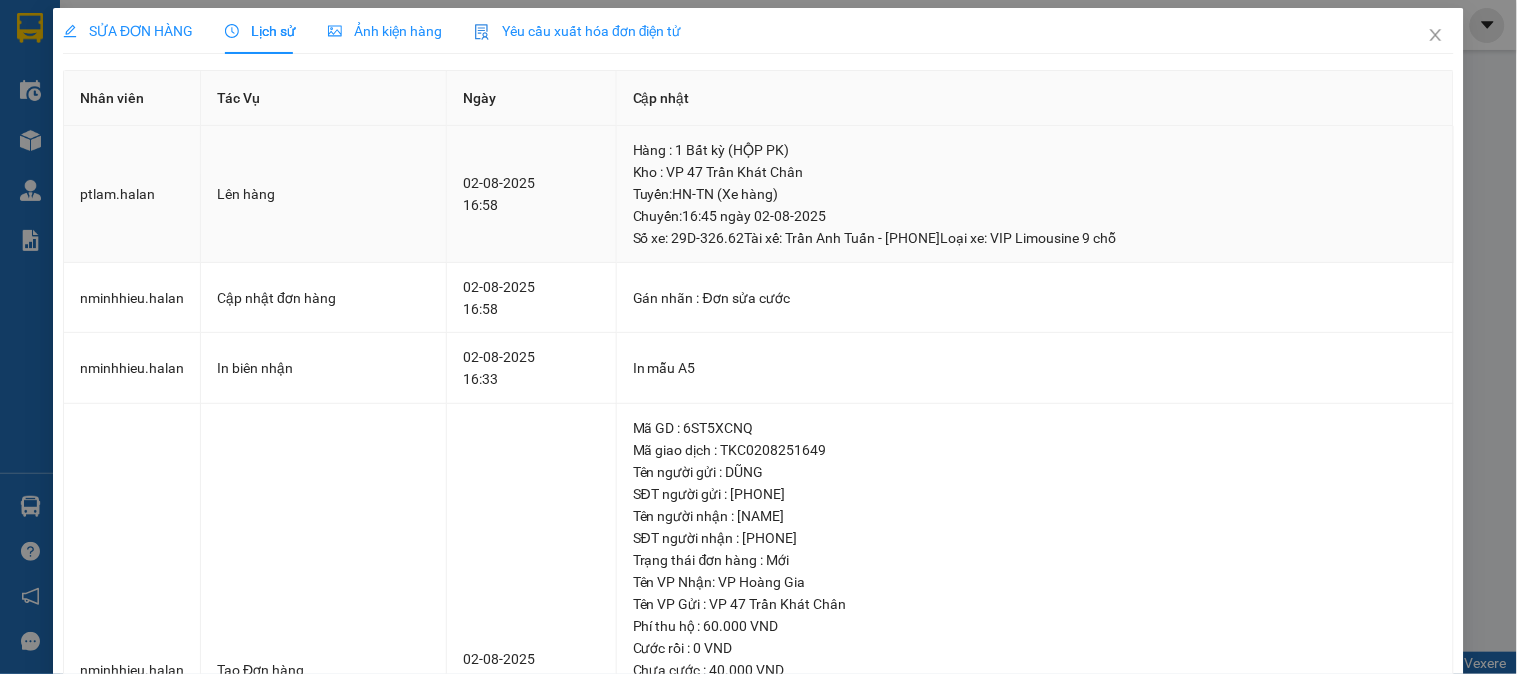 scroll, scrollTop: 0, scrollLeft: 0, axis: both 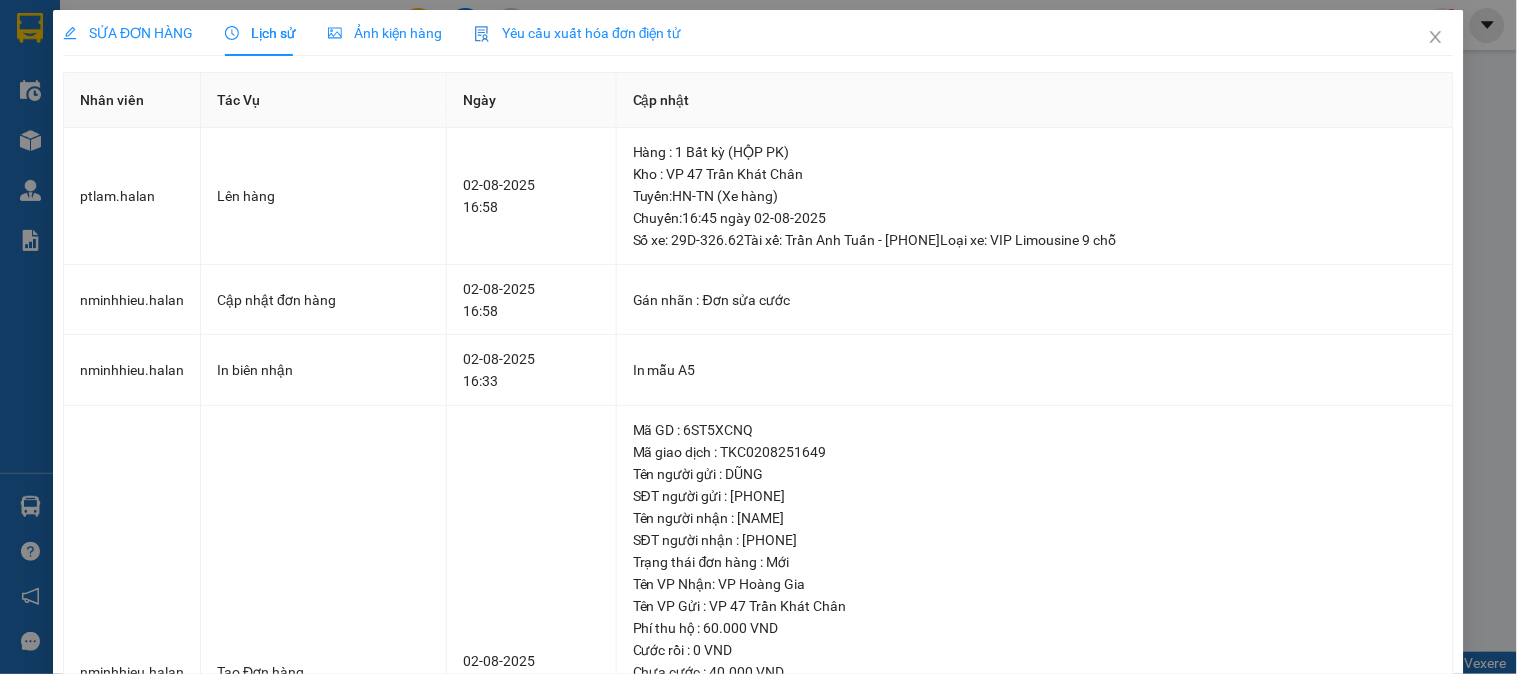 click on "SỬA ĐƠN HÀNG" at bounding box center [128, 33] 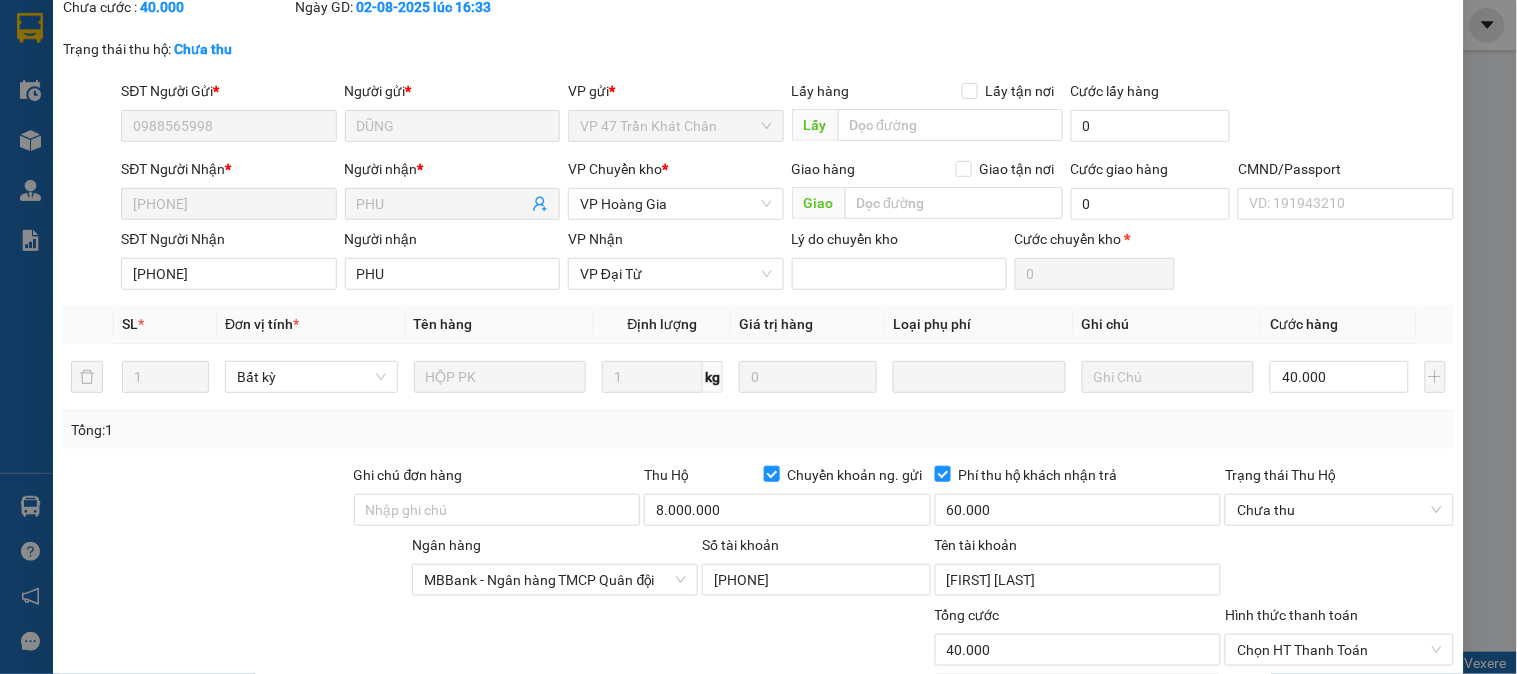 scroll, scrollTop: 311, scrollLeft: 0, axis: vertical 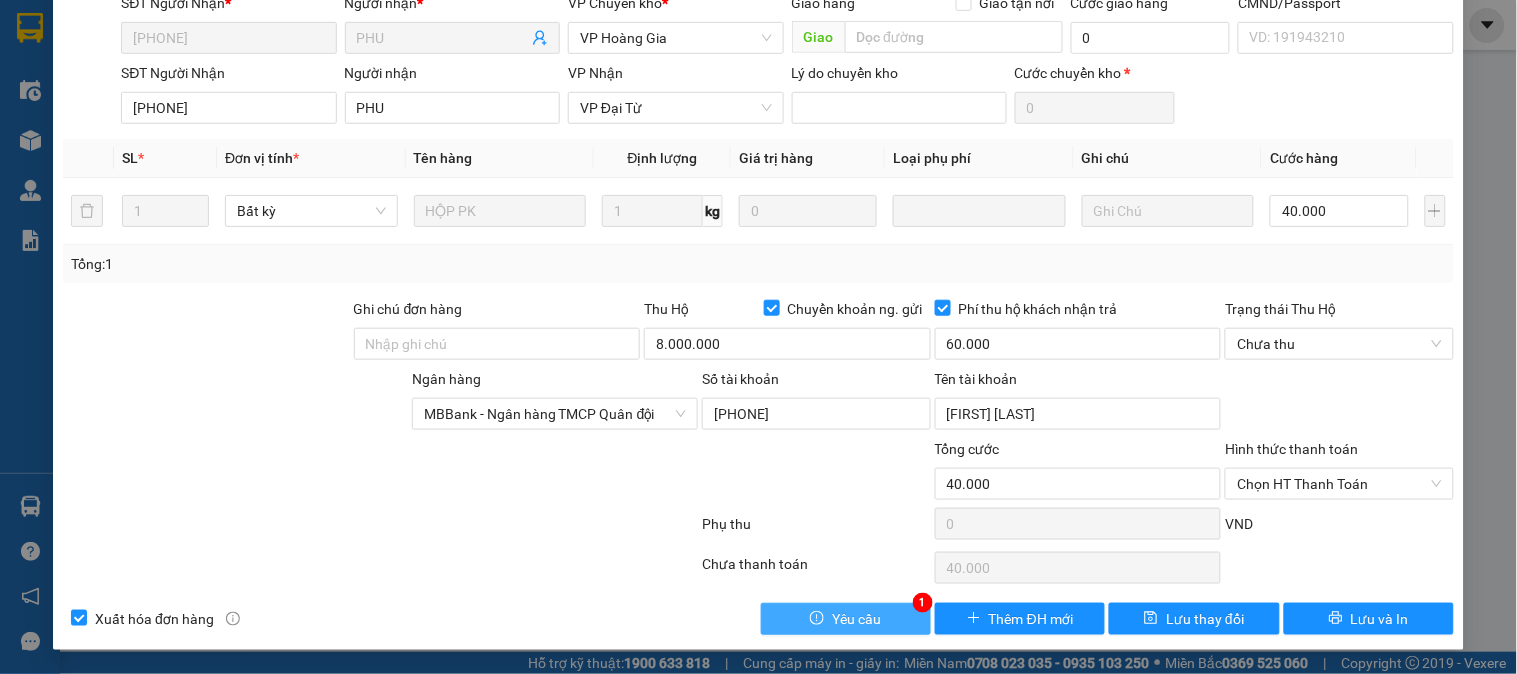 click on "Yêu cầu" at bounding box center [856, 619] 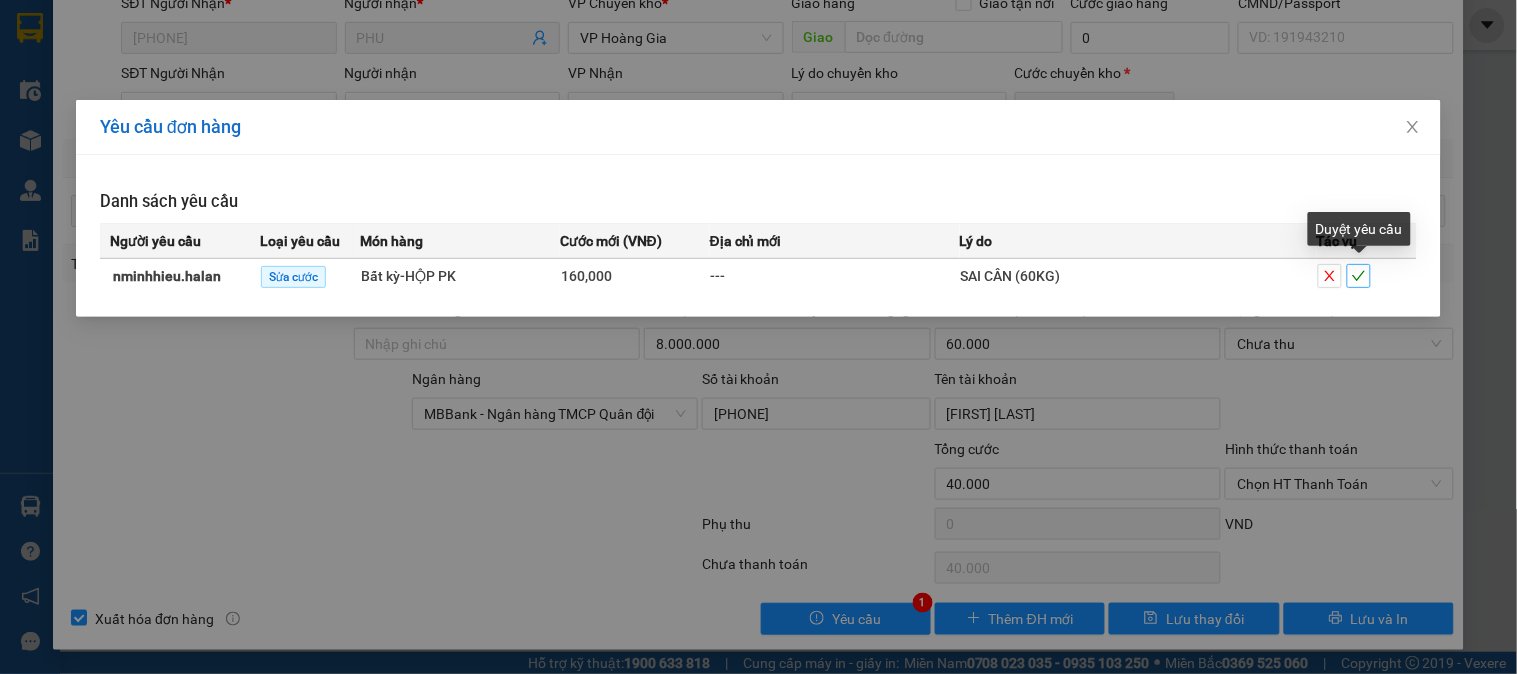 click 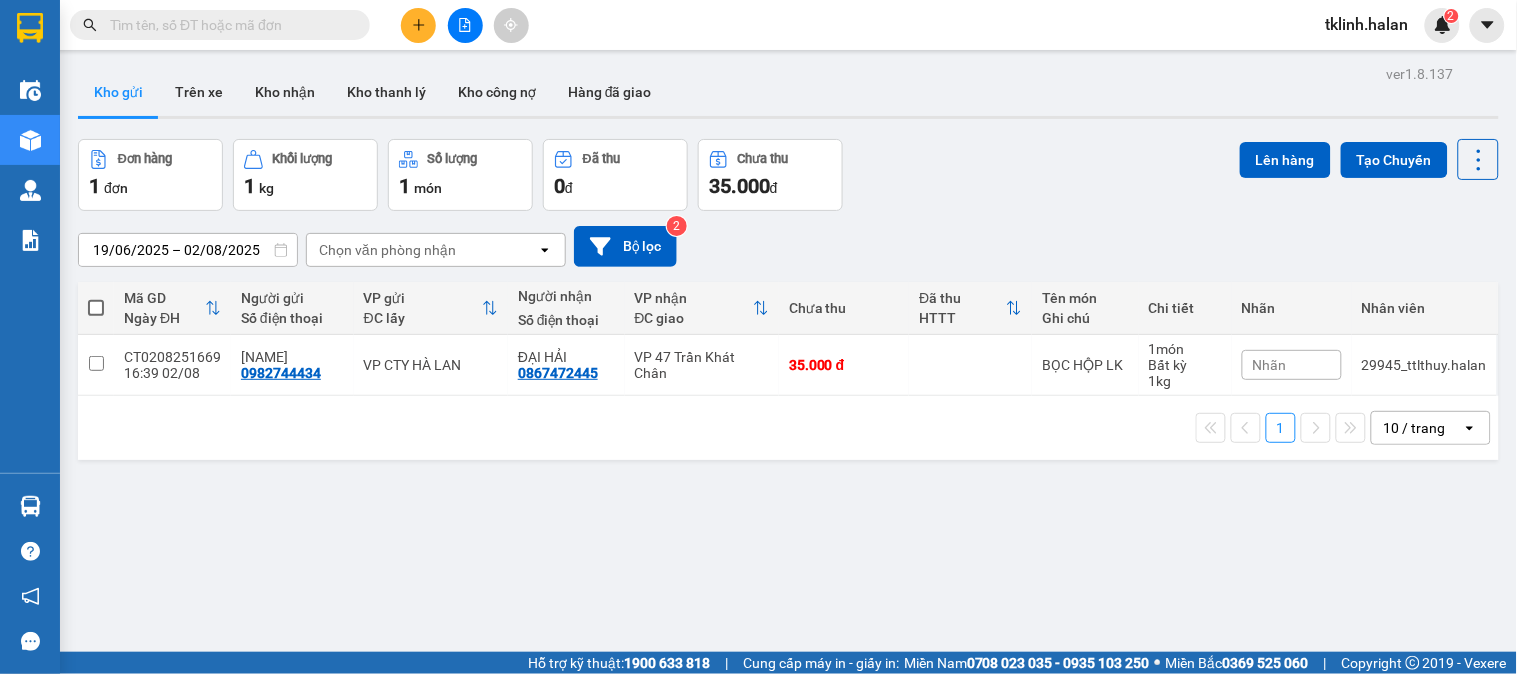 drag, startPoint x: 798, startPoint y: 77, endPoint x: 846, endPoint y: 77, distance: 48 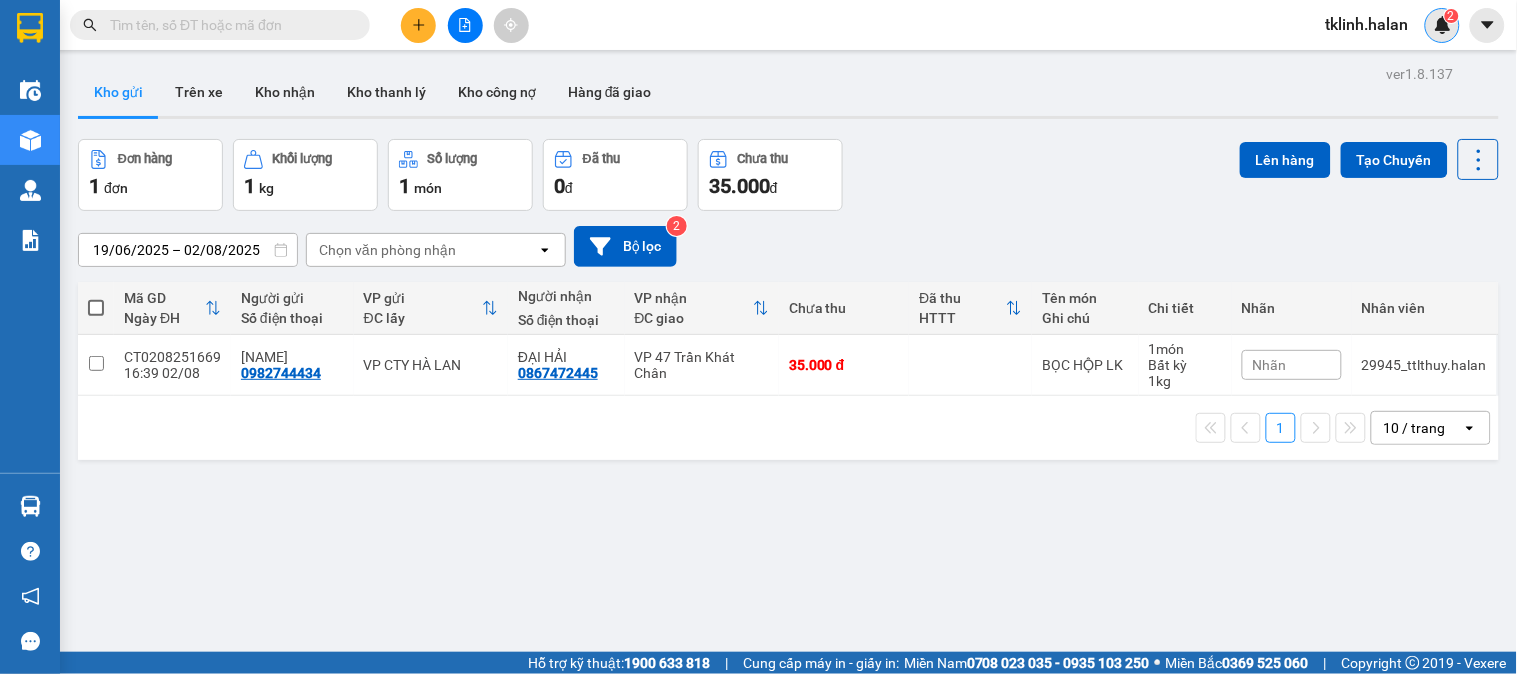 click at bounding box center (1443, 25) 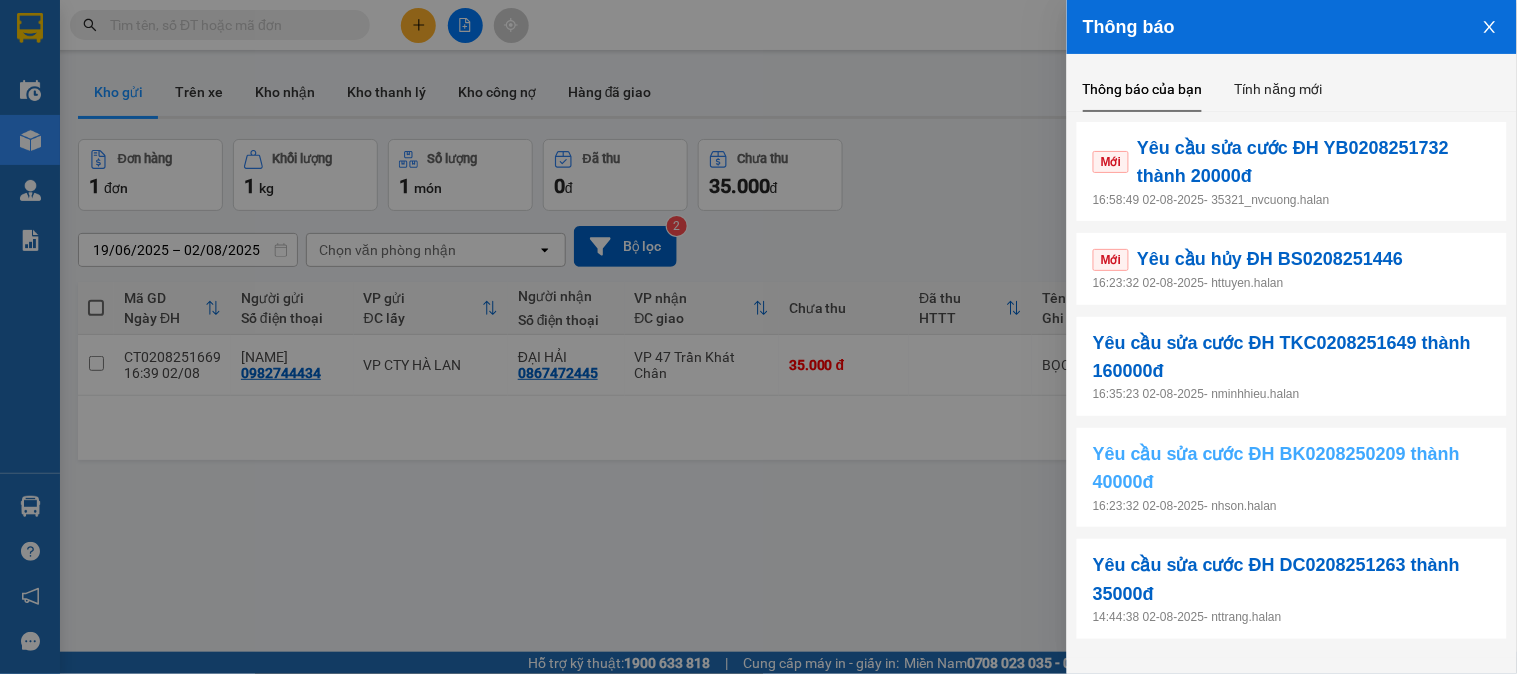 click on "Yêu cầu sửa cước ĐH BK0208250209 thành 40000đ" at bounding box center (1292, 468) 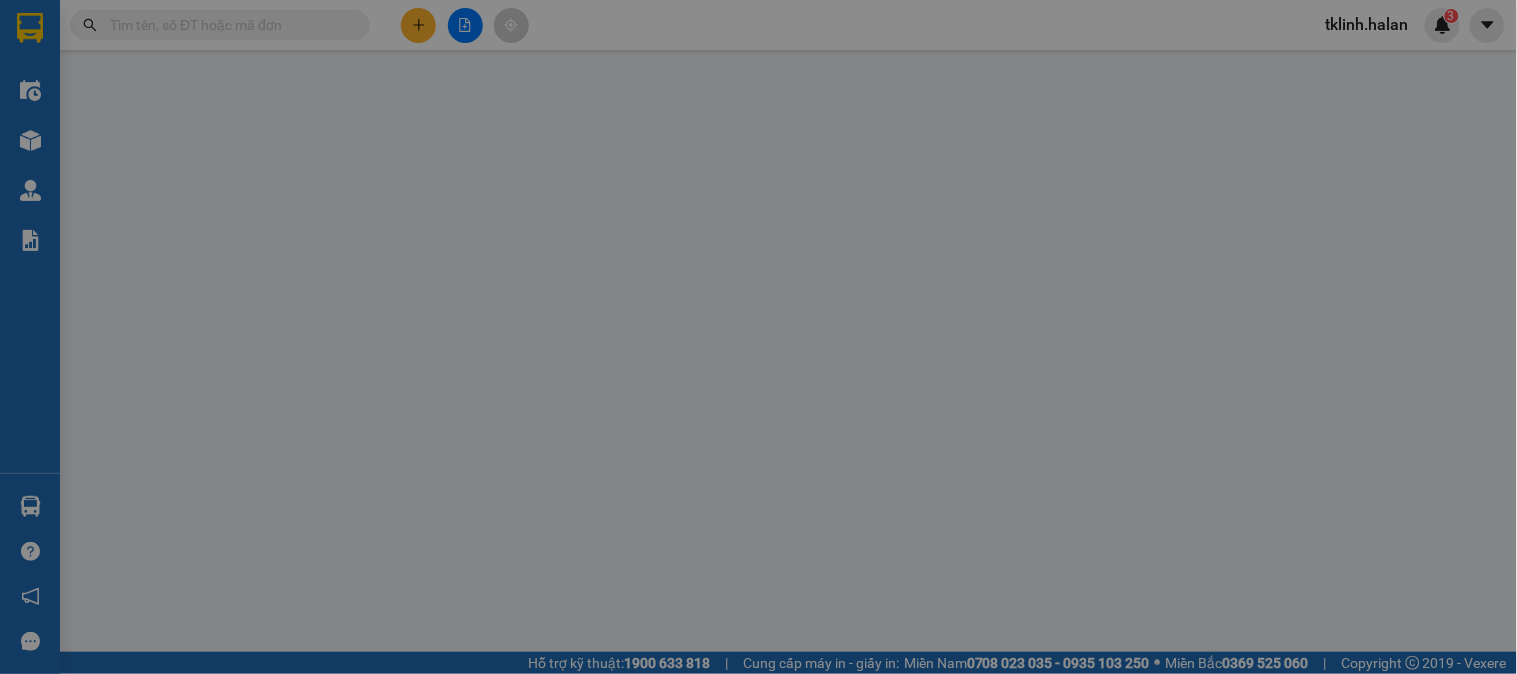 type on "0967576213" 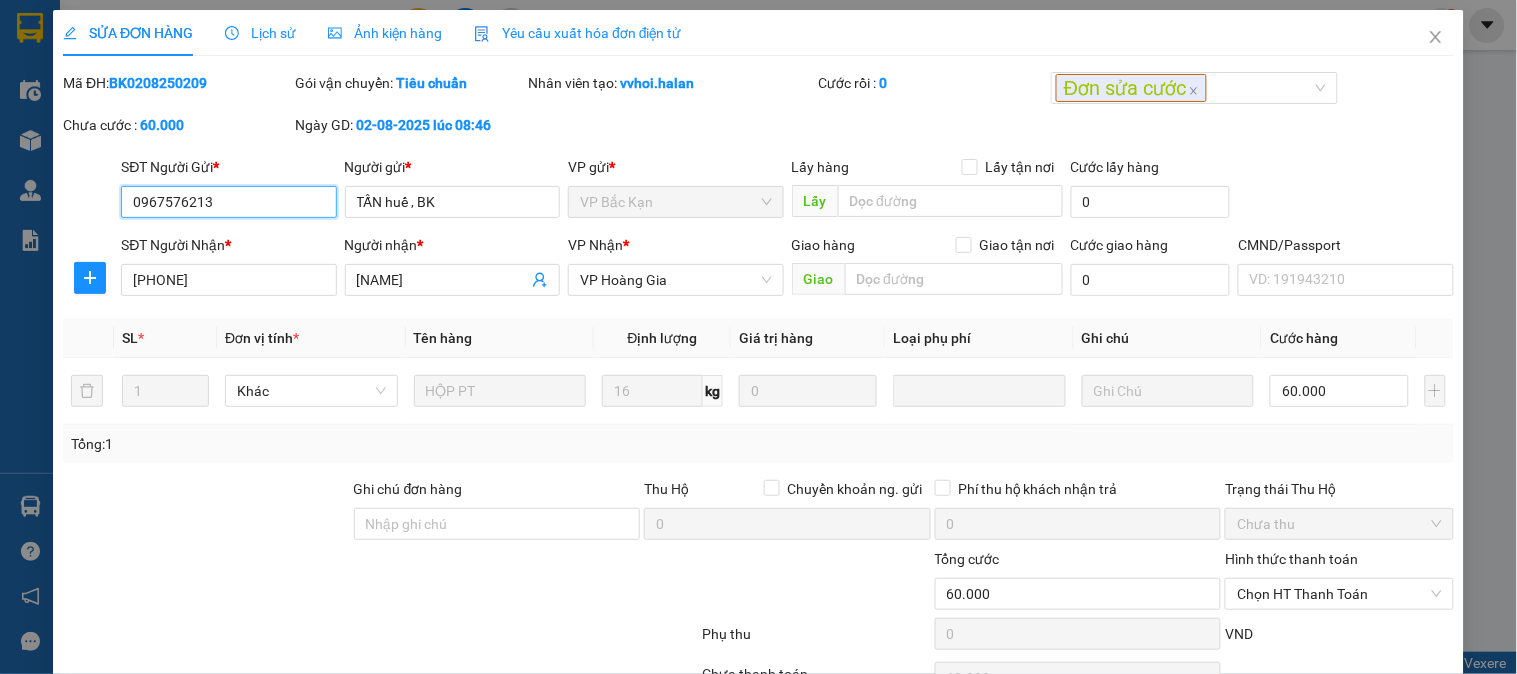 scroll, scrollTop: 110, scrollLeft: 0, axis: vertical 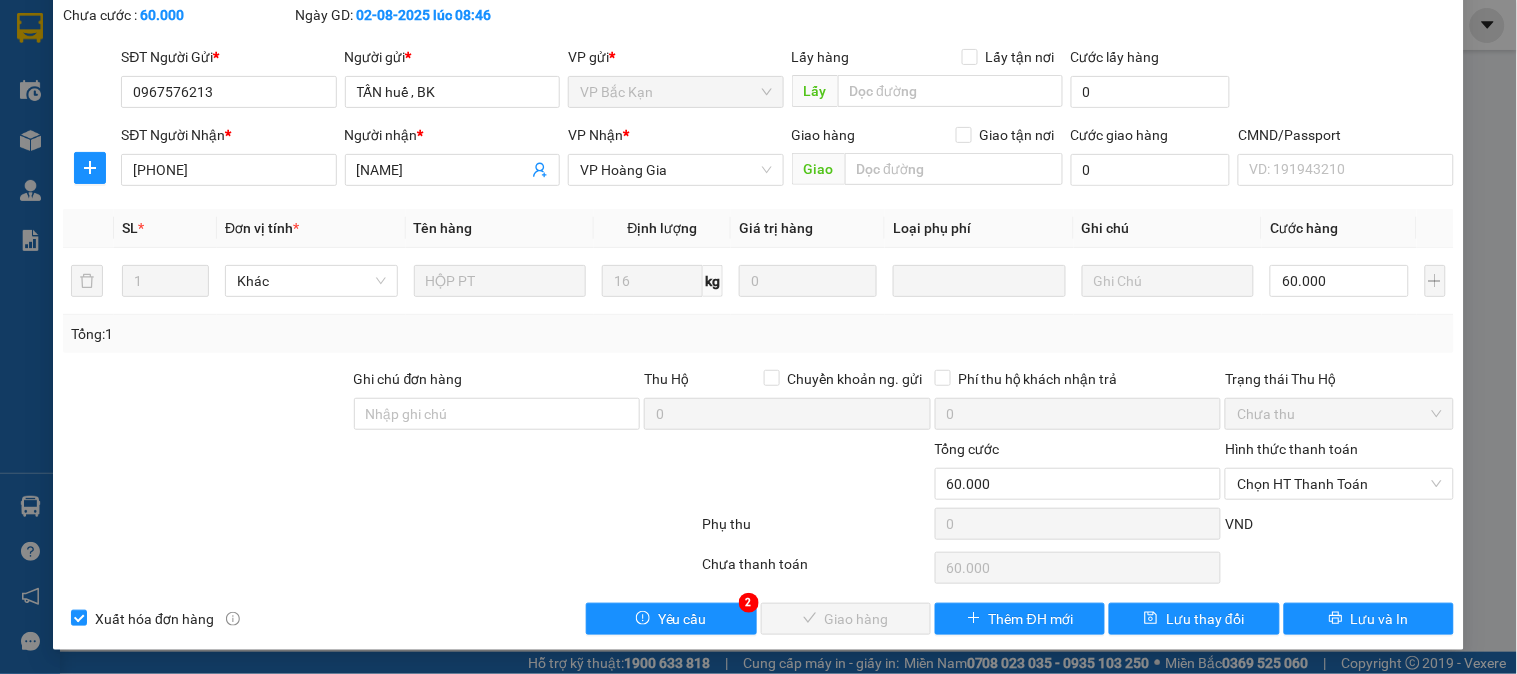 click on "2" at bounding box center (749, 603) 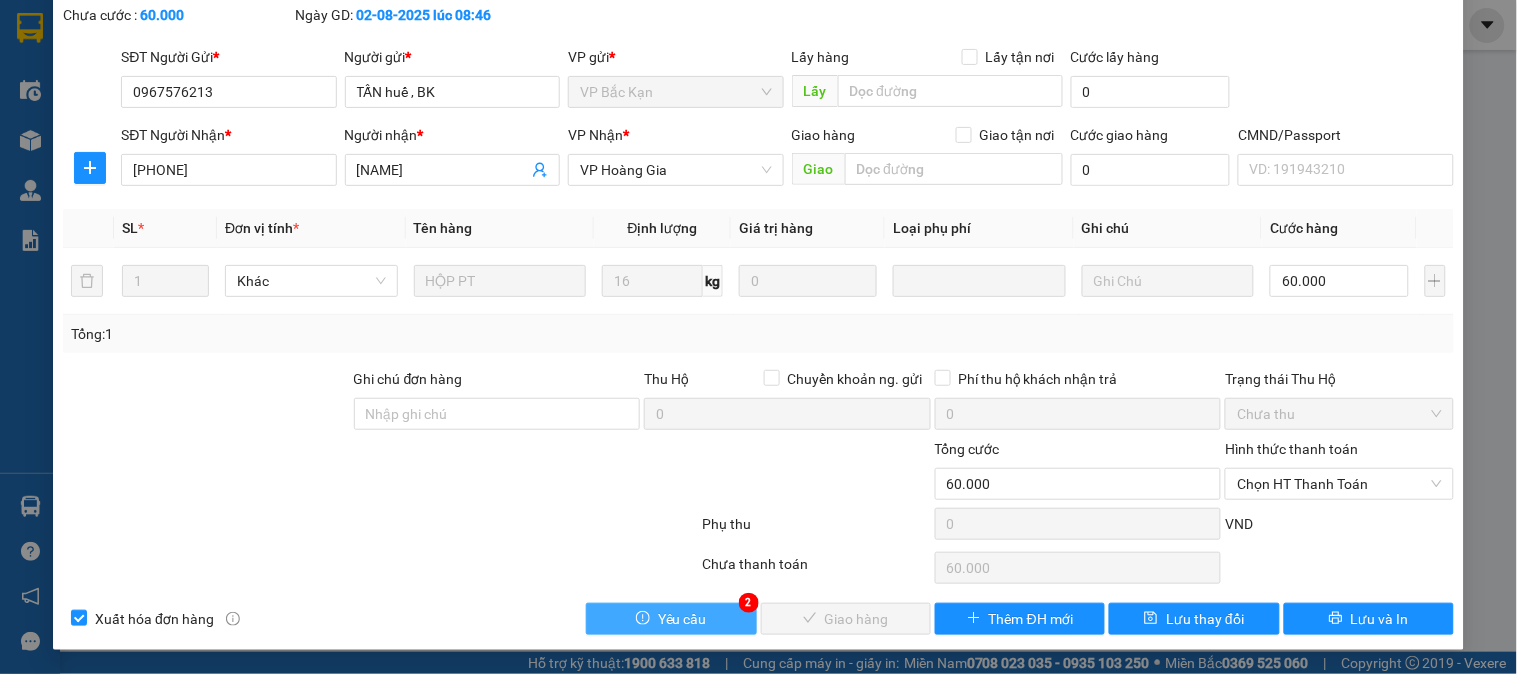 click on "Yêu cầu" at bounding box center [671, 619] 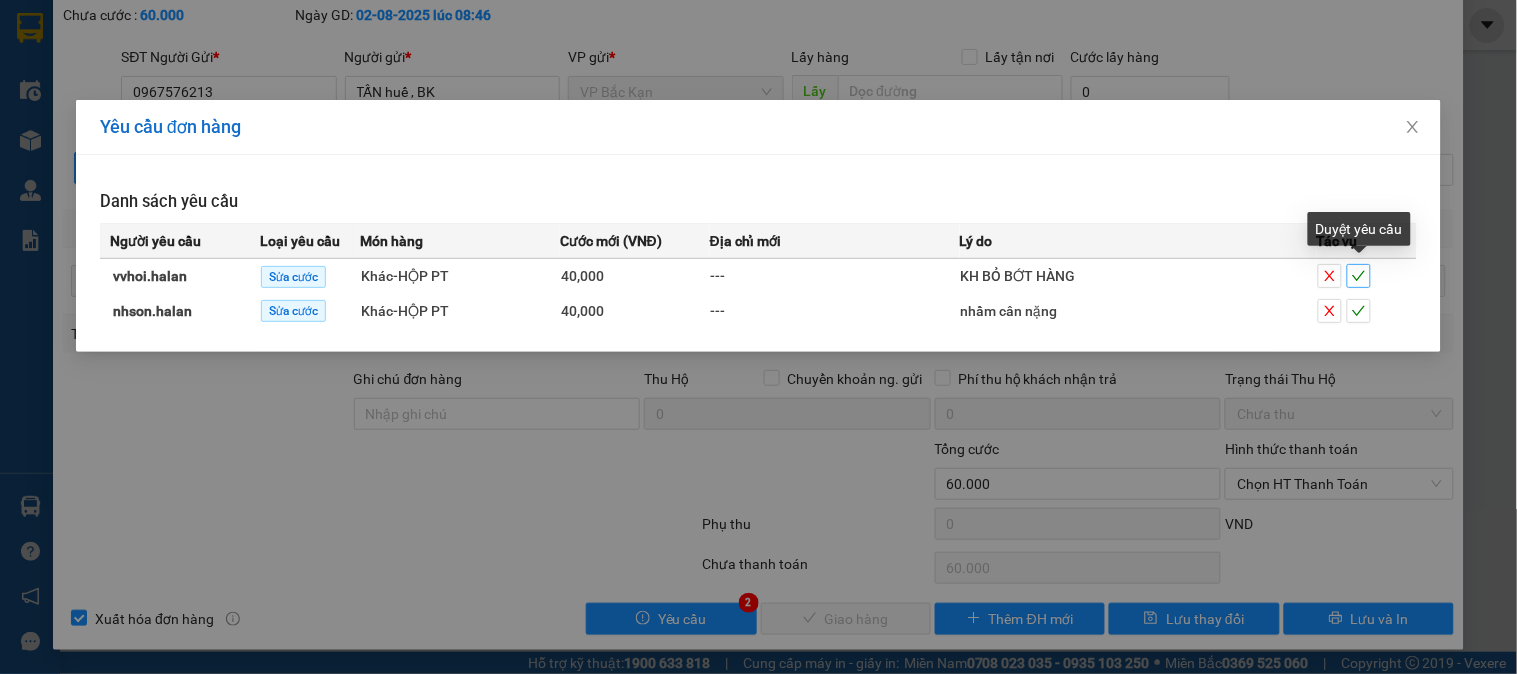 click 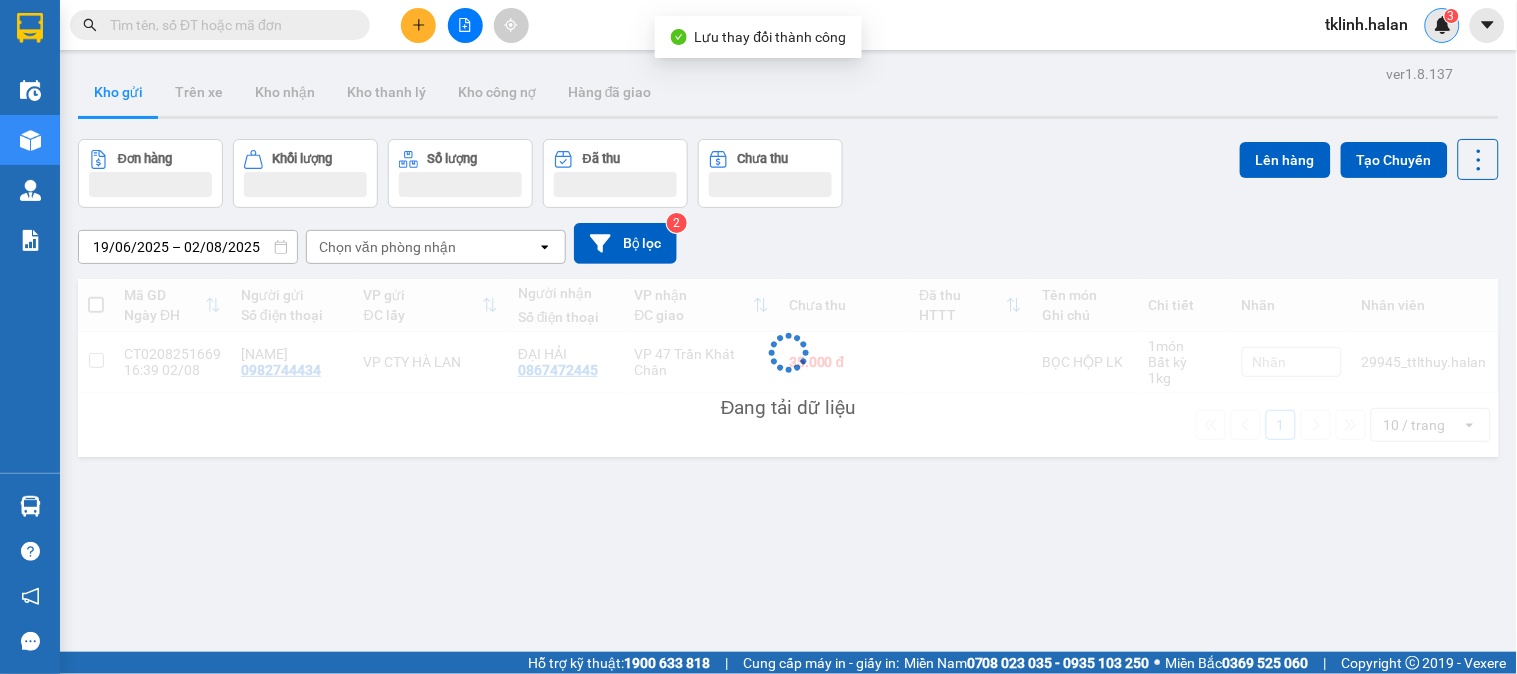 click at bounding box center (1443, 25) 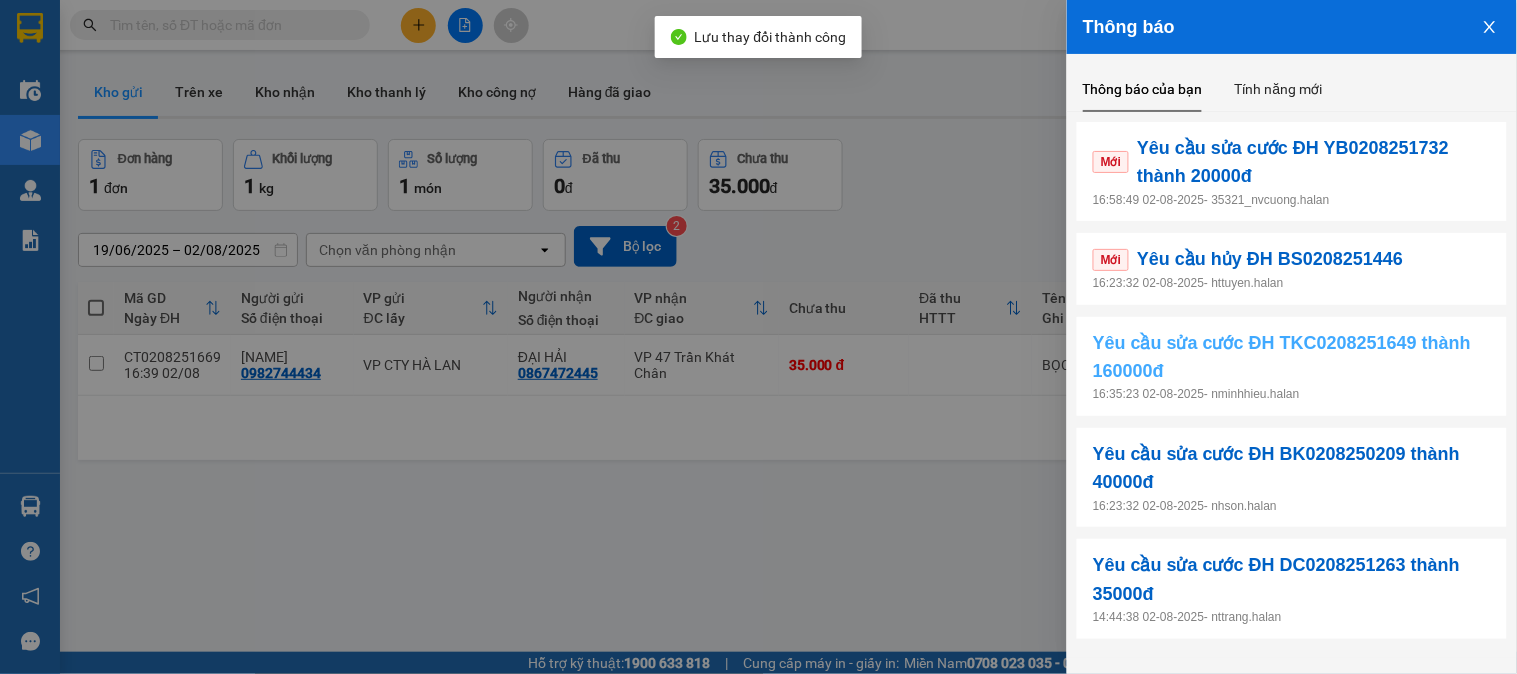 click on "Yêu cầu sửa cước ĐH TKC0208251649 thành 160000đ" at bounding box center (1292, 357) 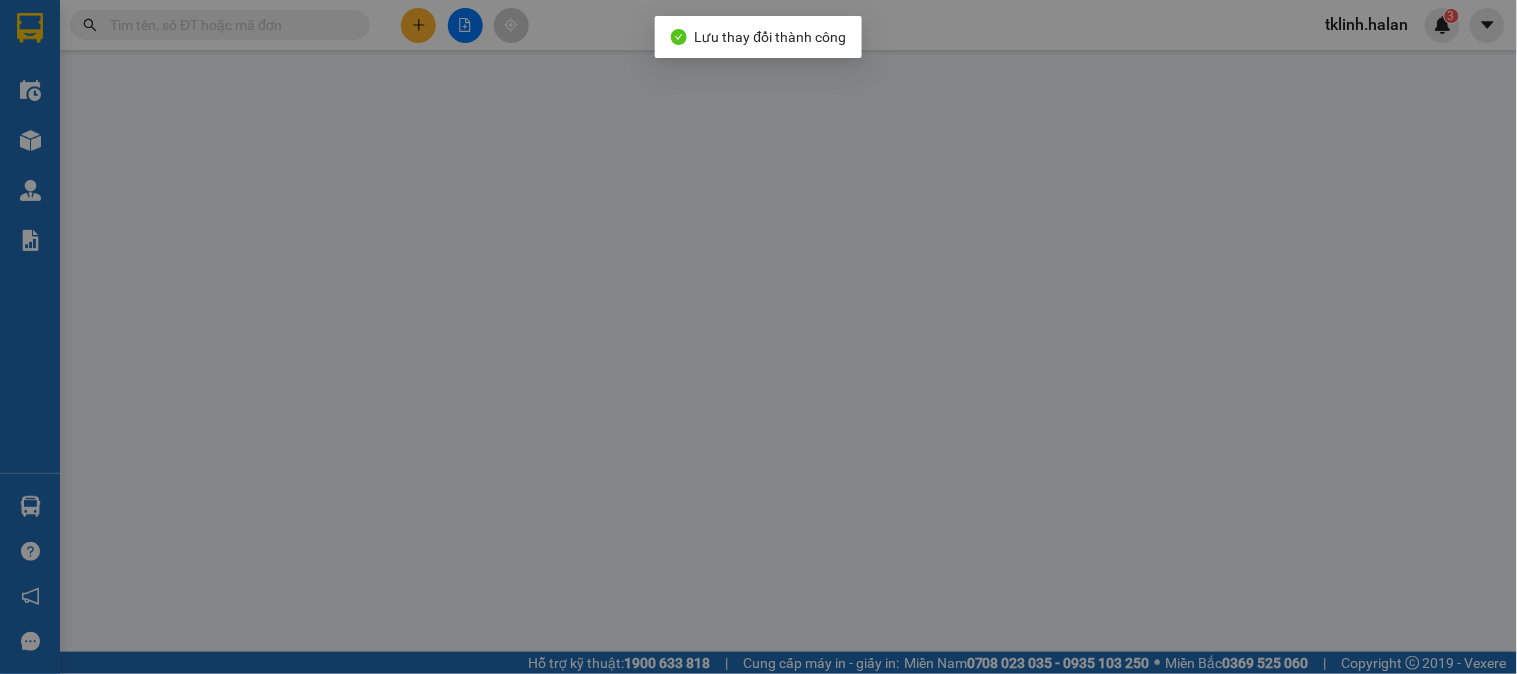 type on "0988565998" 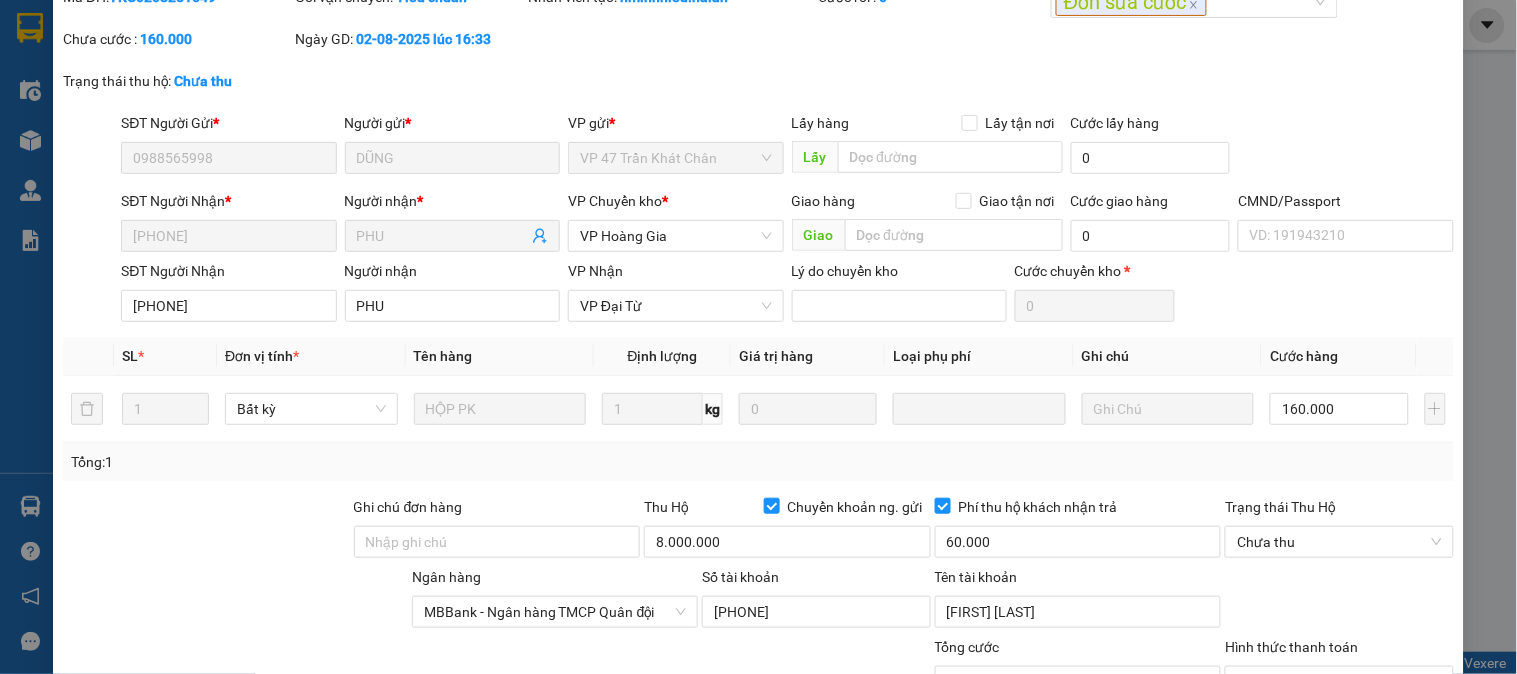 scroll, scrollTop: 0, scrollLeft: 0, axis: both 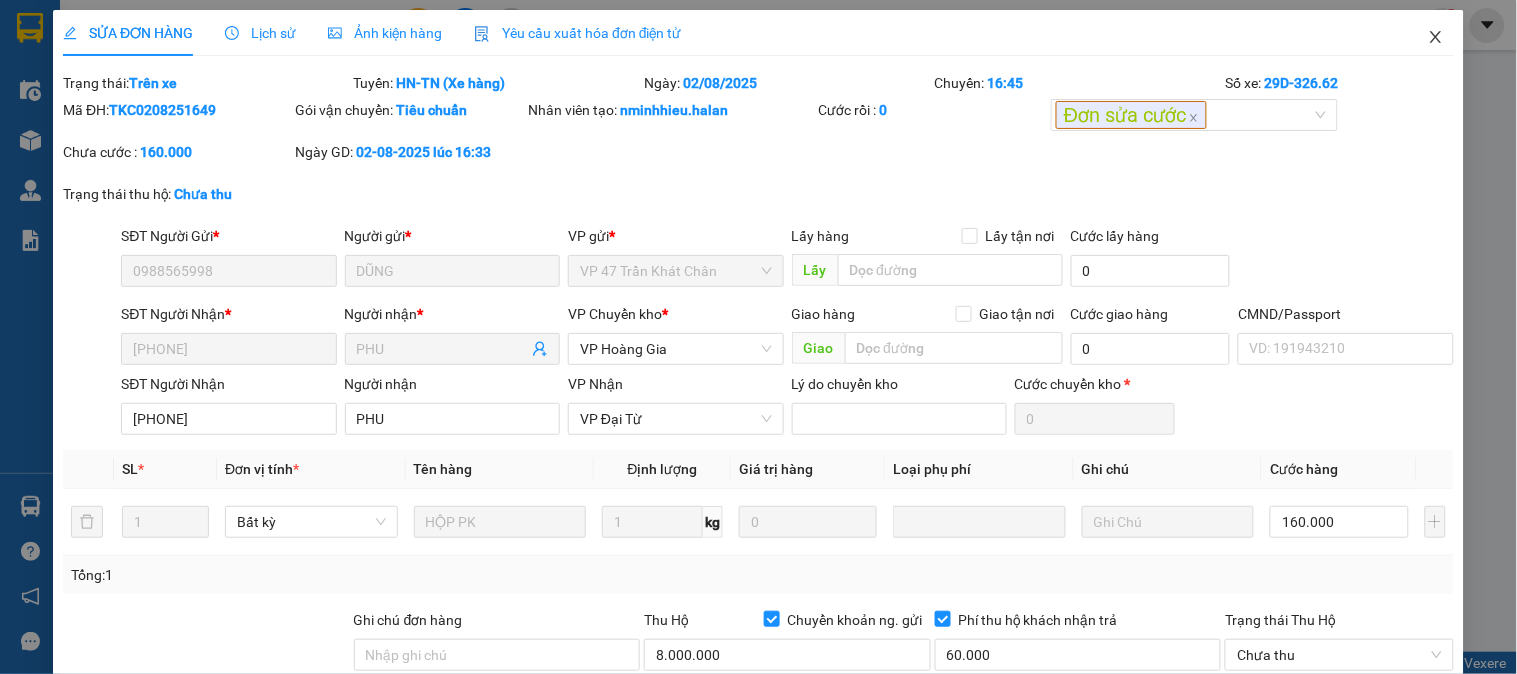 click 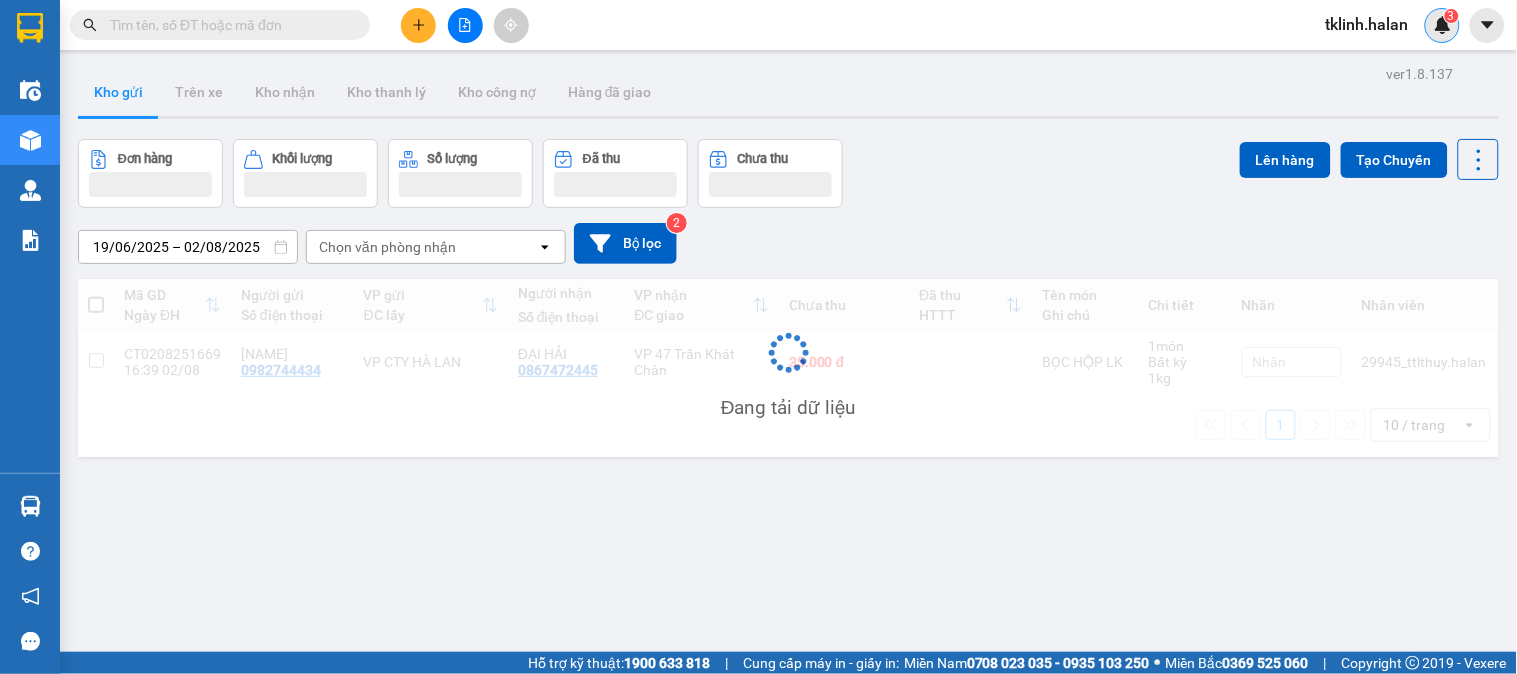 click at bounding box center (1443, 25) 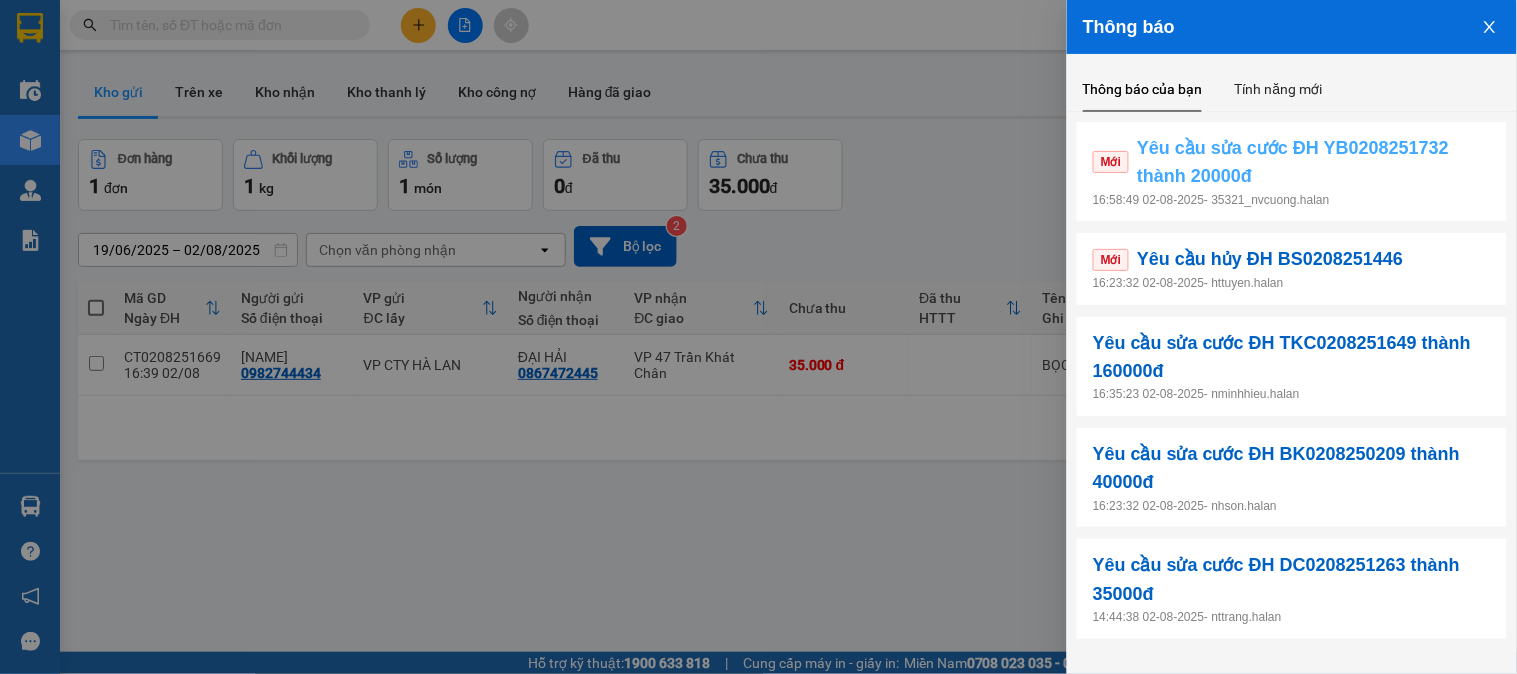 click on "Yêu cầu sửa cước ĐH YB0208251732 thành 20000đ" at bounding box center [1314, 162] 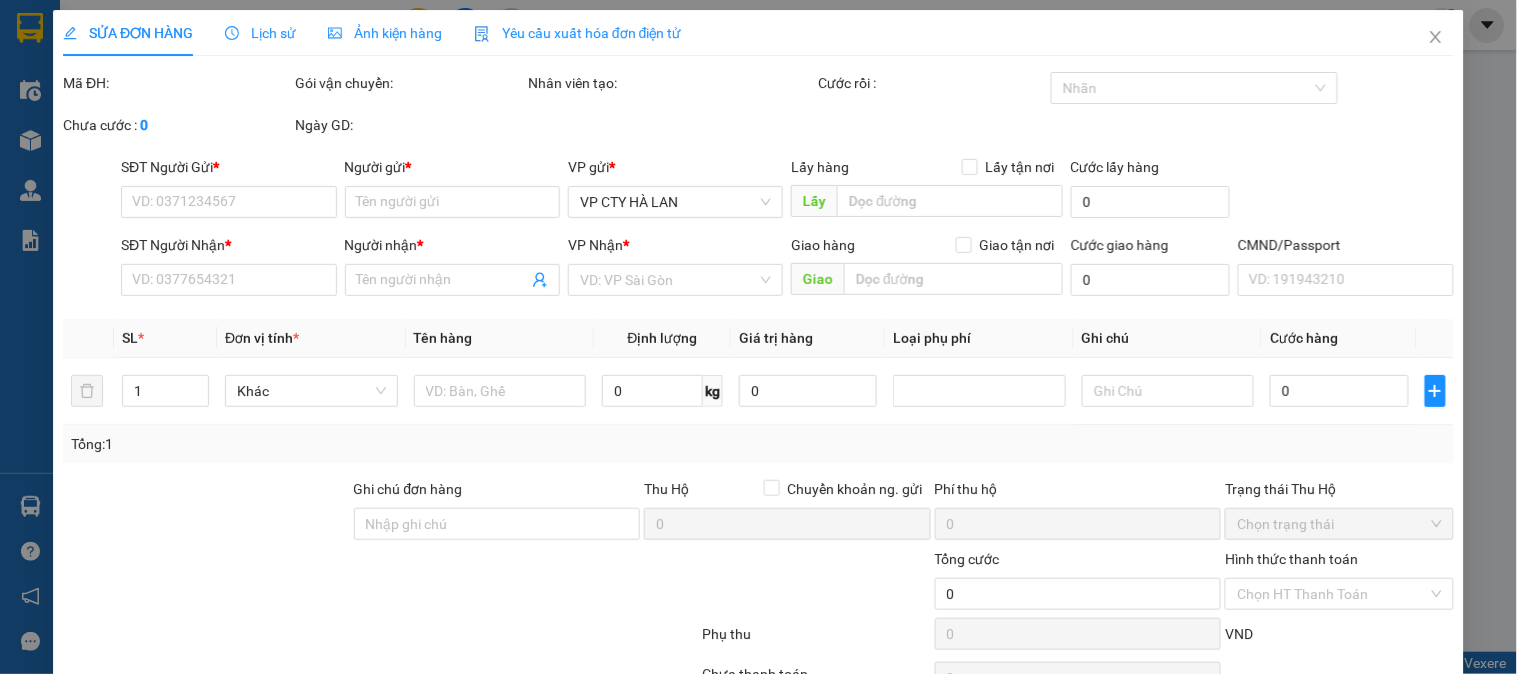 type on "0338883222" 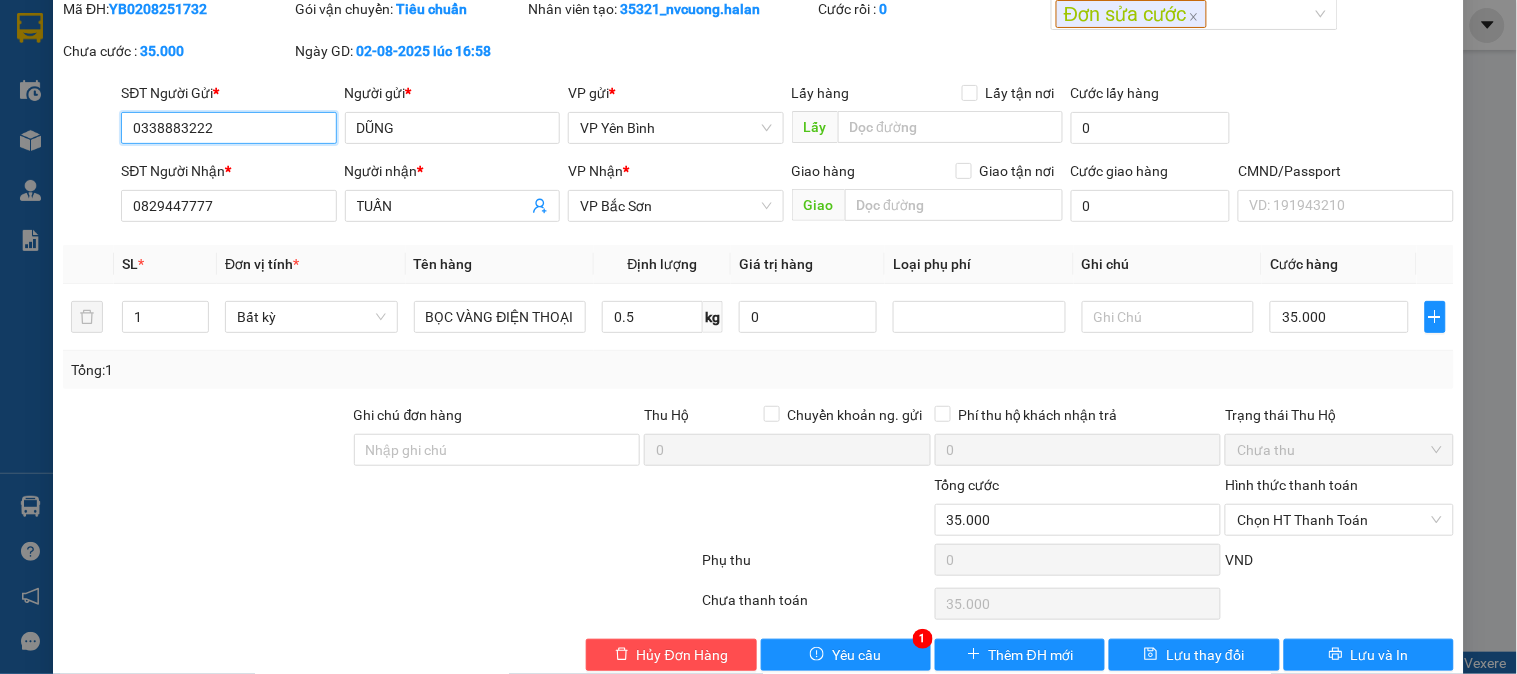 scroll, scrollTop: 110, scrollLeft: 0, axis: vertical 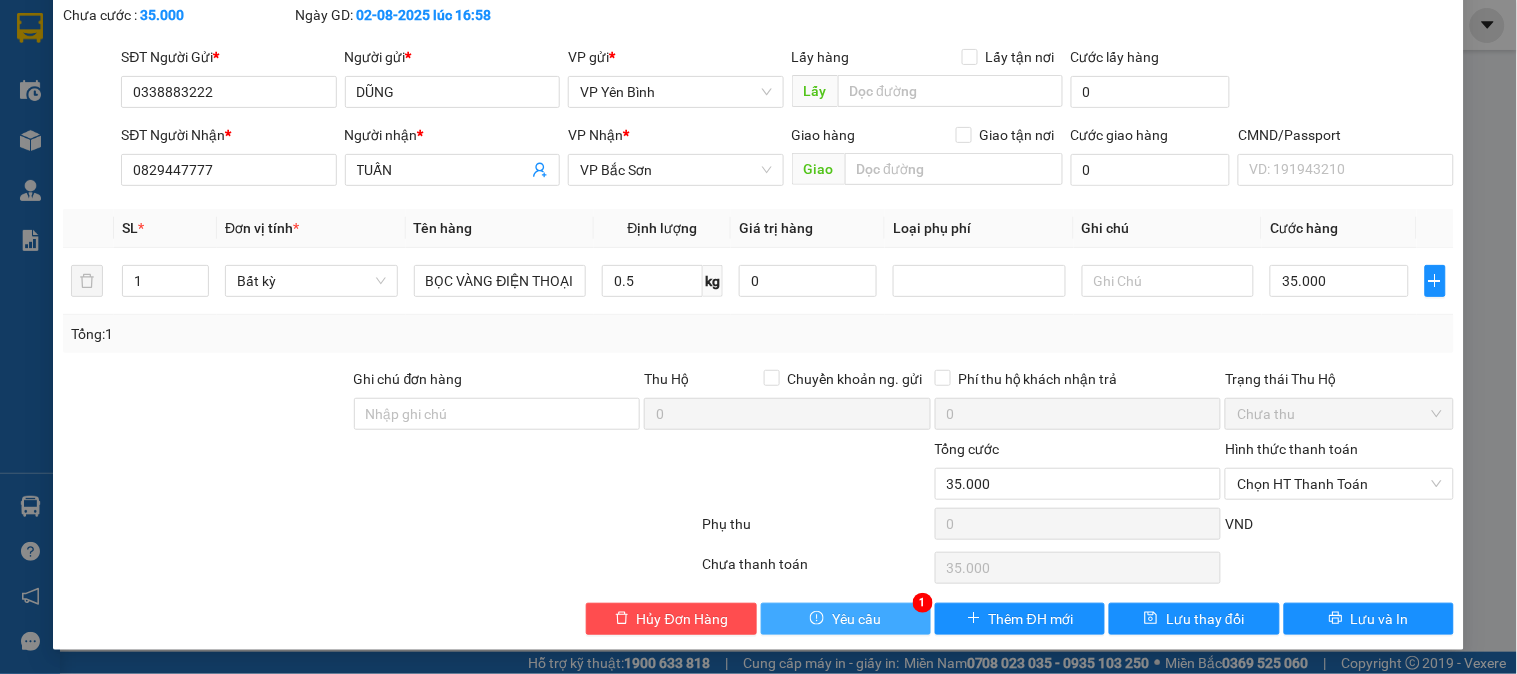 click on "Yêu cầu" at bounding box center (846, 619) 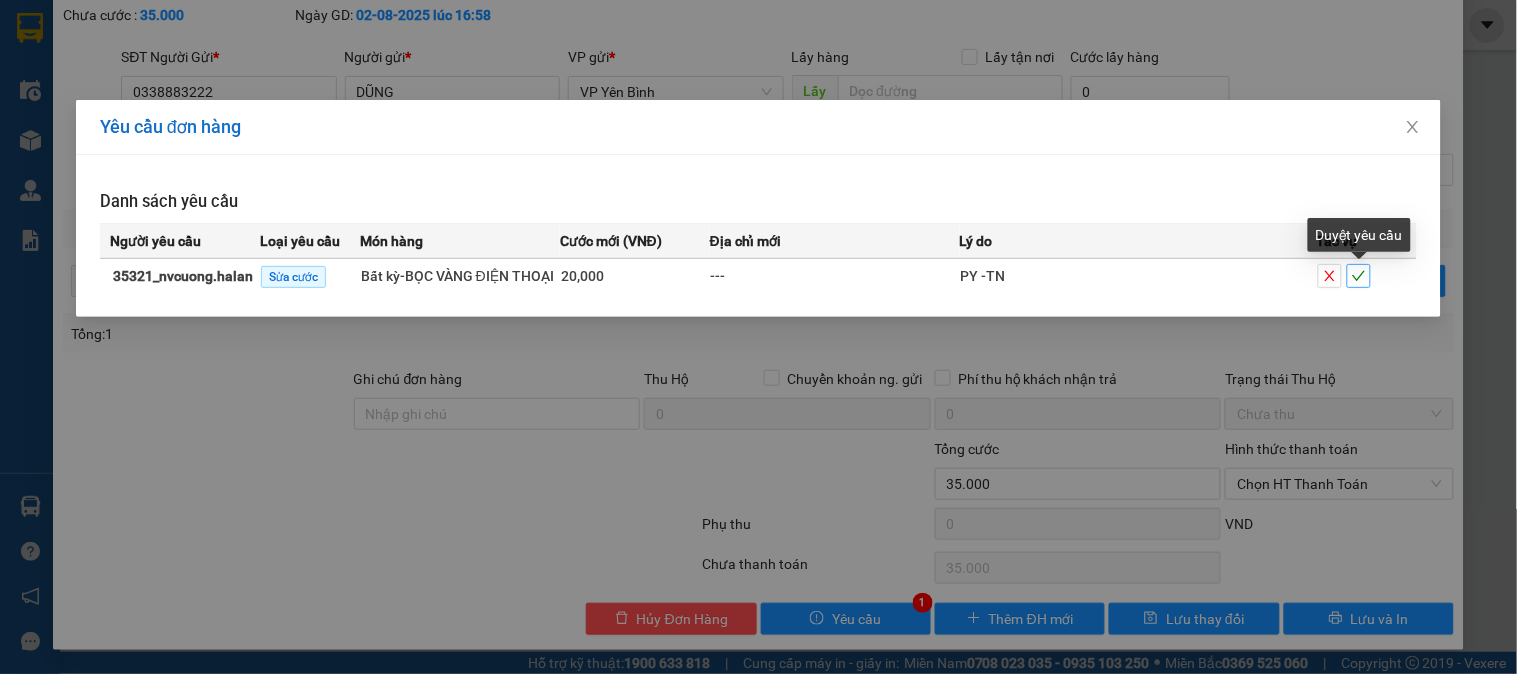 click 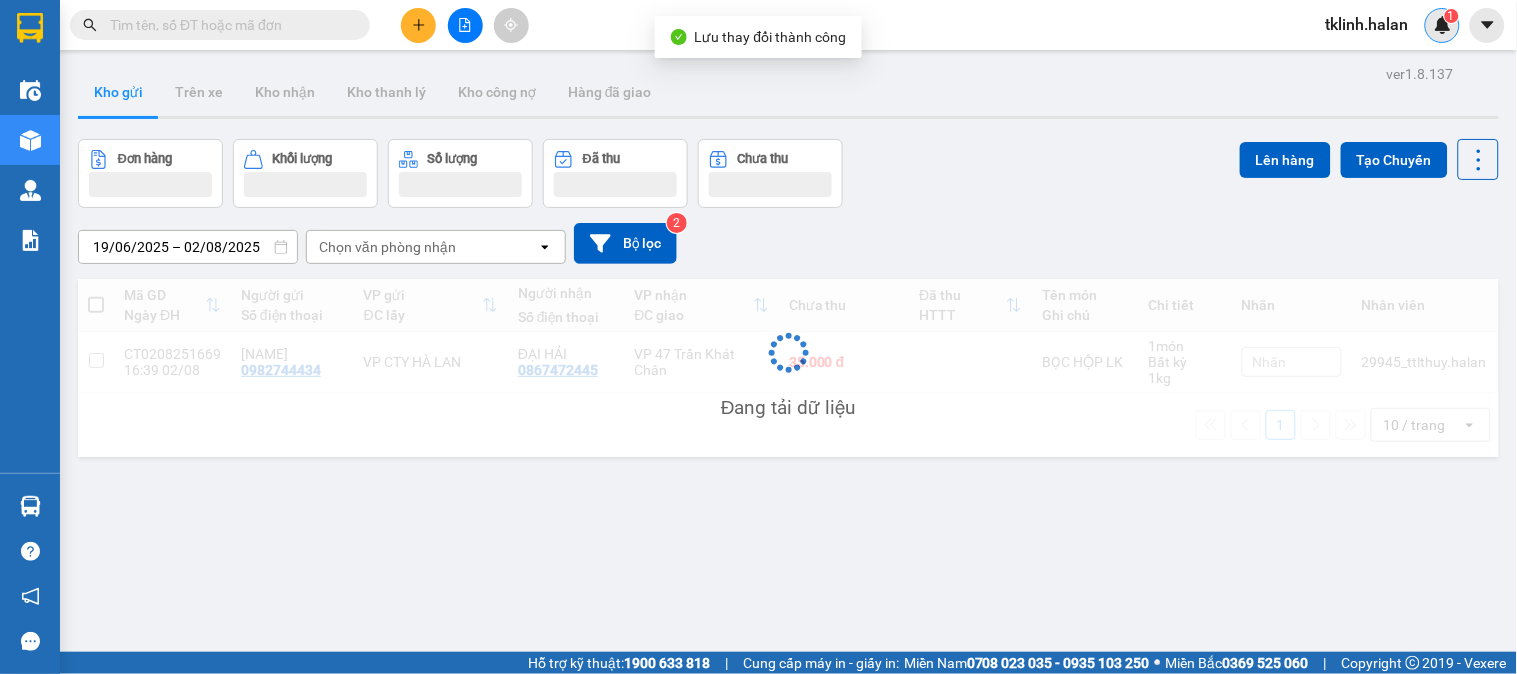 click on "1" at bounding box center [1452, 16] 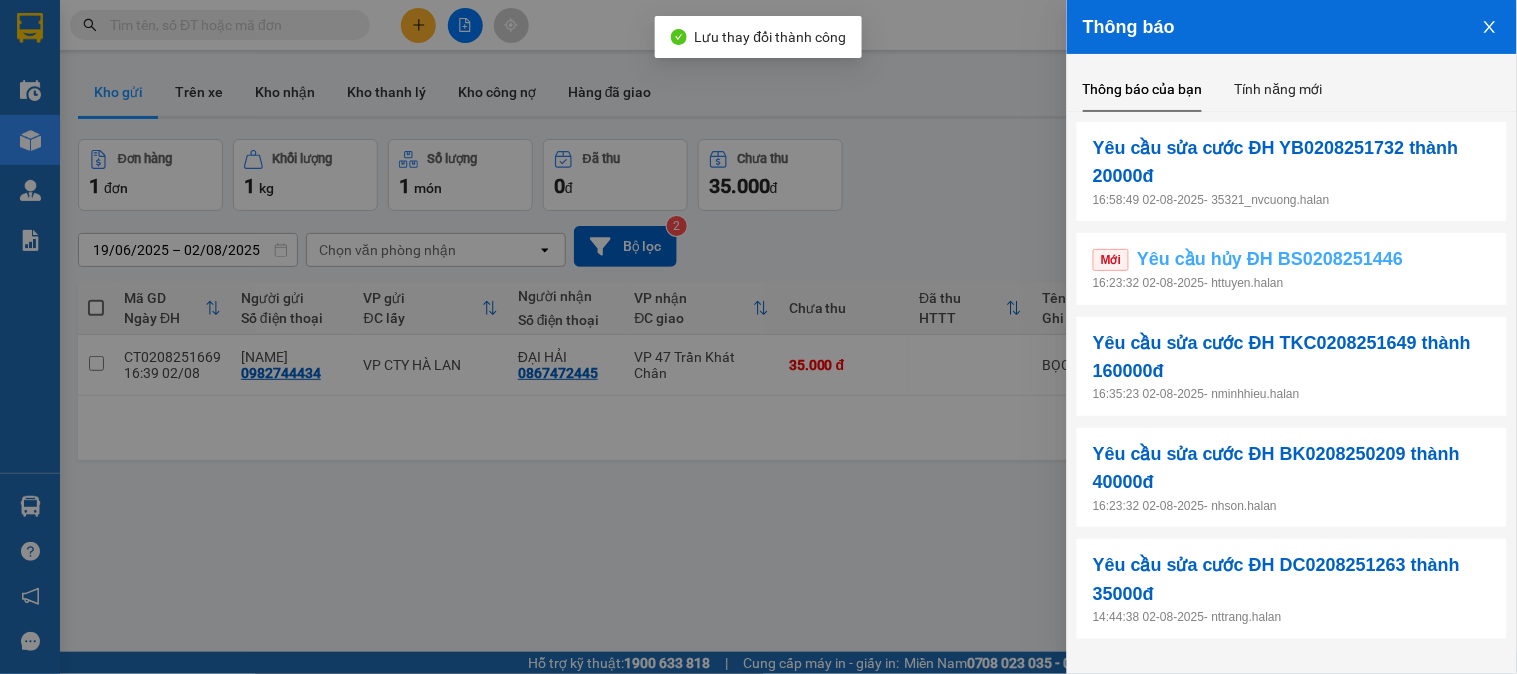 click on "Yêu cầu hủy ĐH BS0208251446" at bounding box center (1270, 259) 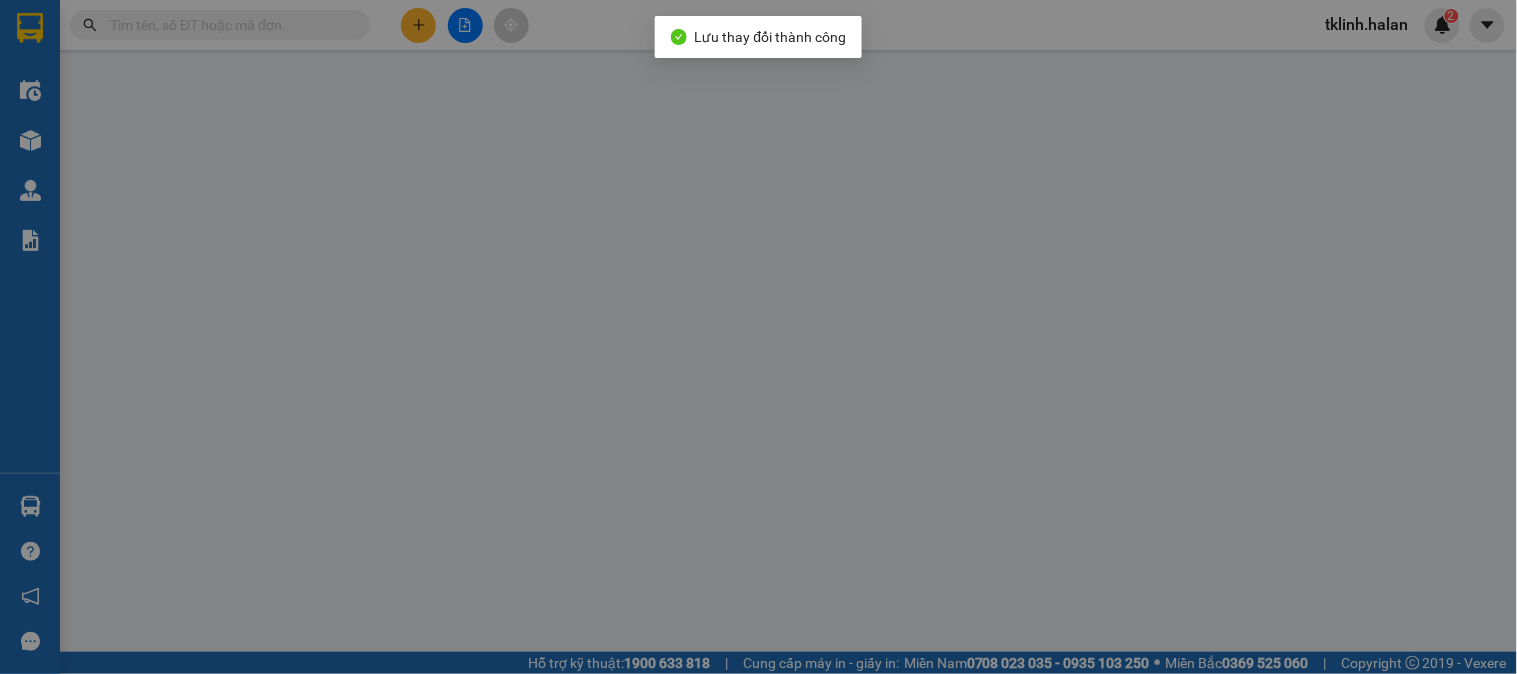 type on "[PHONE]" 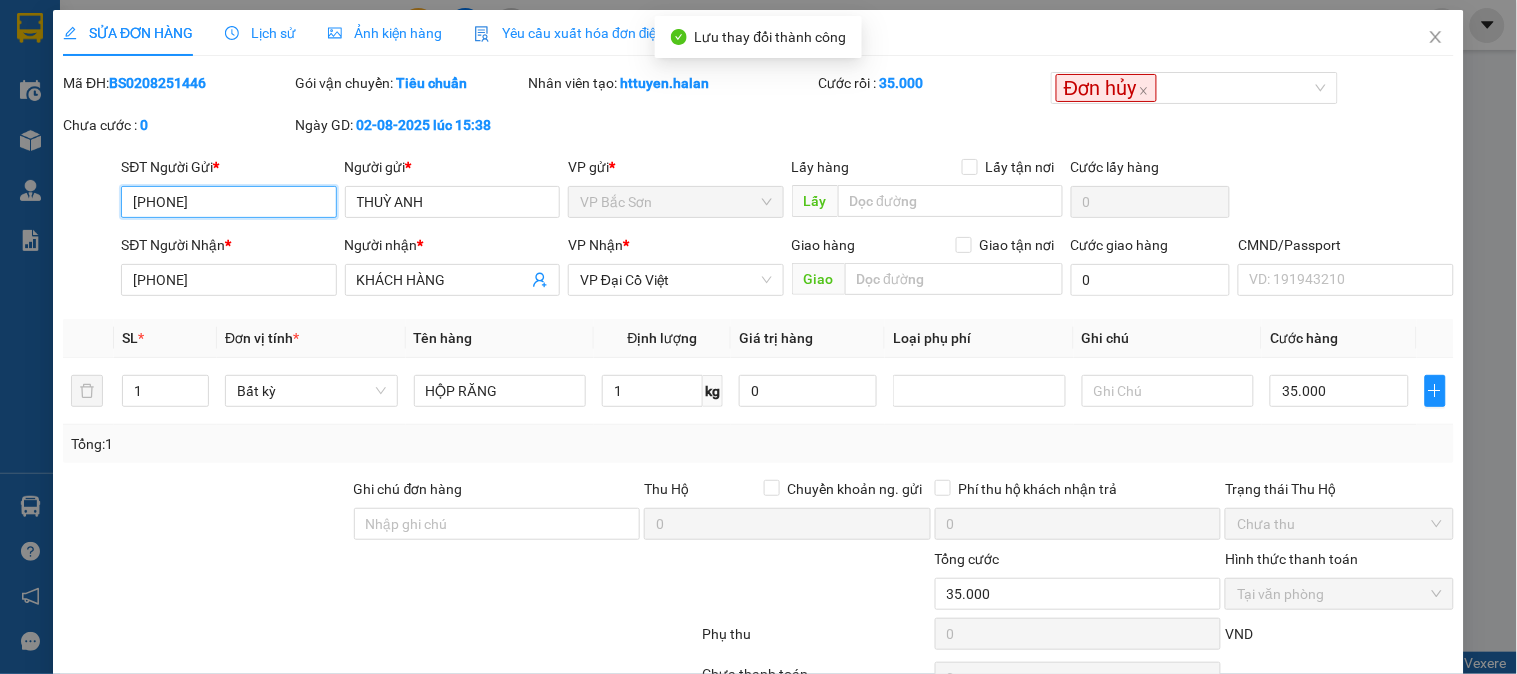 click on "[PHONE]" at bounding box center (228, 202) 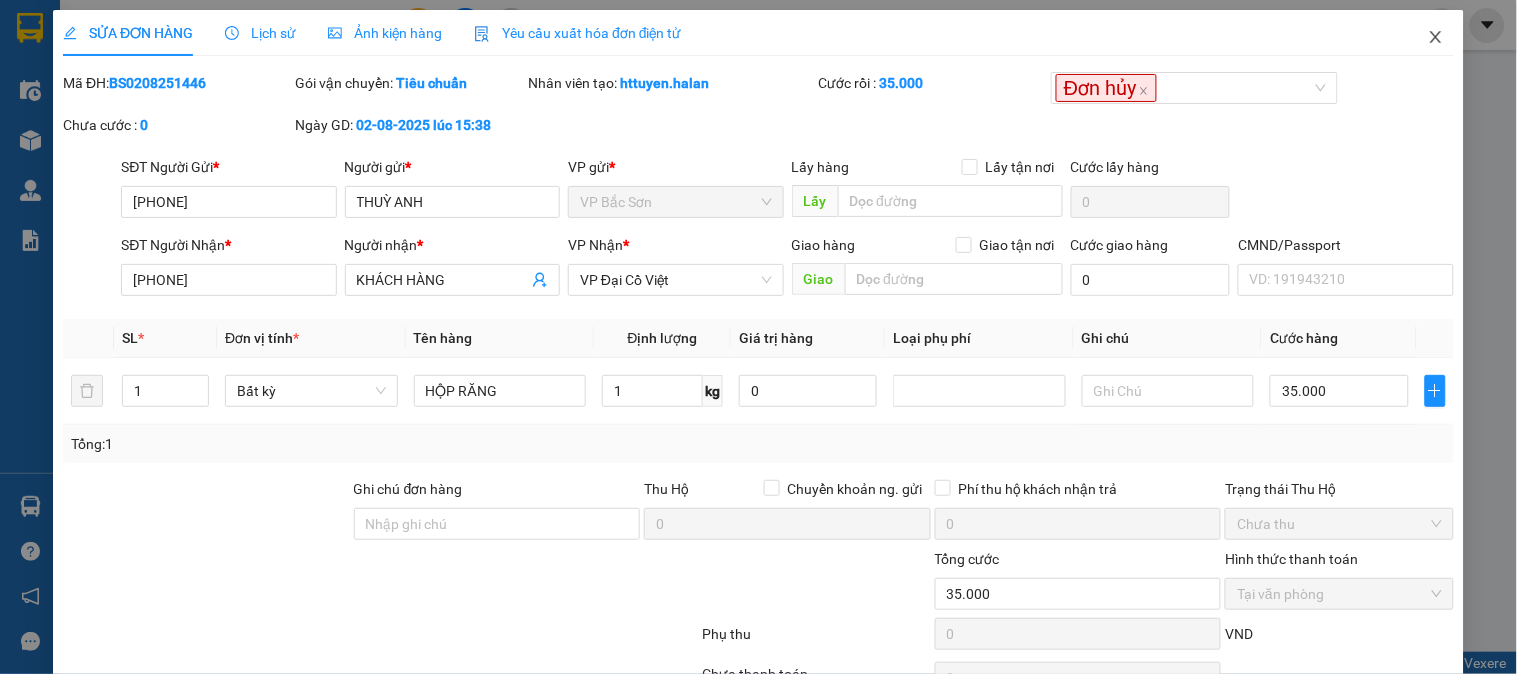 click 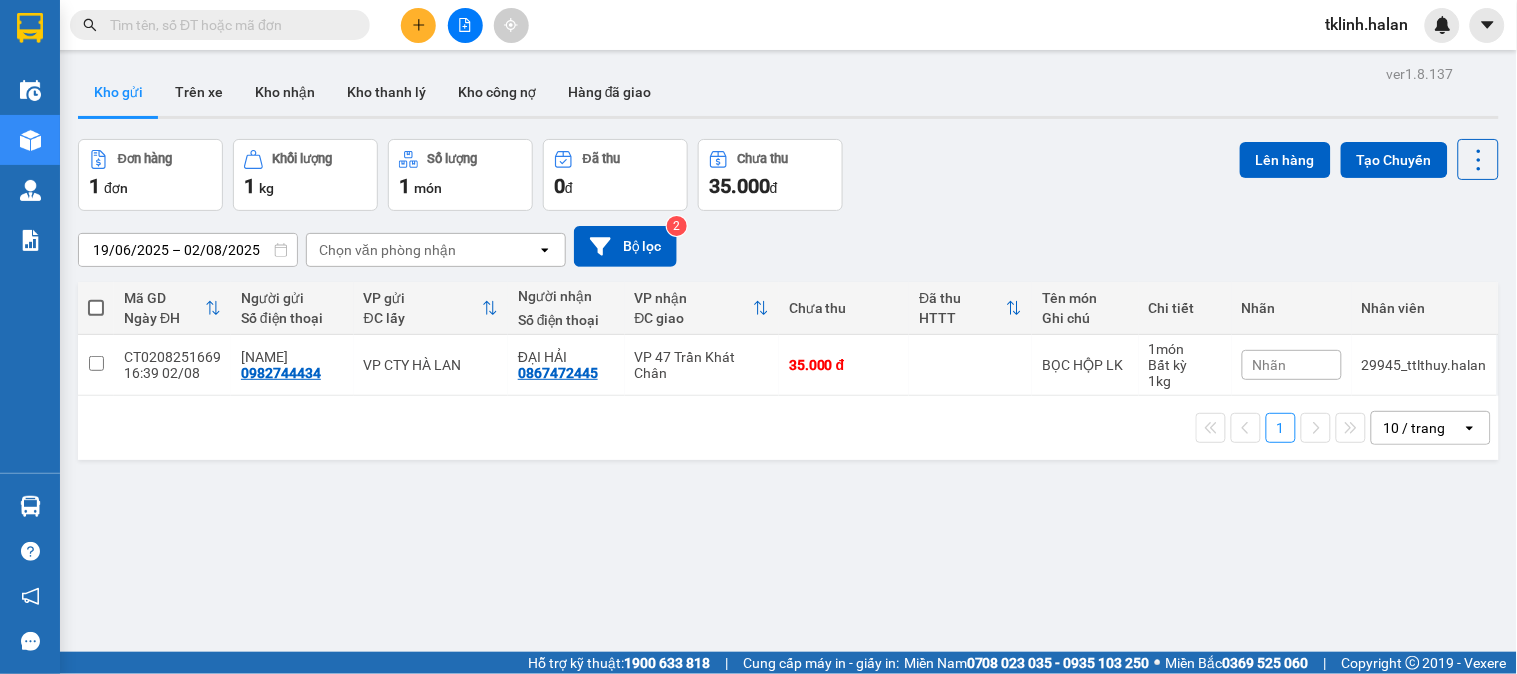 click at bounding box center (228, 25) 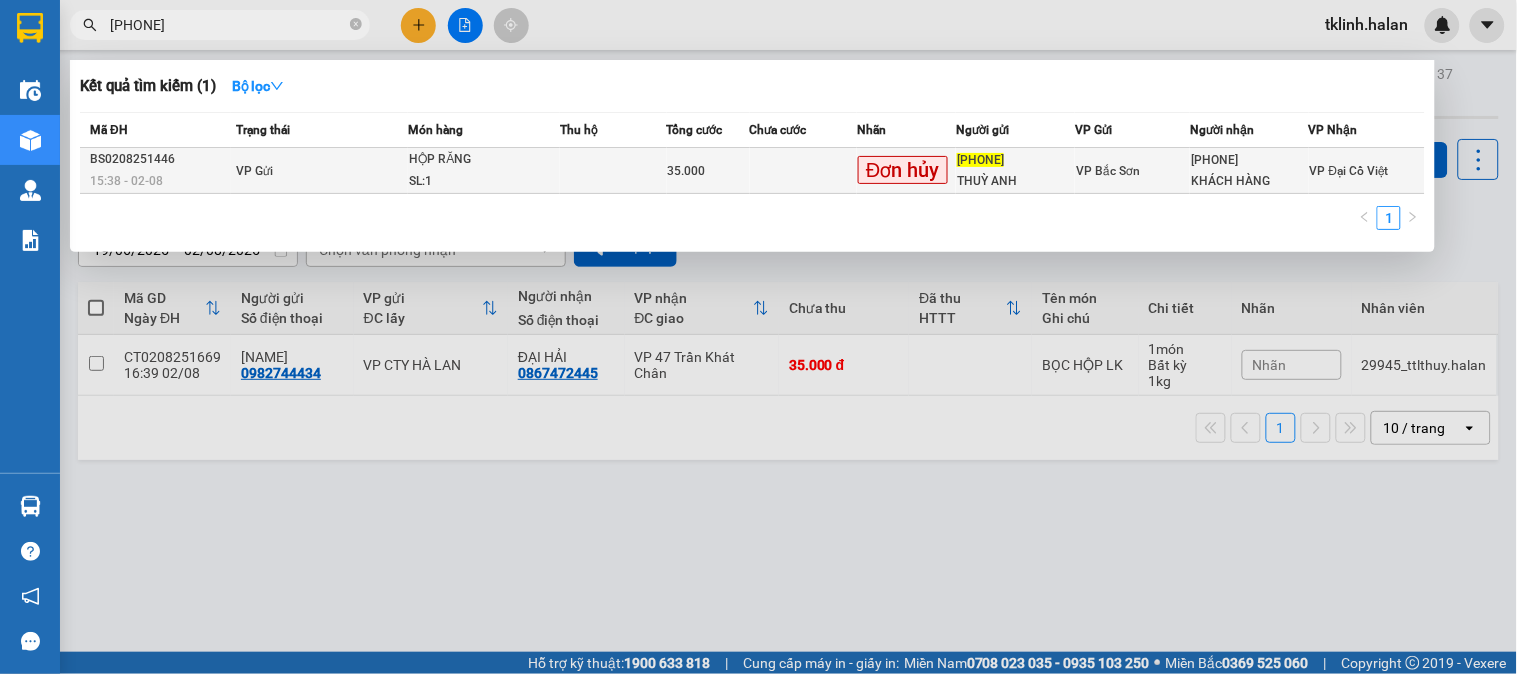 type on "[PHONE]" 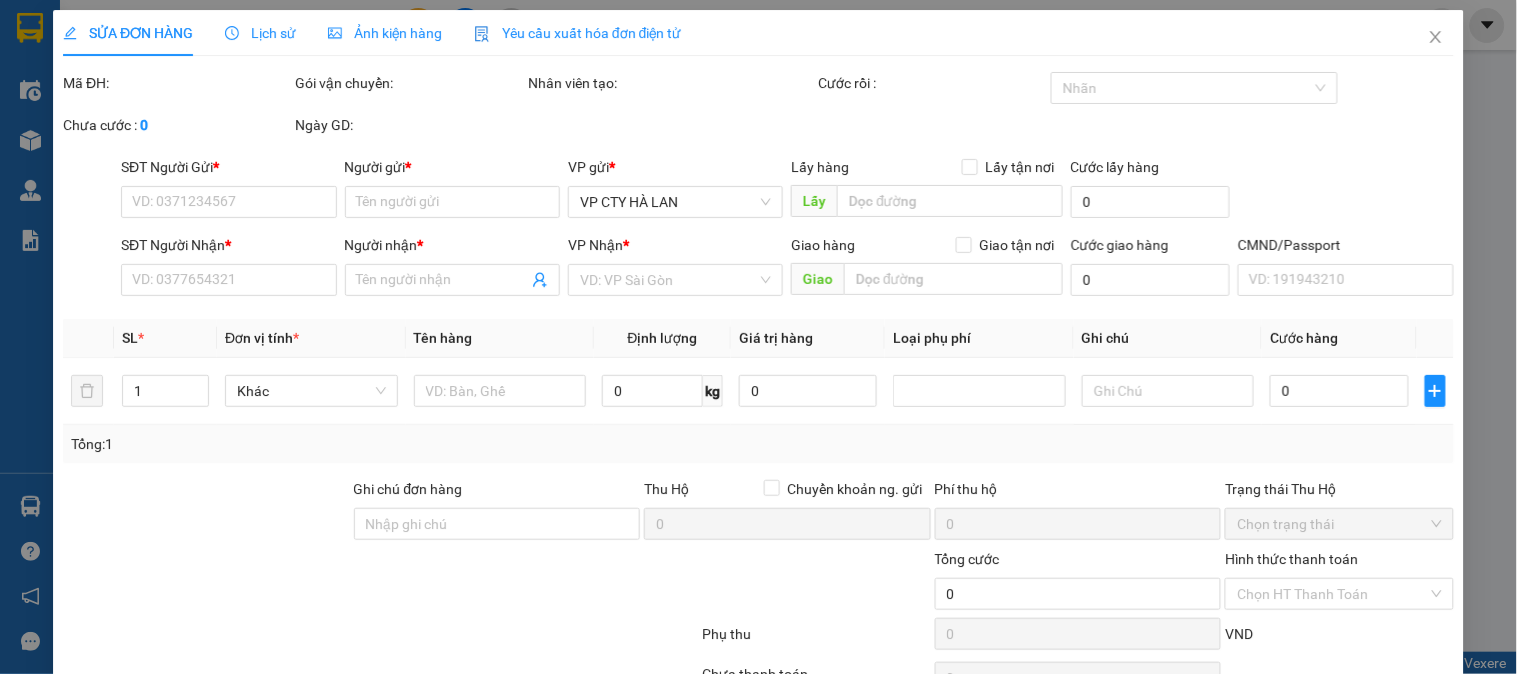 type on "[PHONE]" 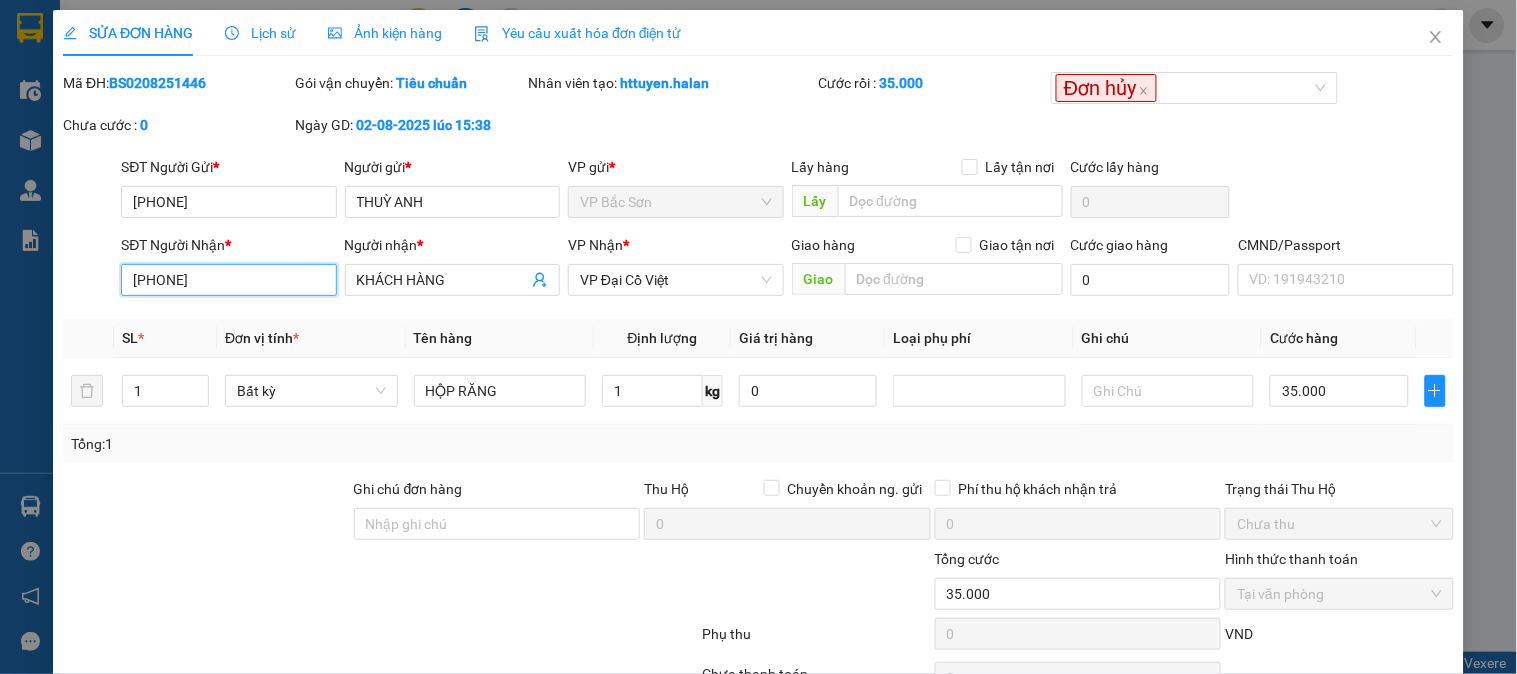 click on "[PHONE]" at bounding box center (228, 280) 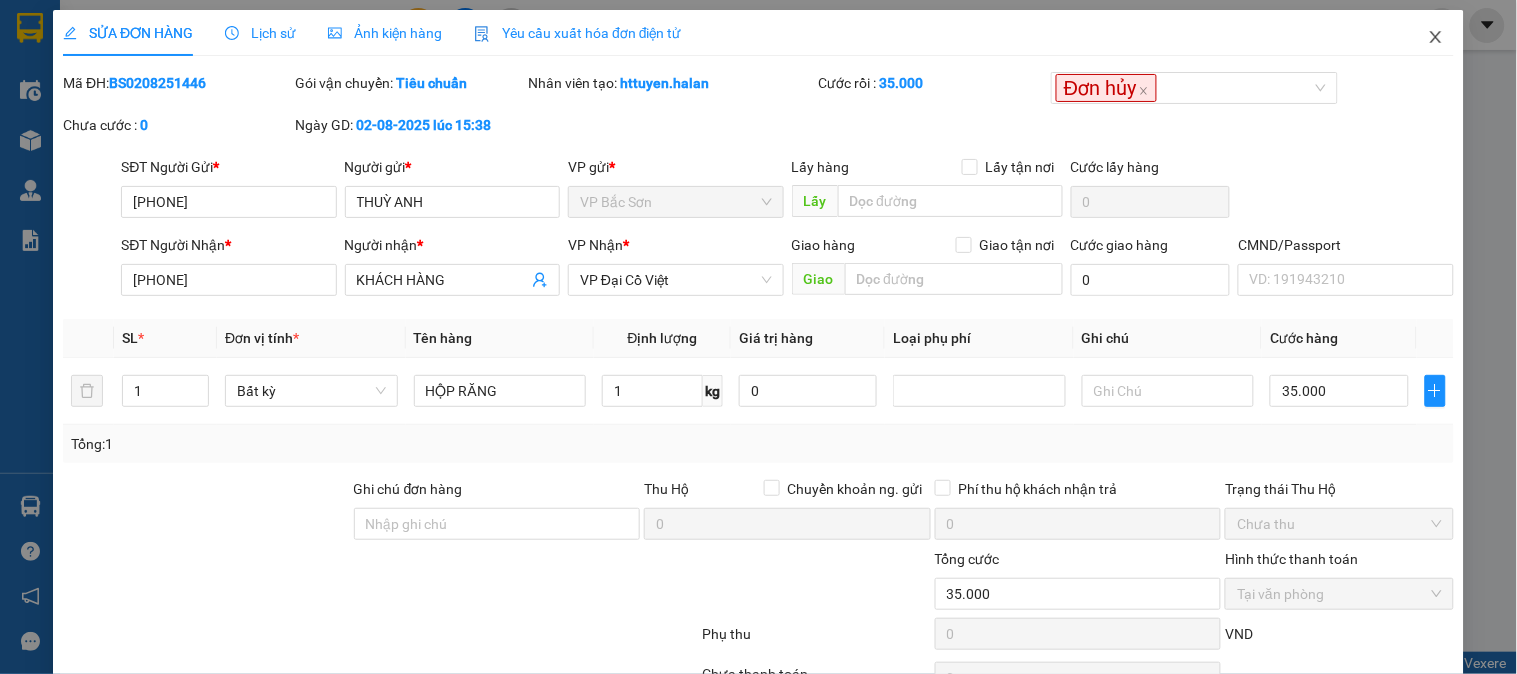 click 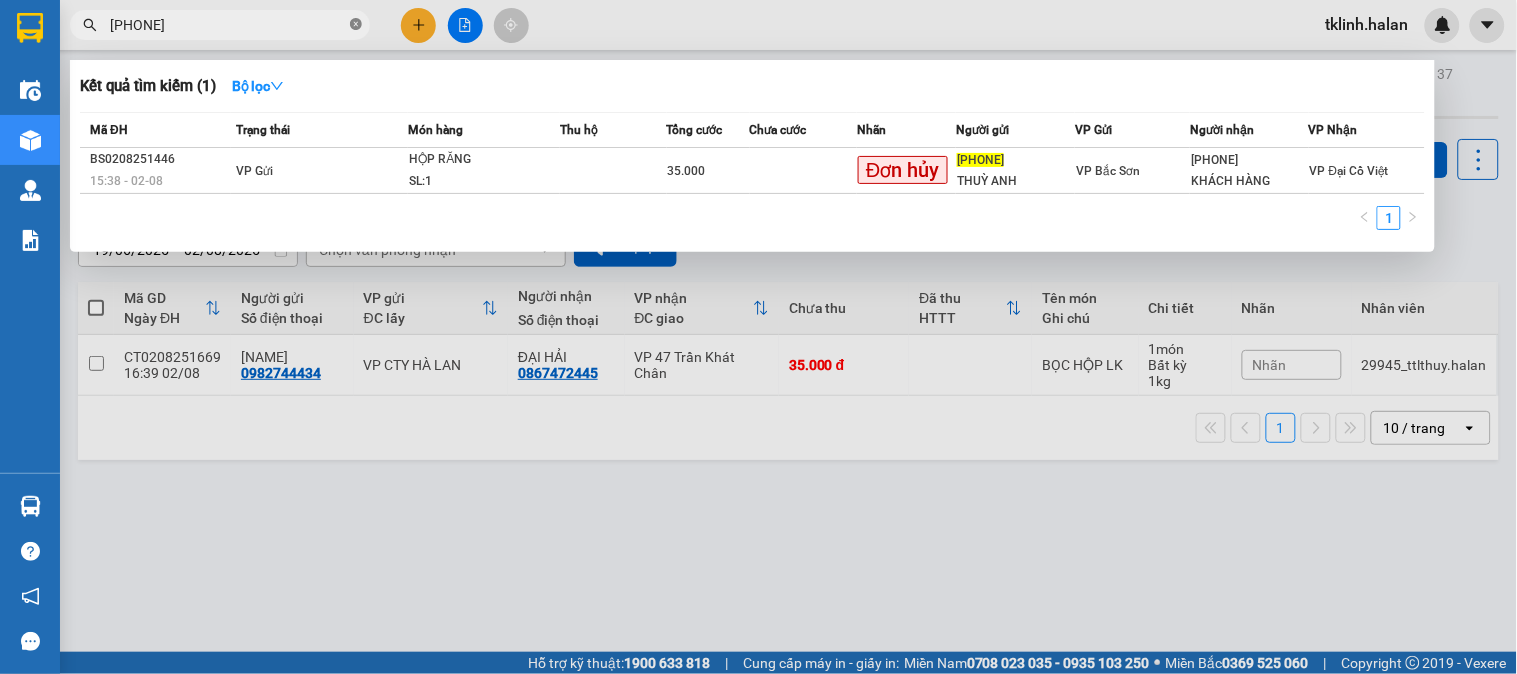 click 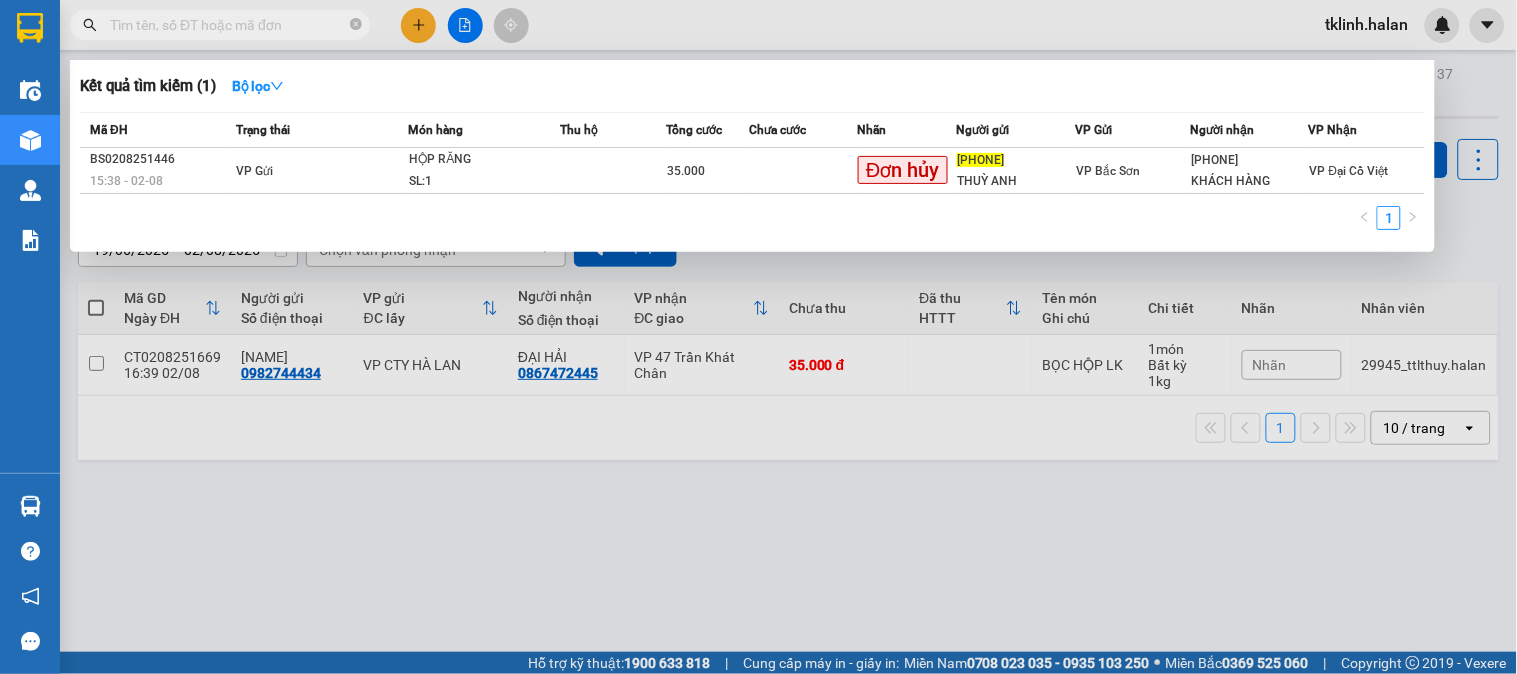 paste on "[PHONE]" 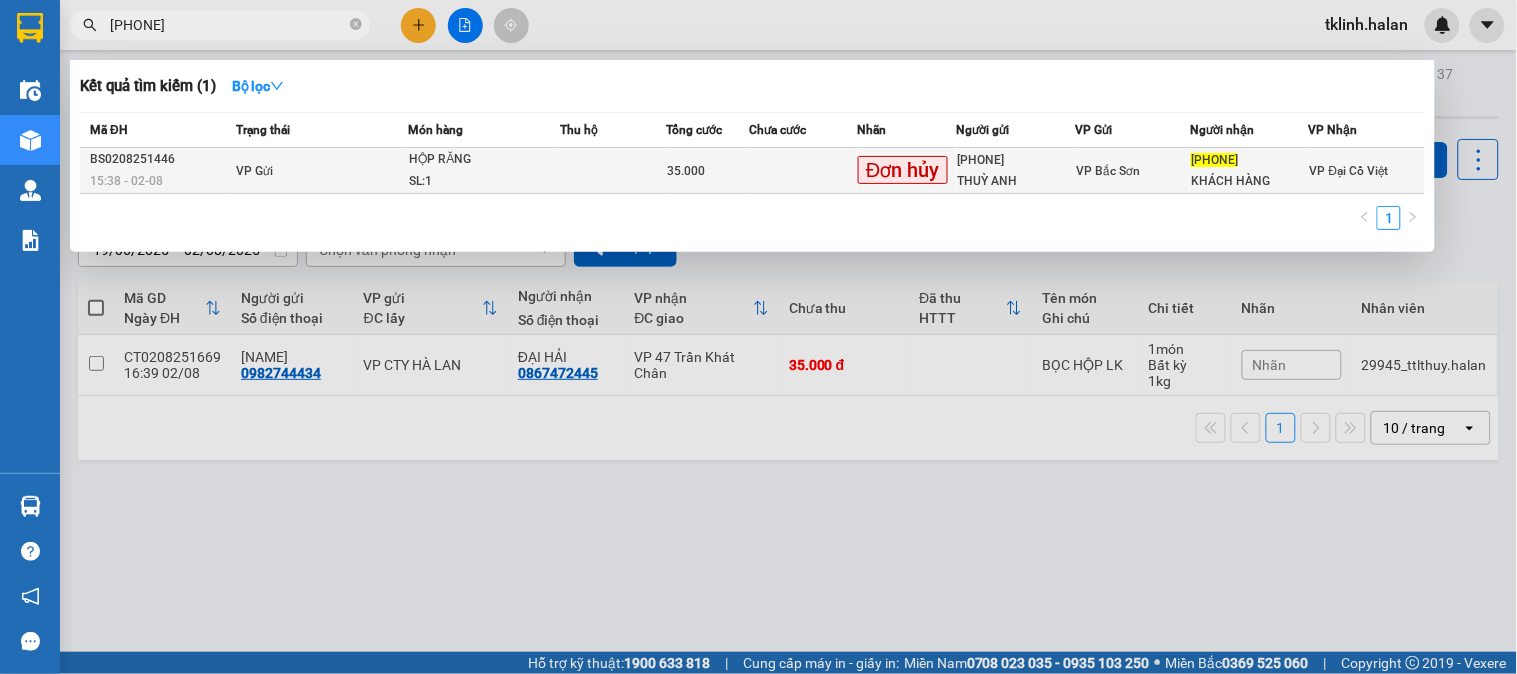 type on "[PHONE]" 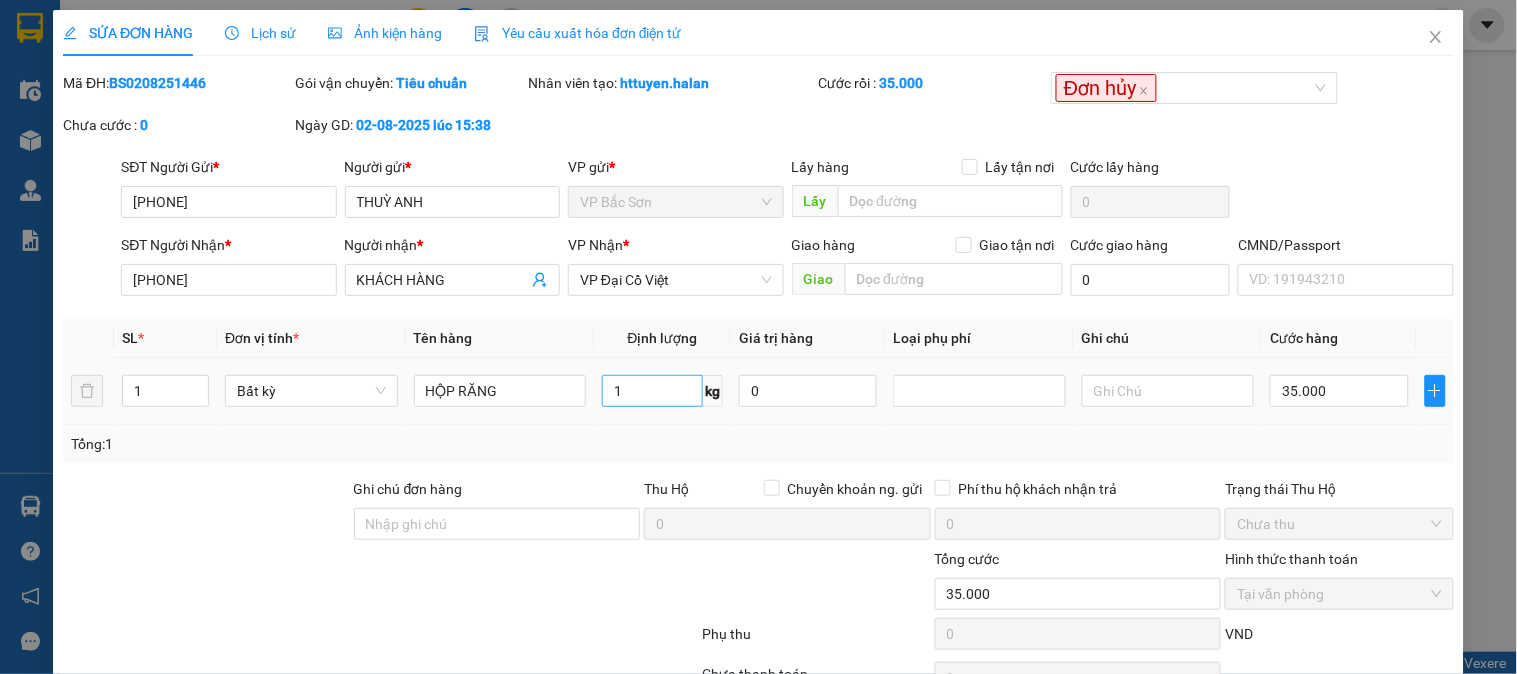 drag, startPoint x: 562, startPoint y: 620, endPoint x: 623, endPoint y: 400, distance: 228.30025 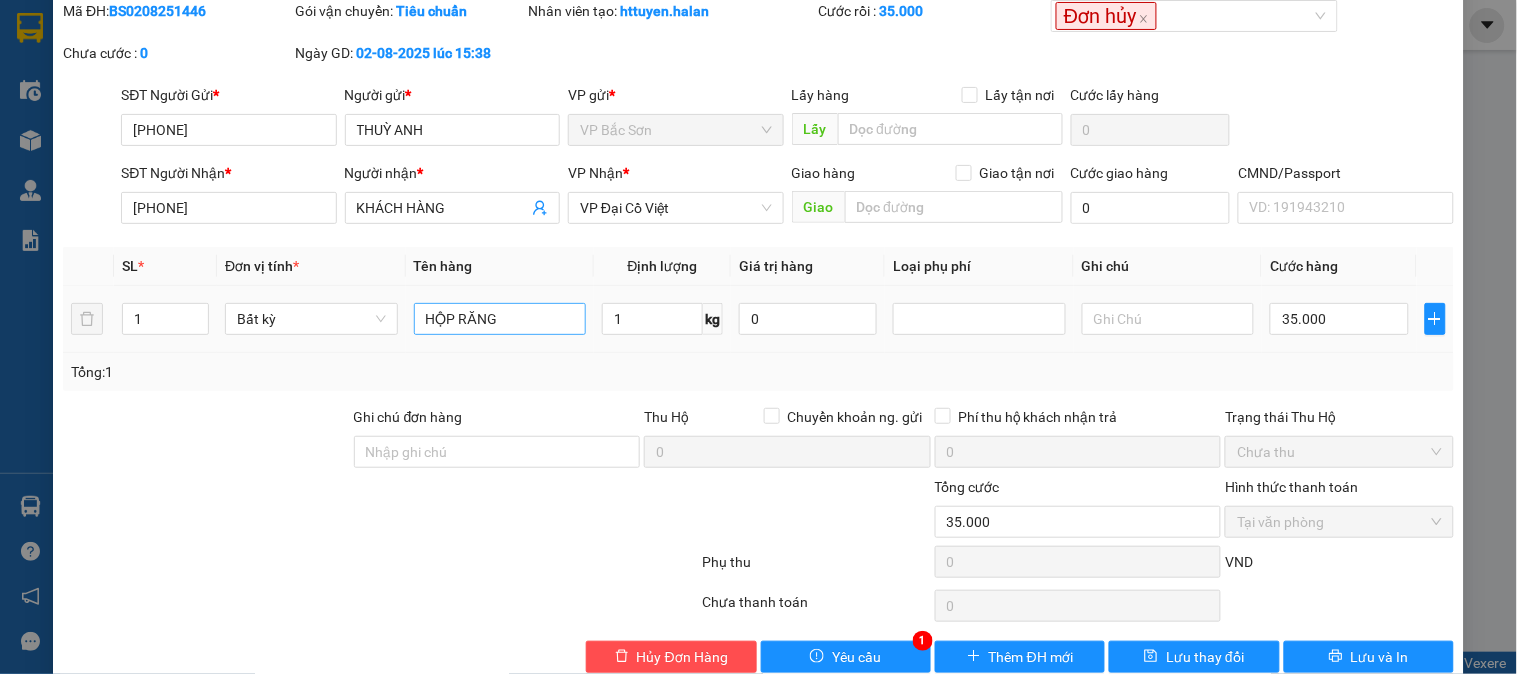 scroll, scrollTop: 110, scrollLeft: 0, axis: vertical 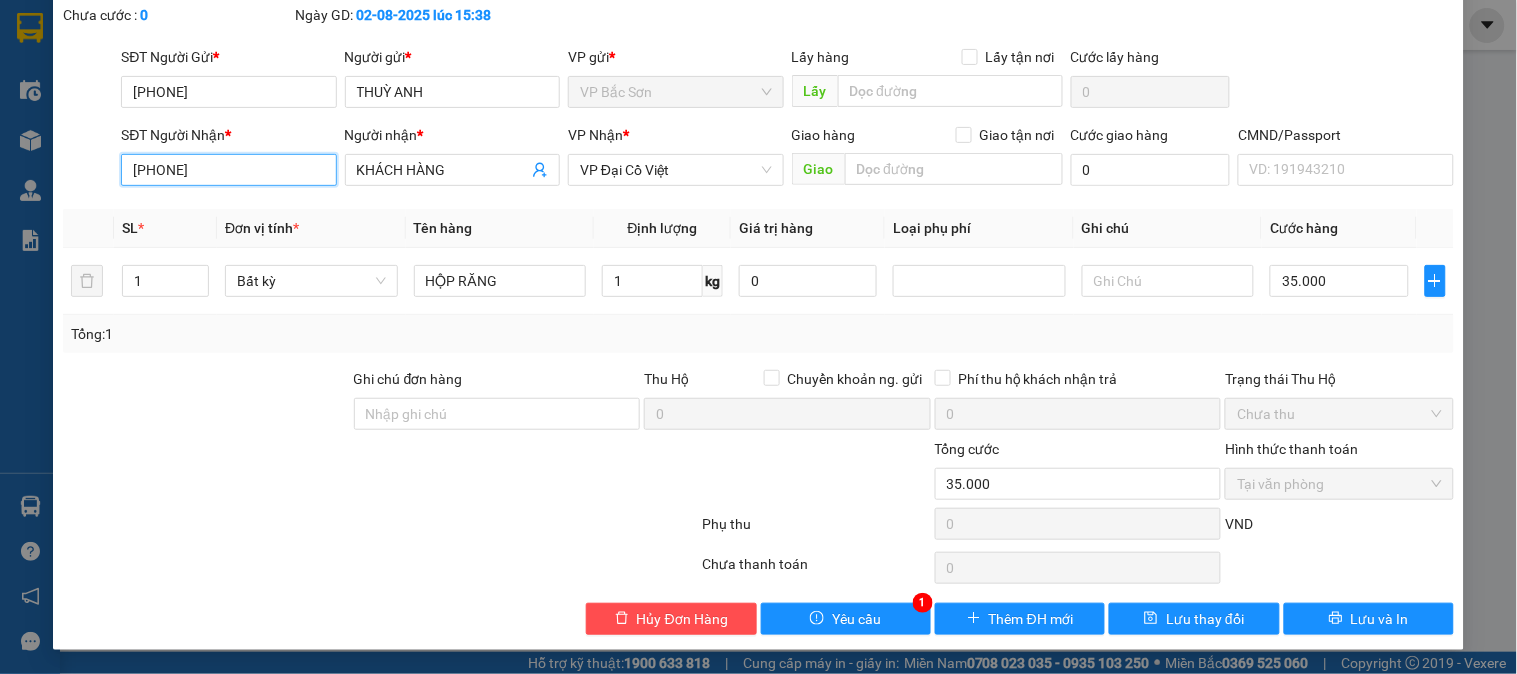 click on "[PHONE]" at bounding box center [228, 170] 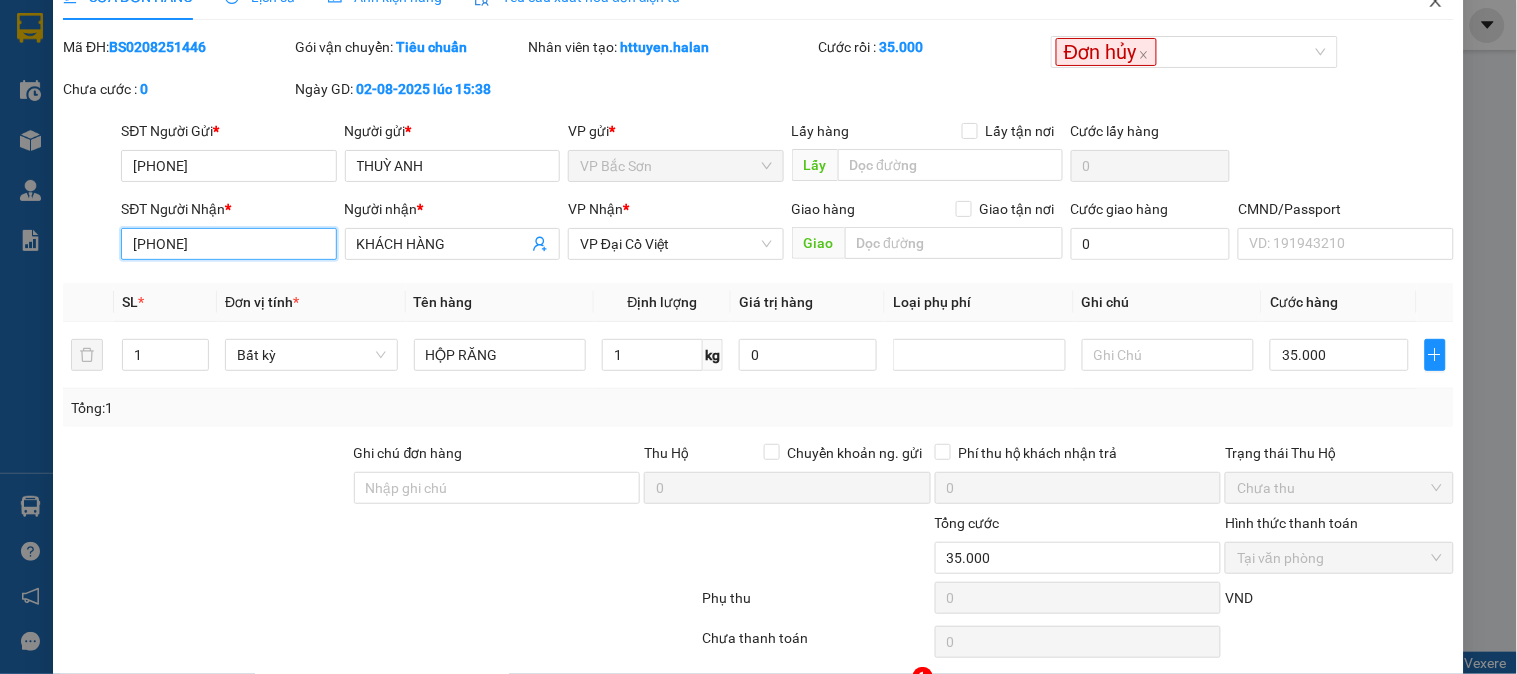 scroll, scrollTop: 0, scrollLeft: 0, axis: both 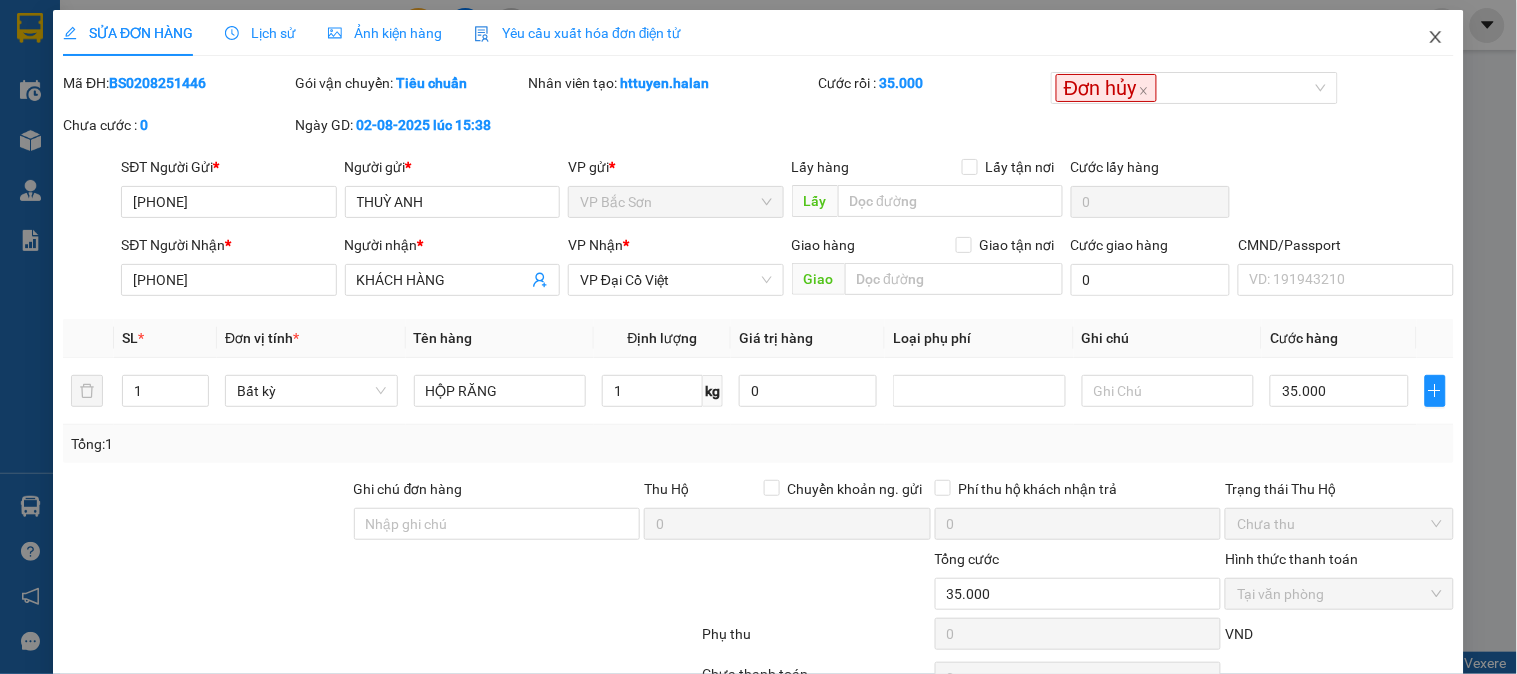 click 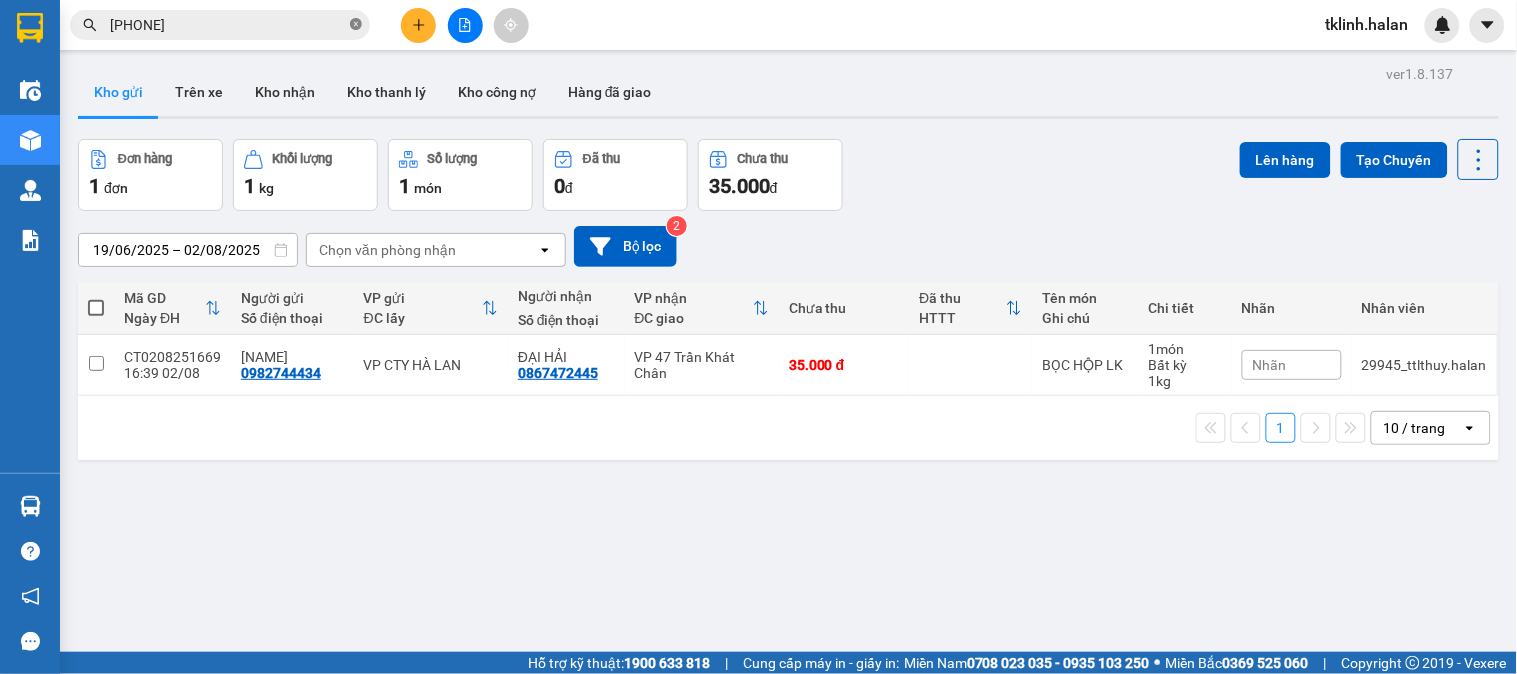 click 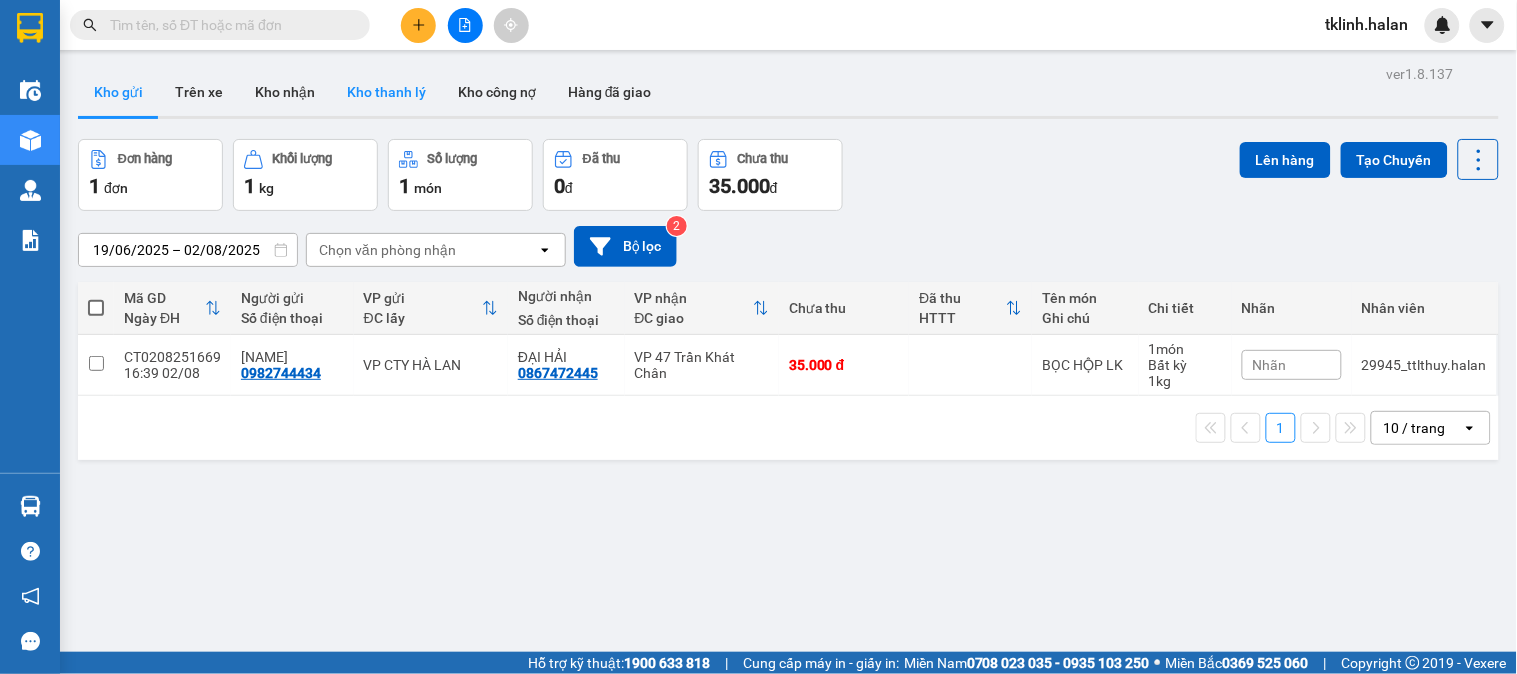 paste on "[PHONE]" 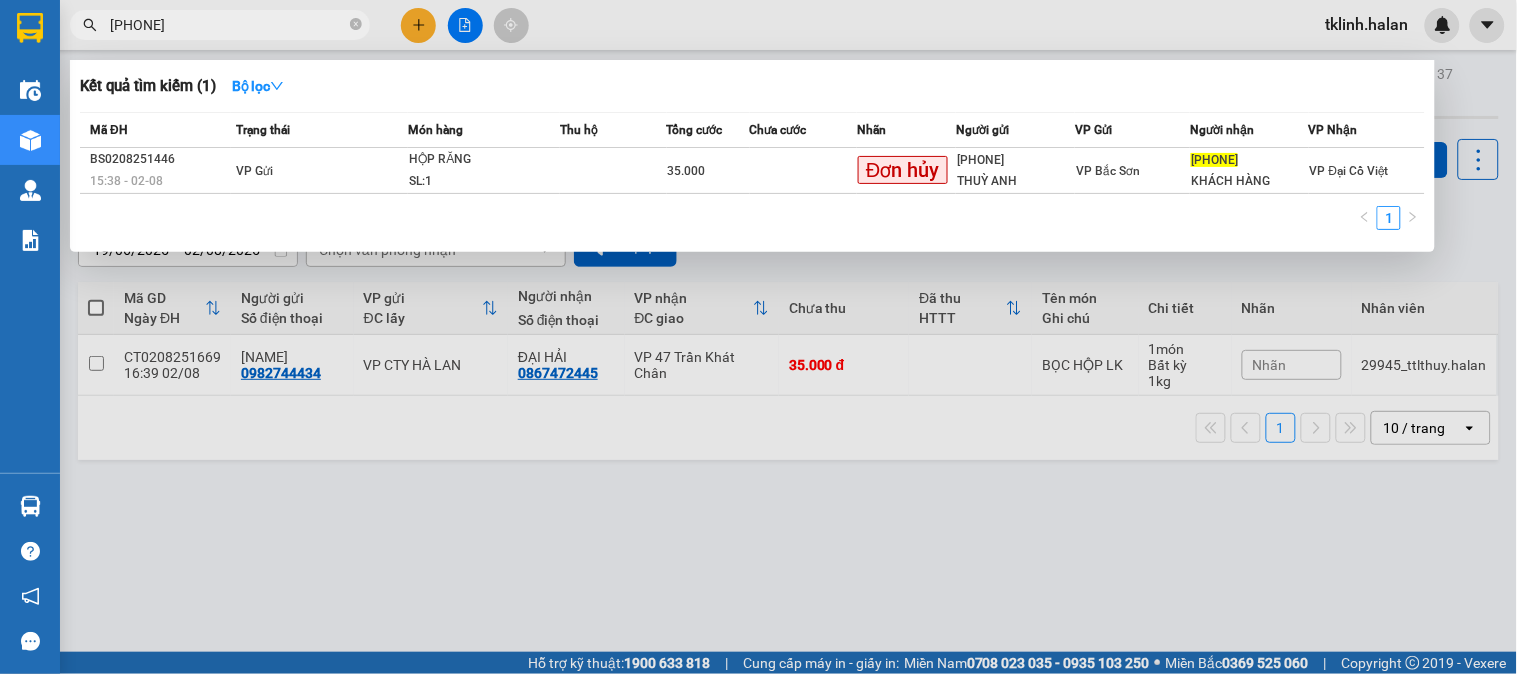 type on "[PHONE]" 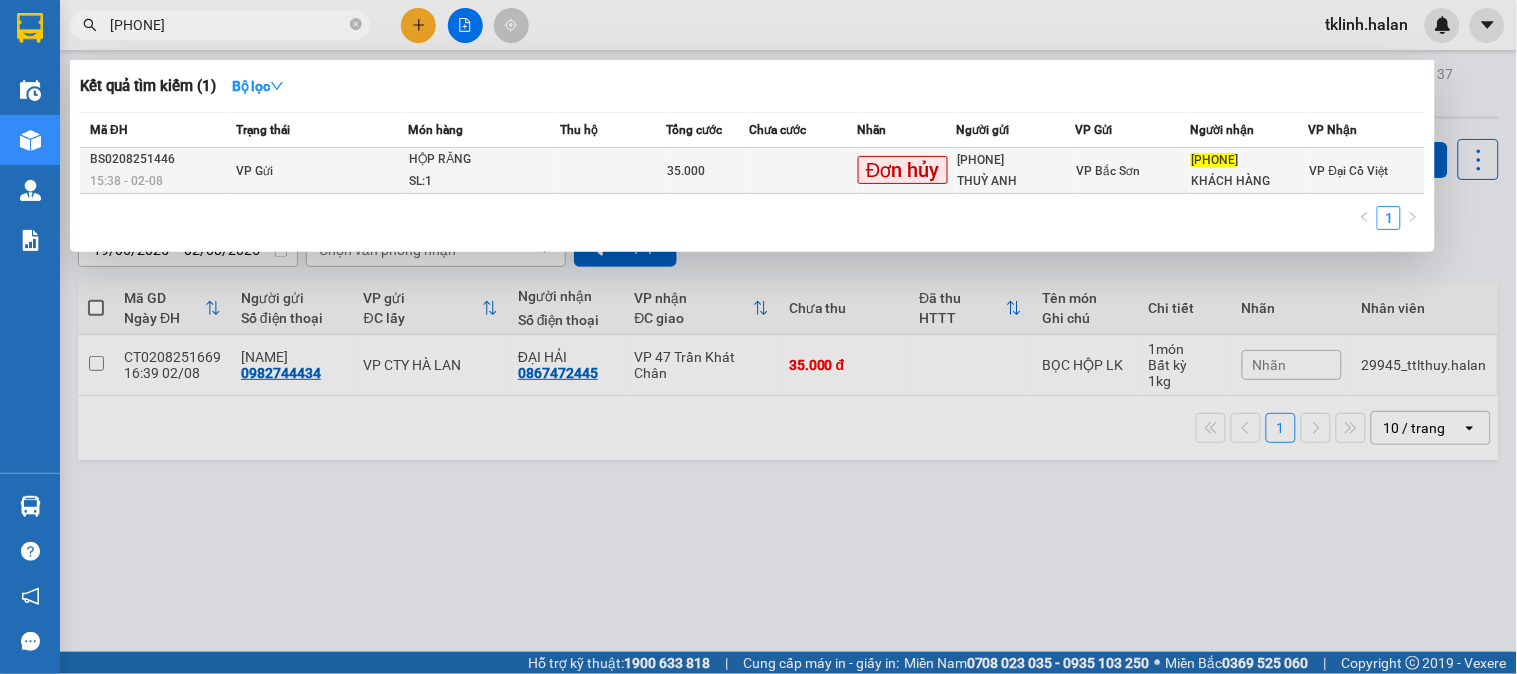 click at bounding box center (803, 171) 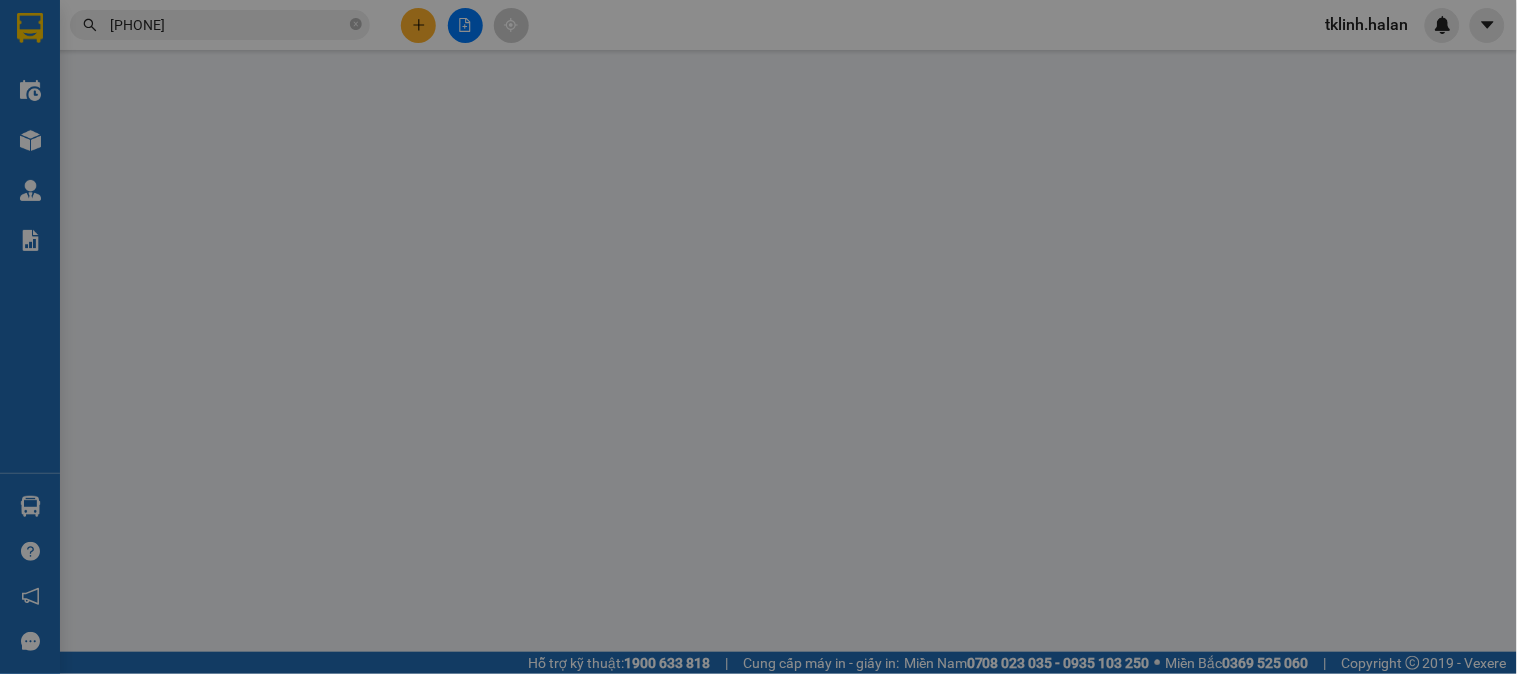 type on "[PHONE]" 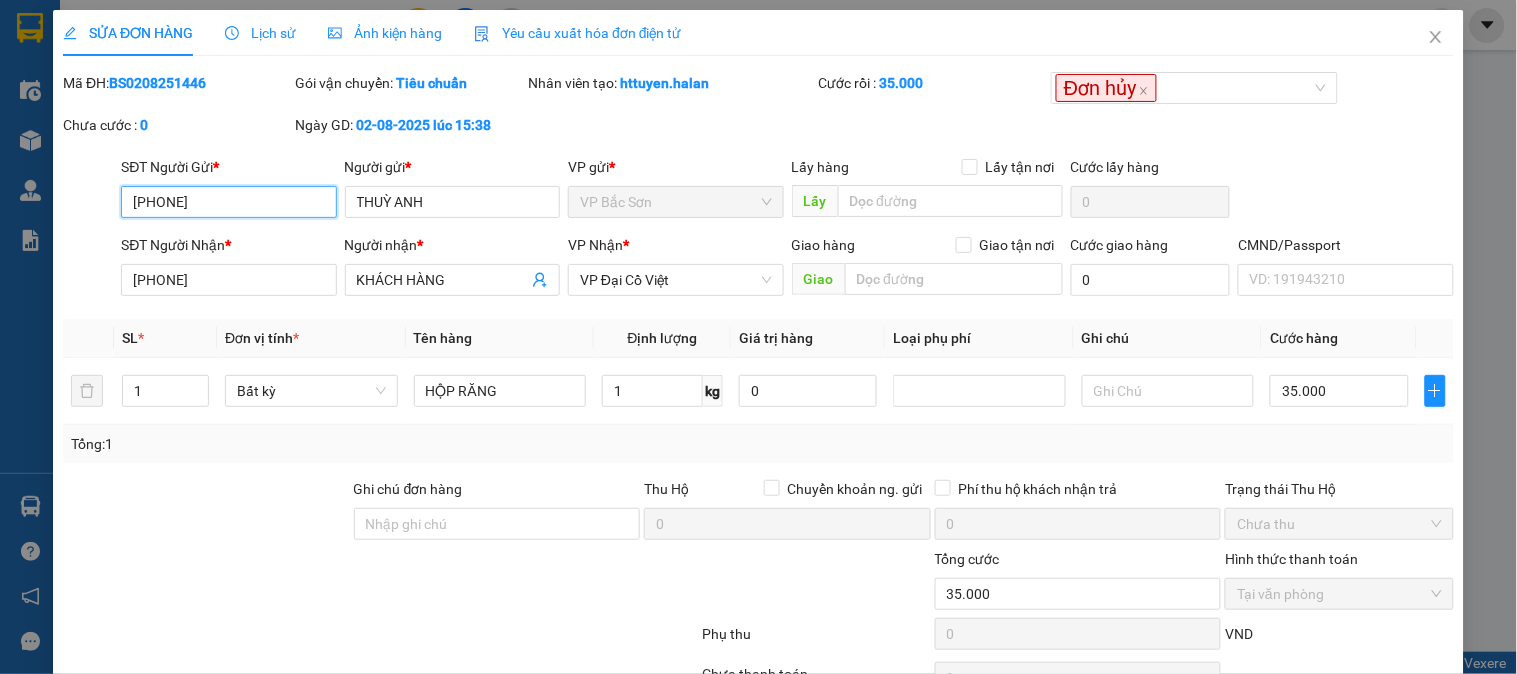 scroll, scrollTop: 110, scrollLeft: 0, axis: vertical 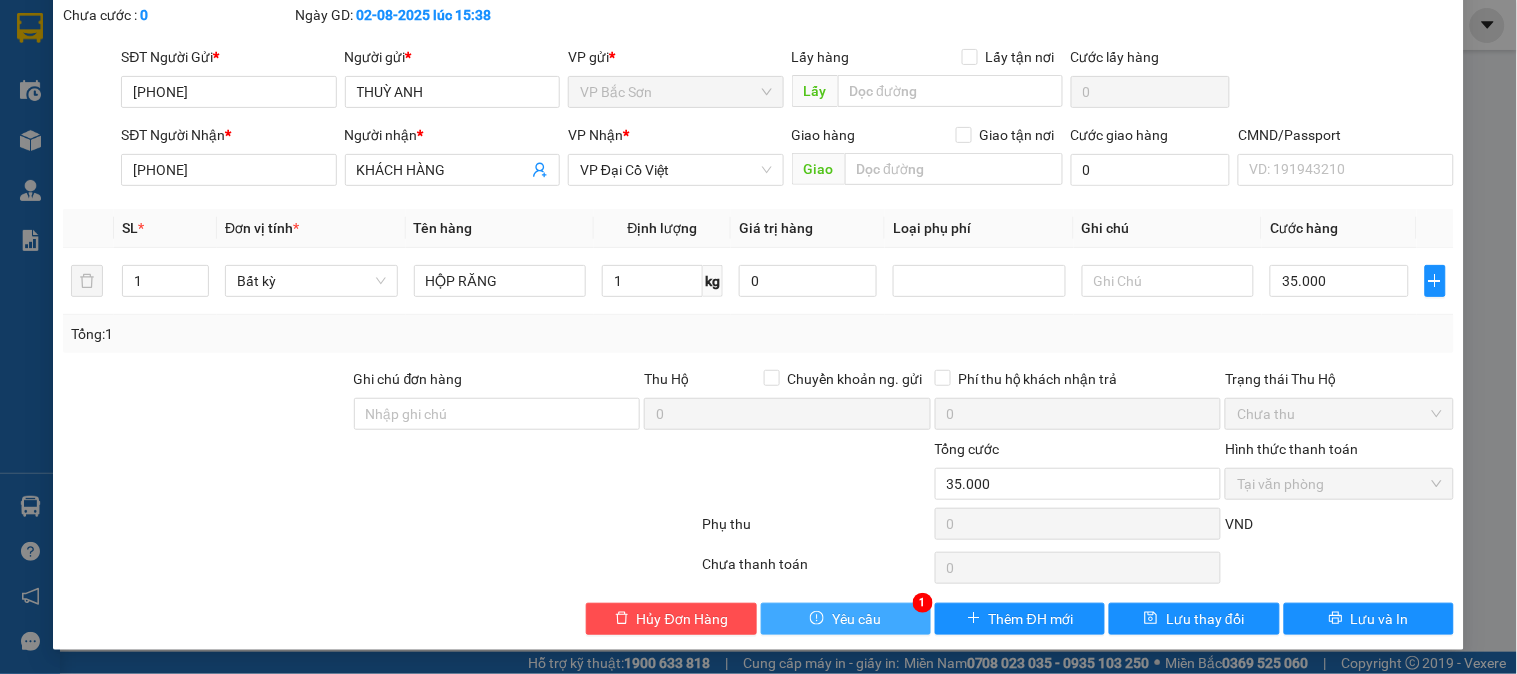 click on "Yêu cầu" at bounding box center [846, 619] 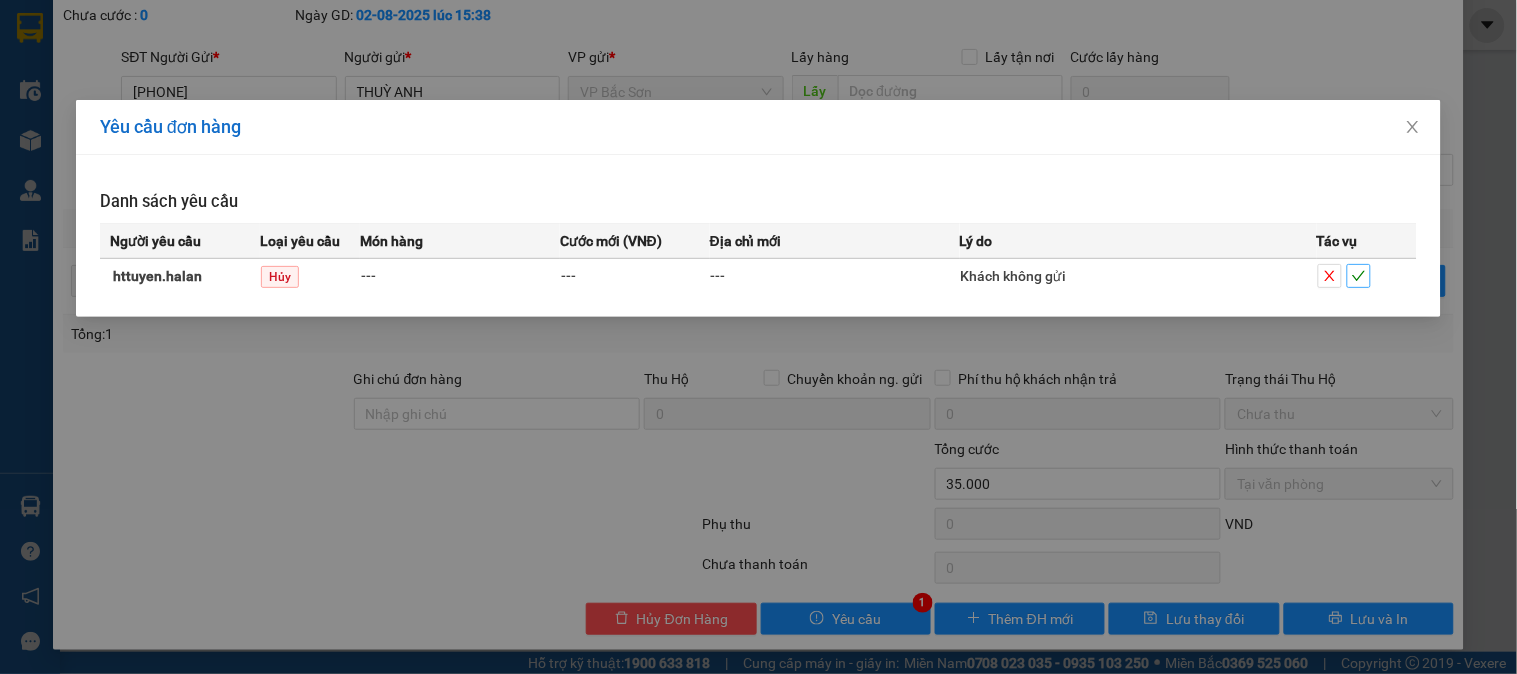 click at bounding box center [1359, 276] 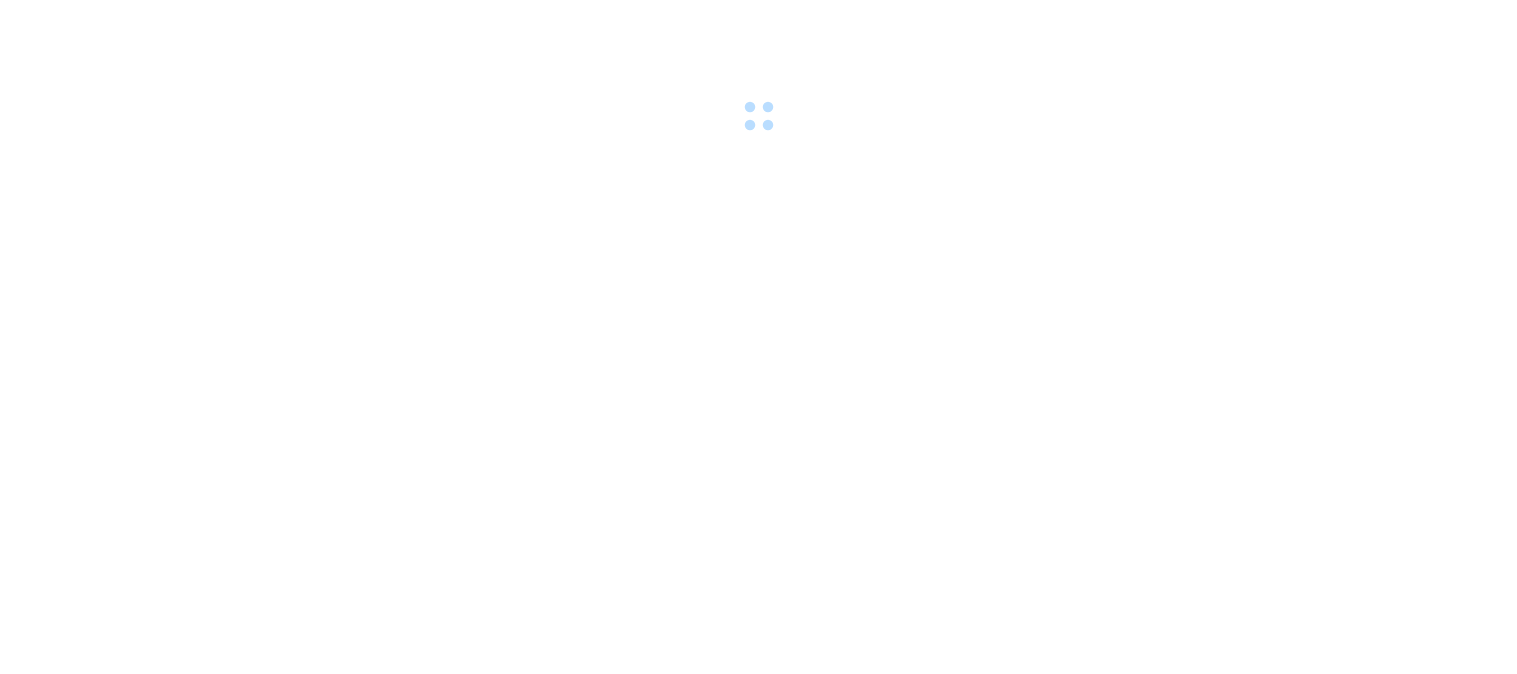 scroll, scrollTop: 0, scrollLeft: 0, axis: both 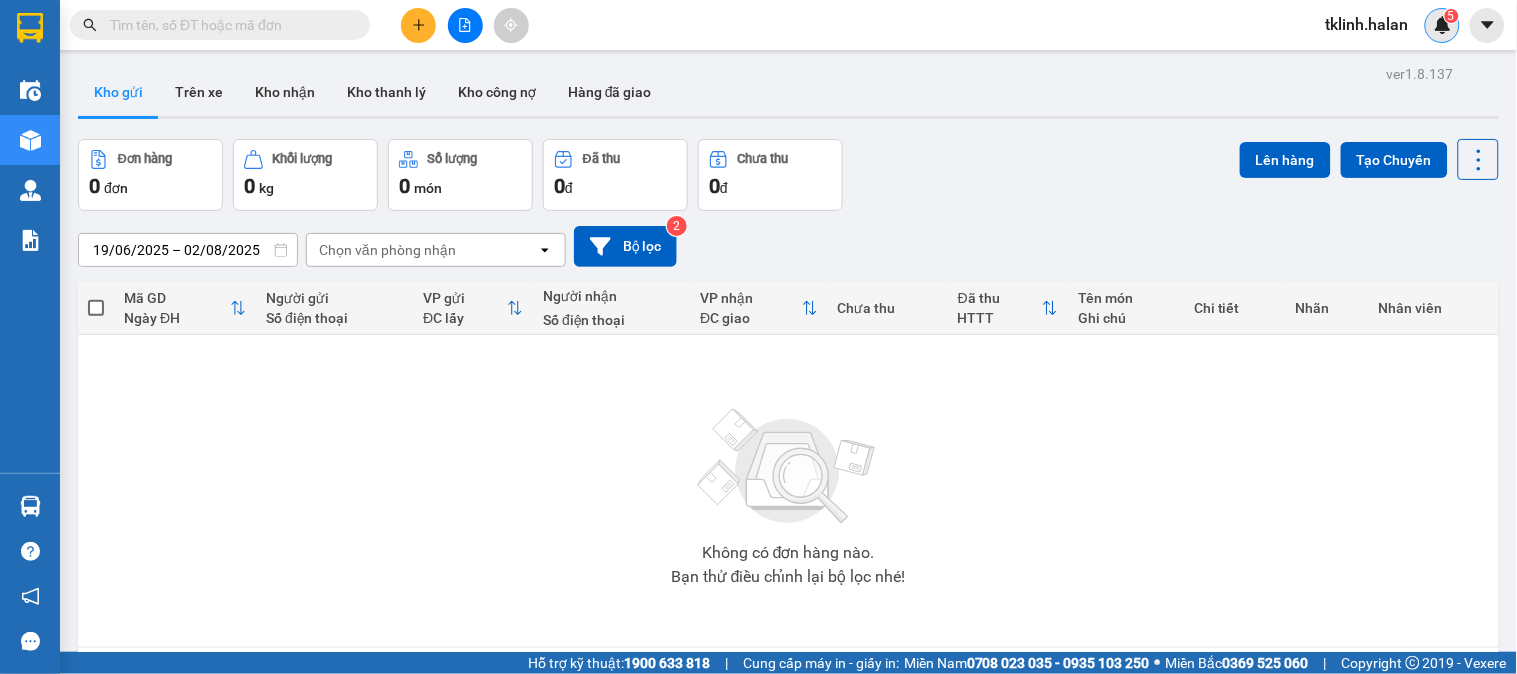 click at bounding box center [1443, 25] 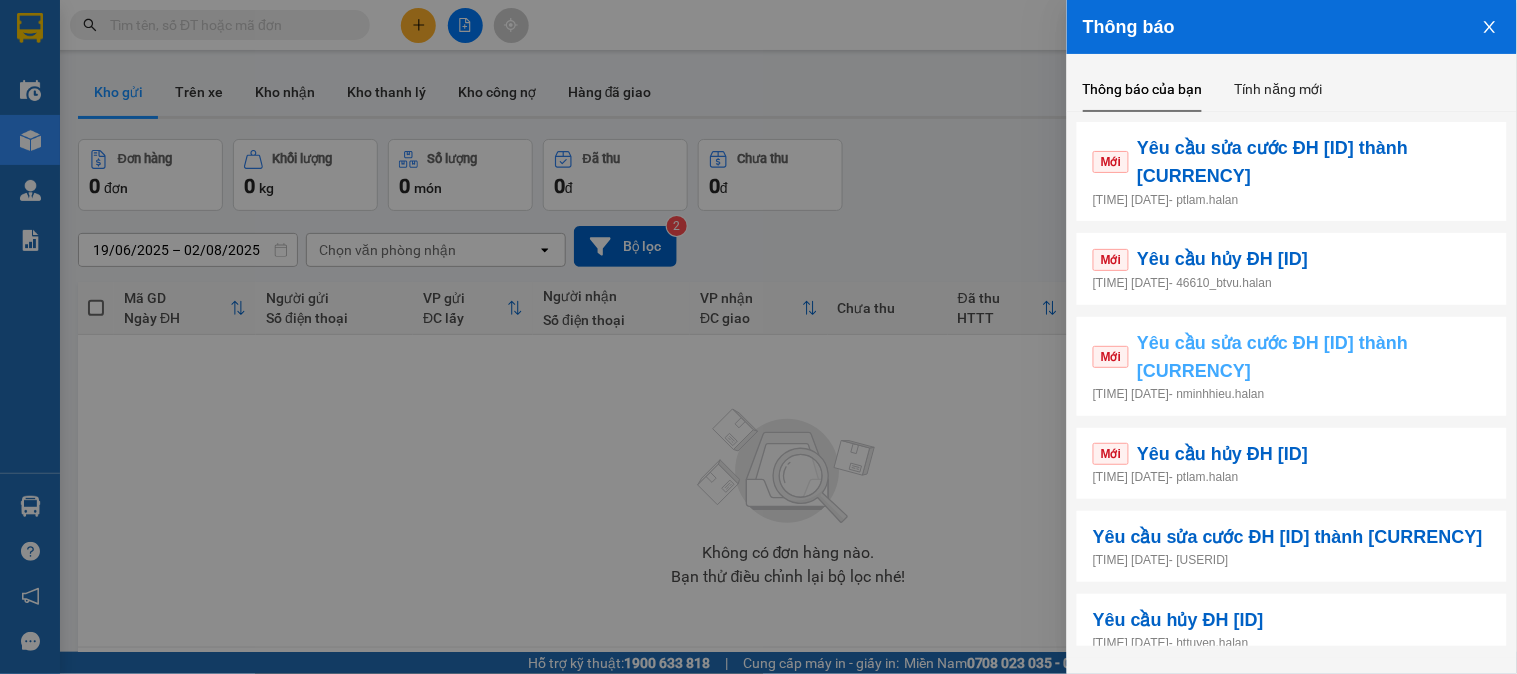 click on "Yêu cầu sửa cước ĐH TKC0208251853 thành 50000đ" at bounding box center [1314, 357] 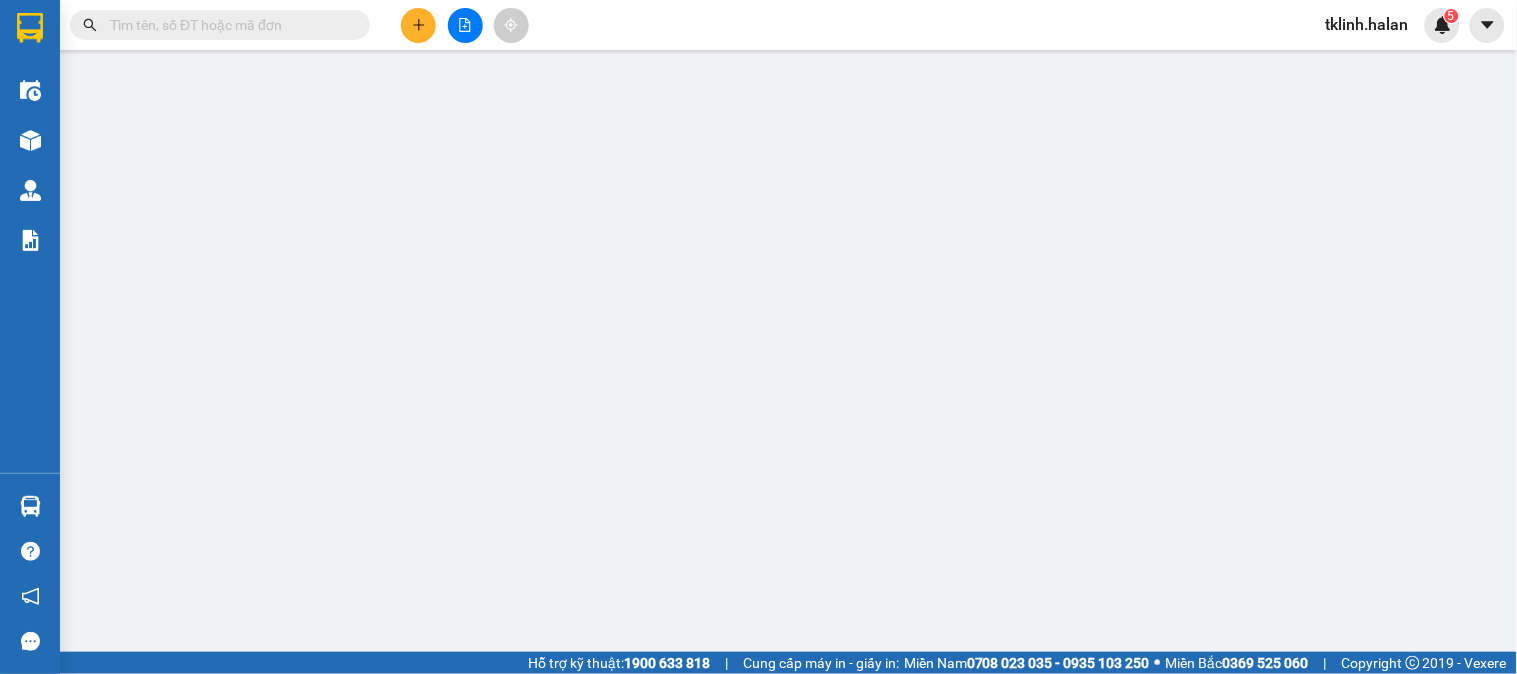 type on "0985565293" 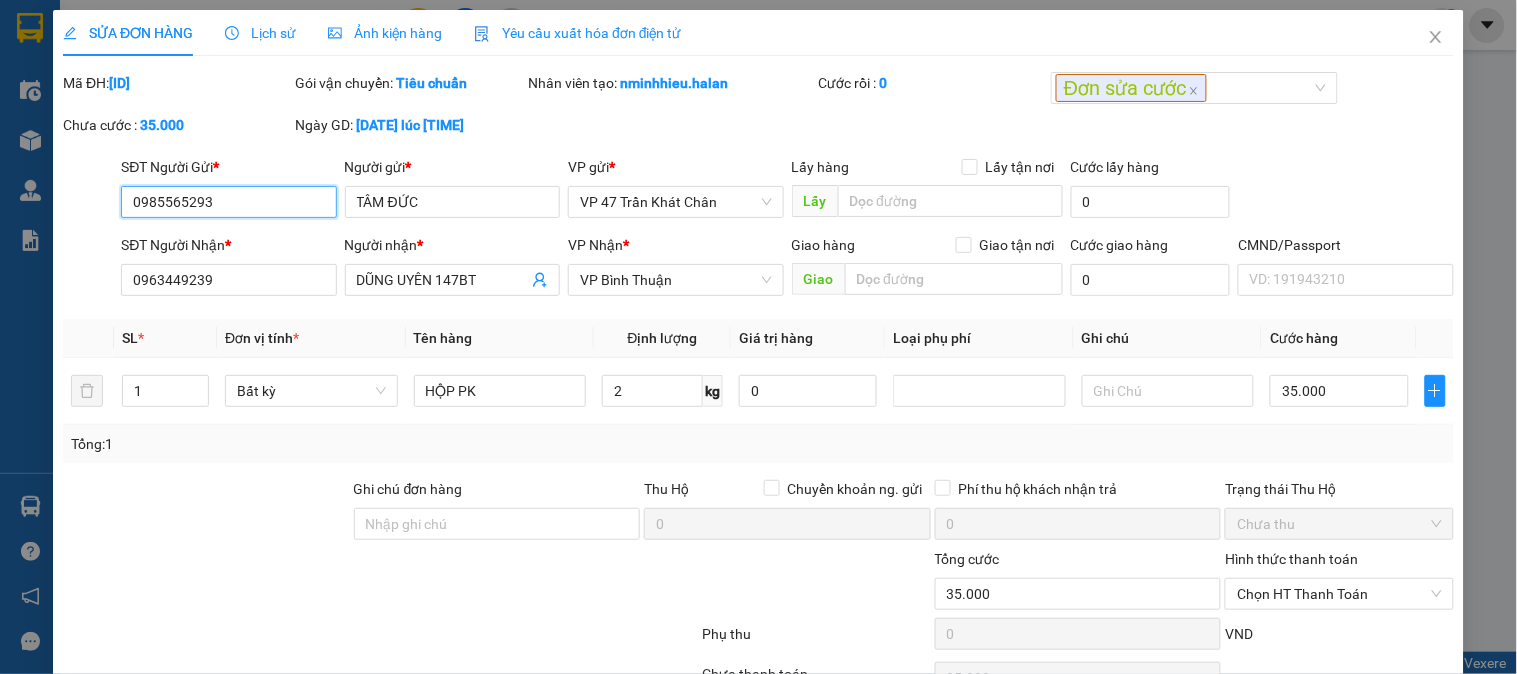 scroll, scrollTop: 110, scrollLeft: 0, axis: vertical 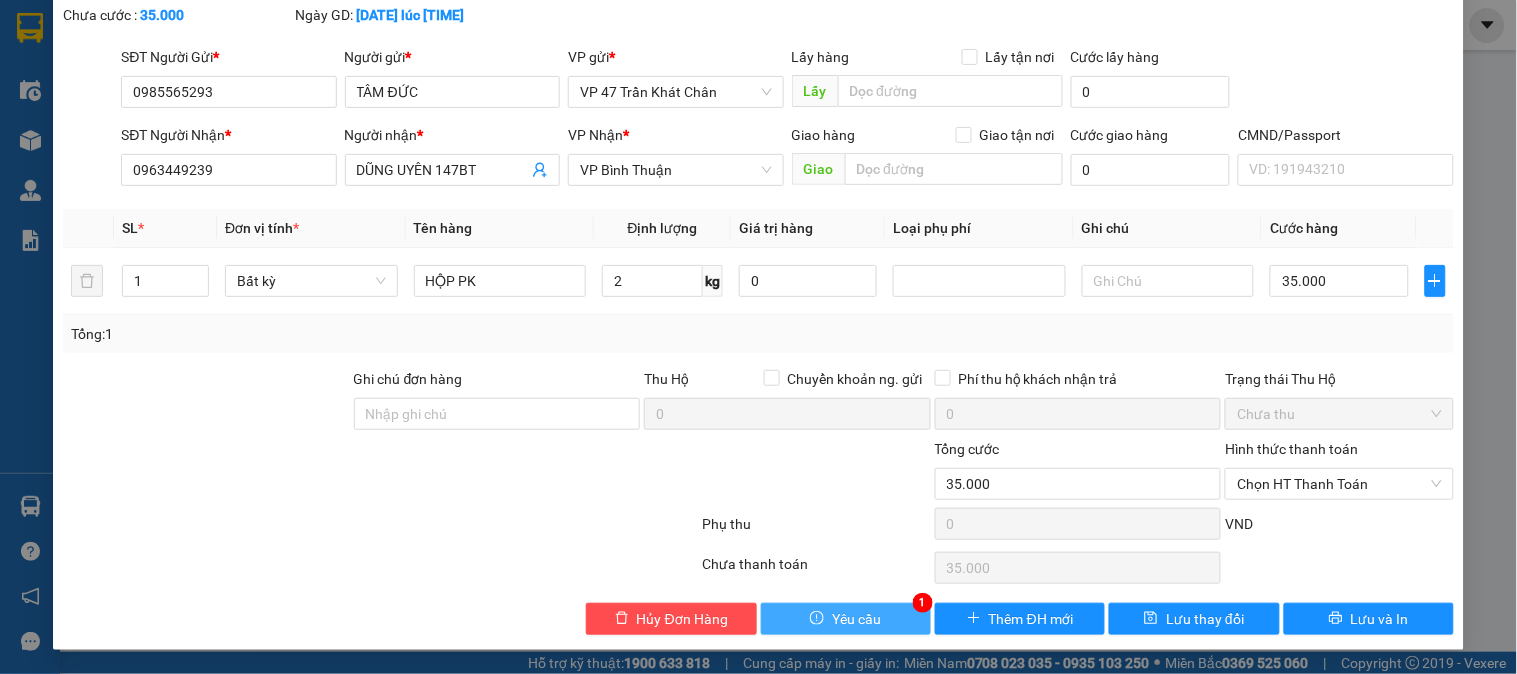 click on "Yêu cầu" at bounding box center [846, 619] 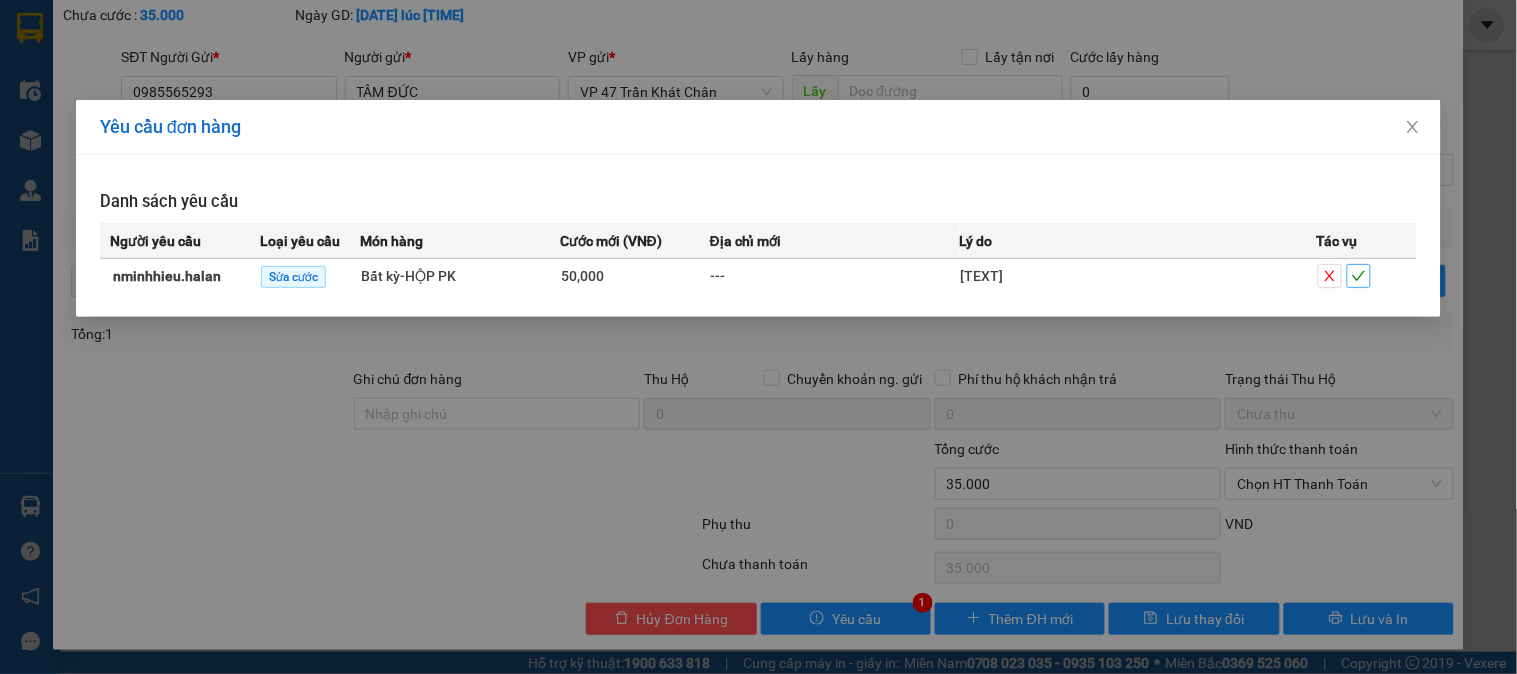 click 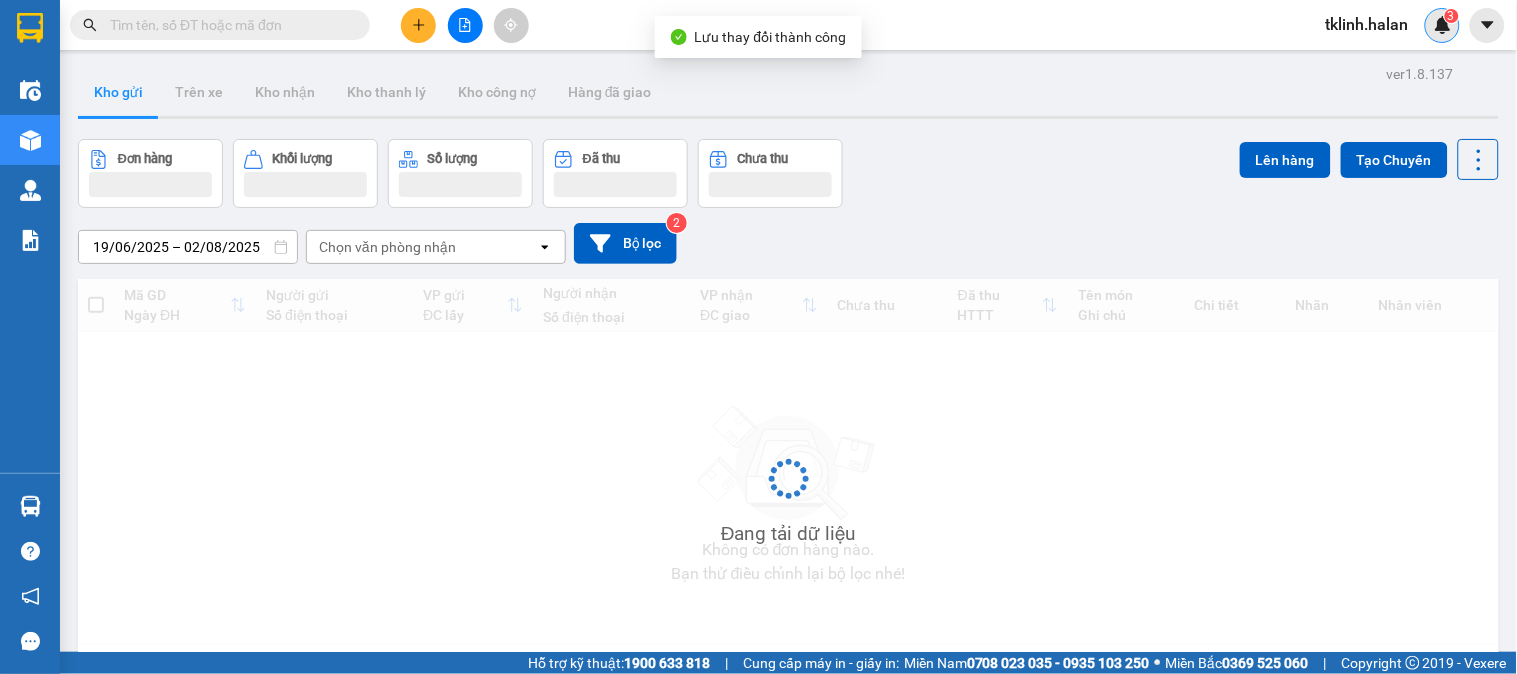 click on "3" at bounding box center [1451, 16] 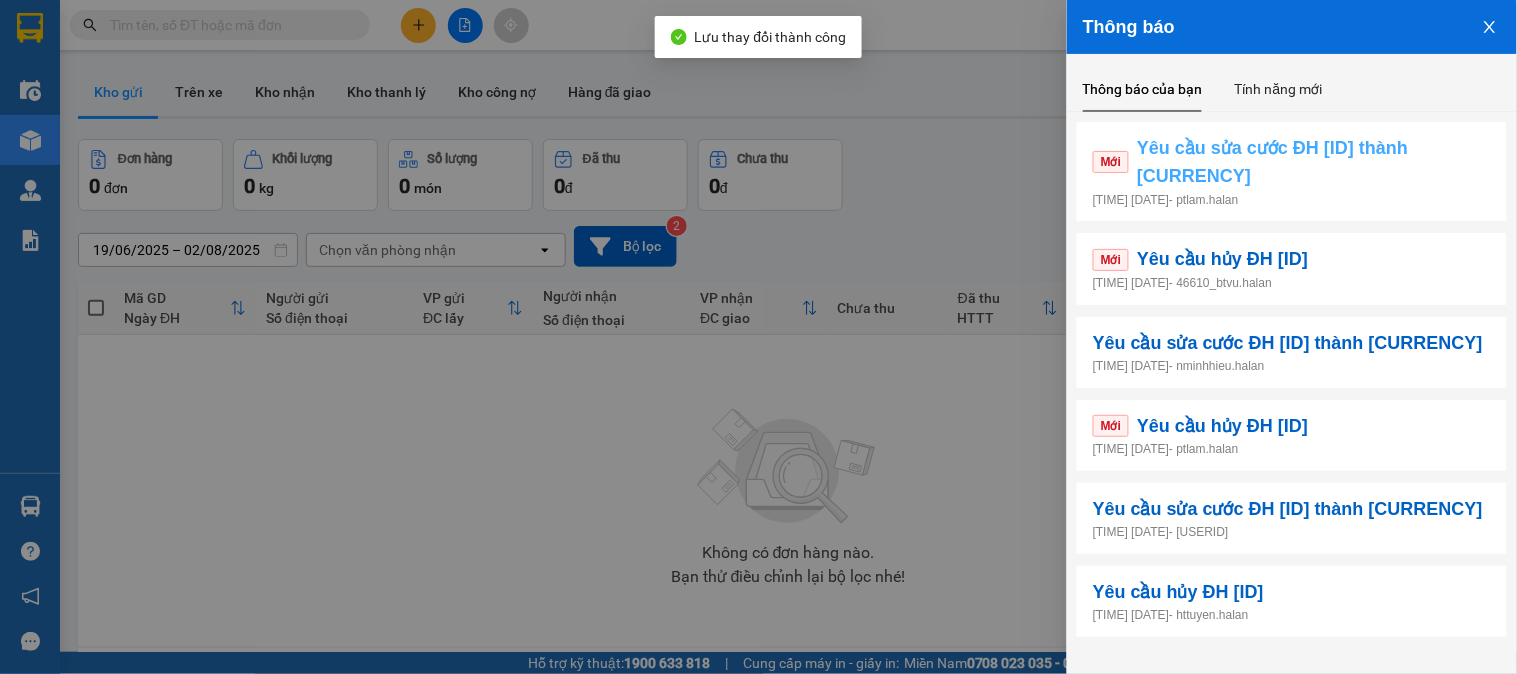 click on "Yêu cầu sửa cước ĐH TKC0208250663 thành 100000đ" at bounding box center (1314, 162) 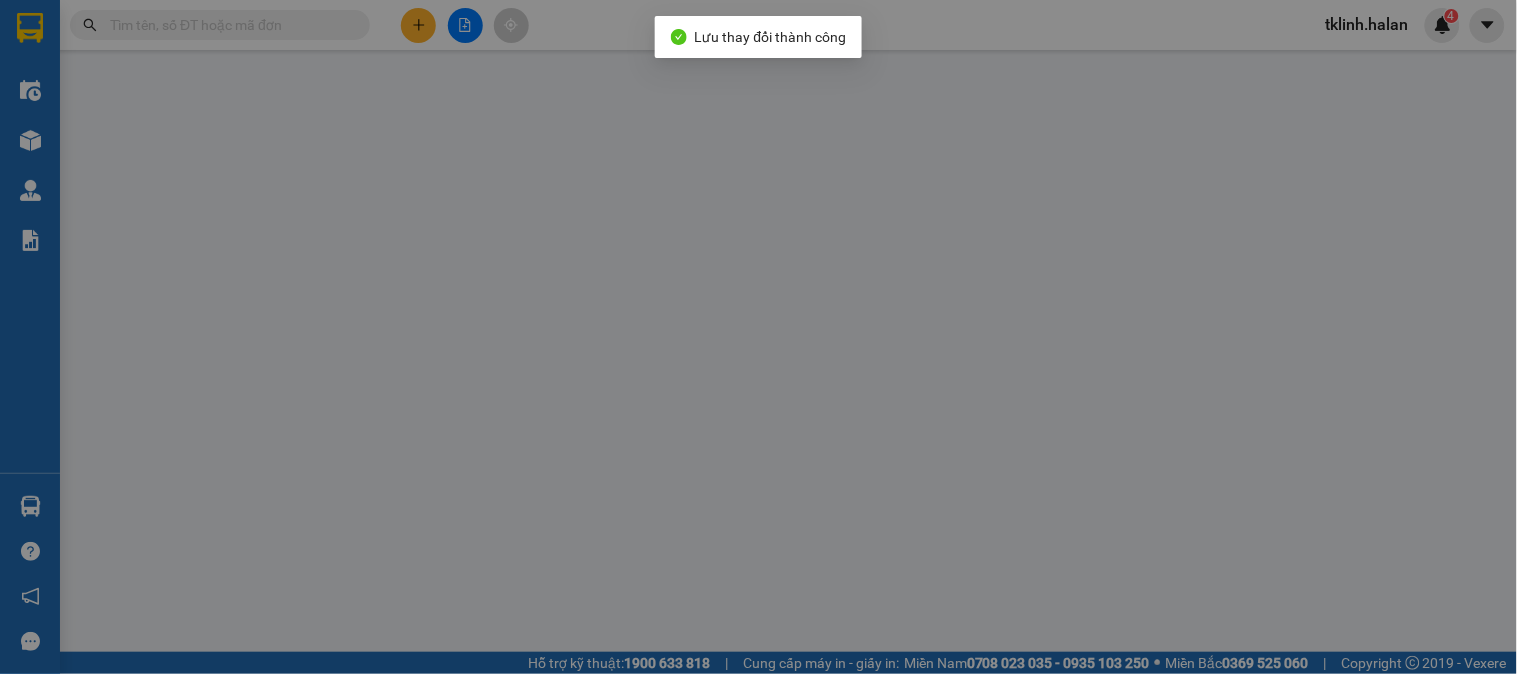 type on "0904577699" 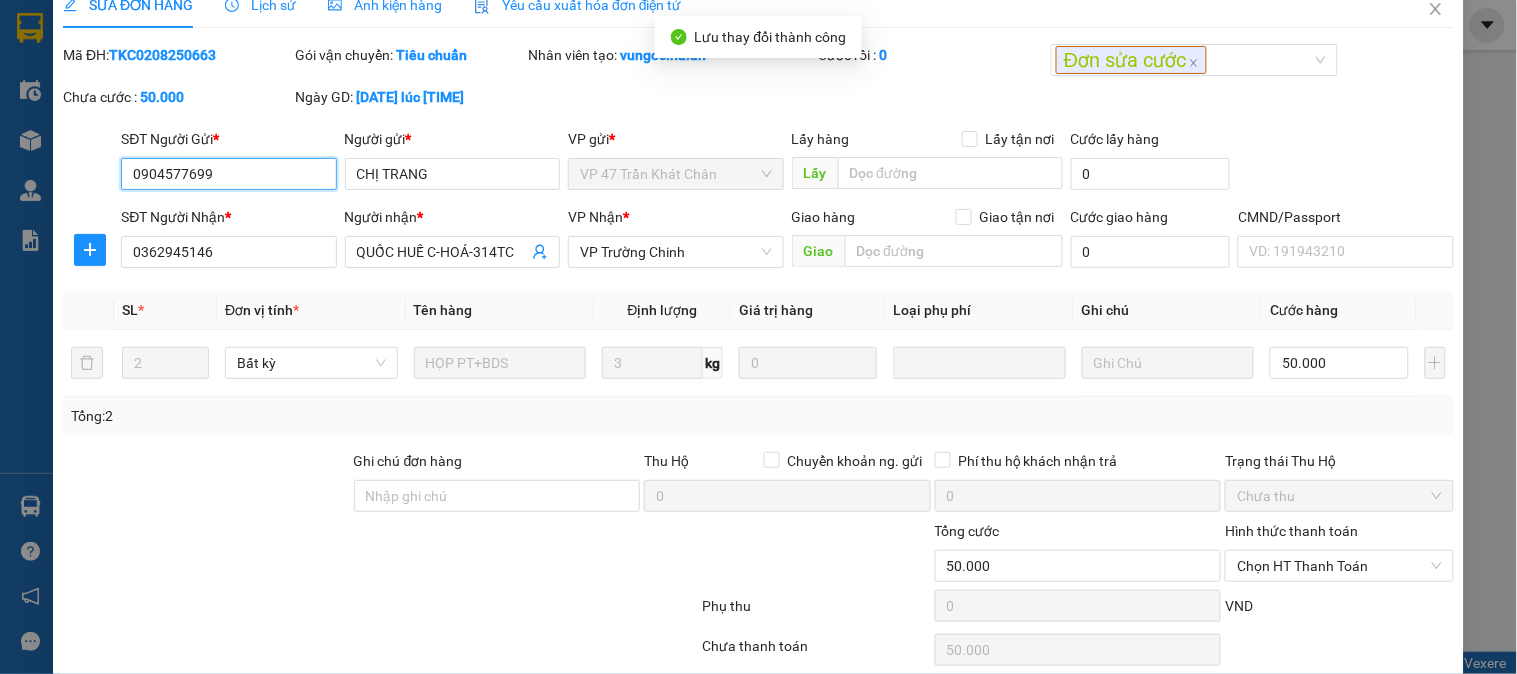 scroll, scrollTop: 110, scrollLeft: 0, axis: vertical 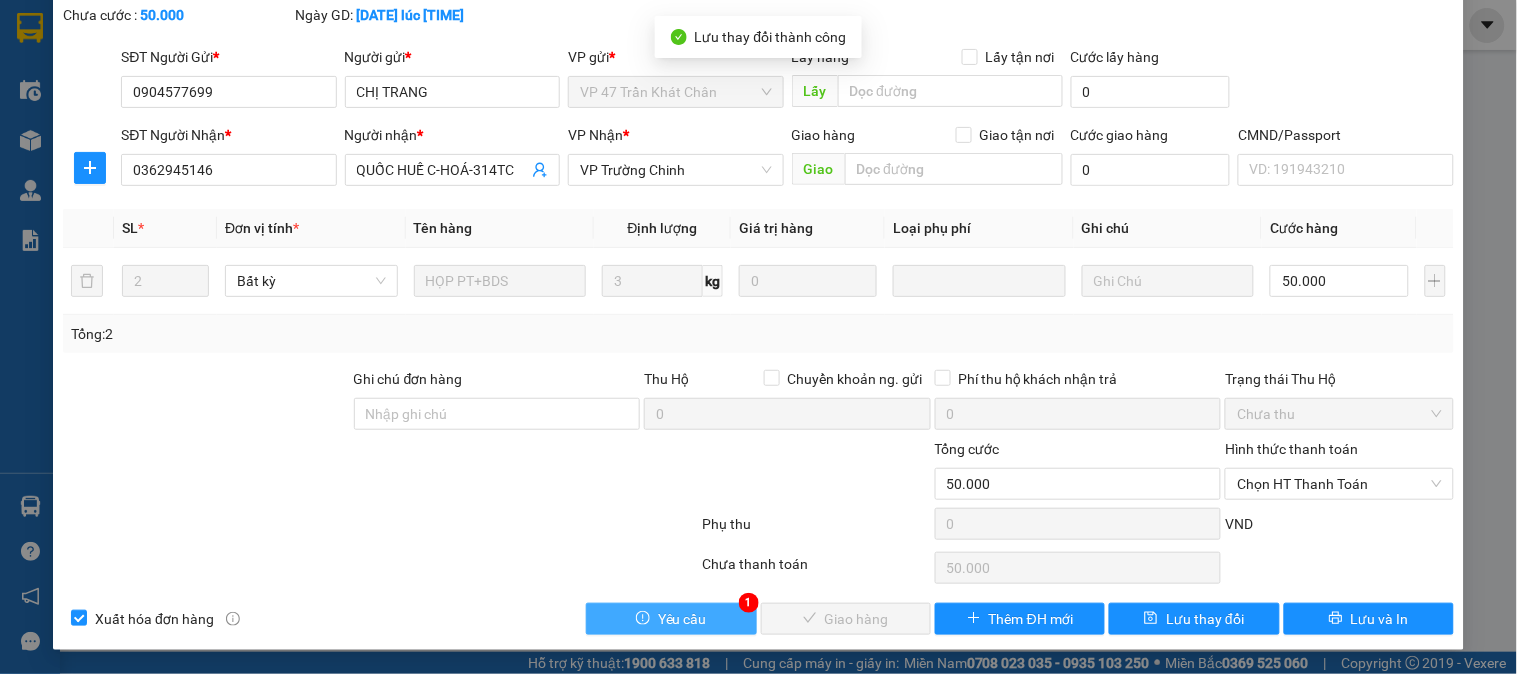 click on "Yêu cầu" at bounding box center (671, 619) 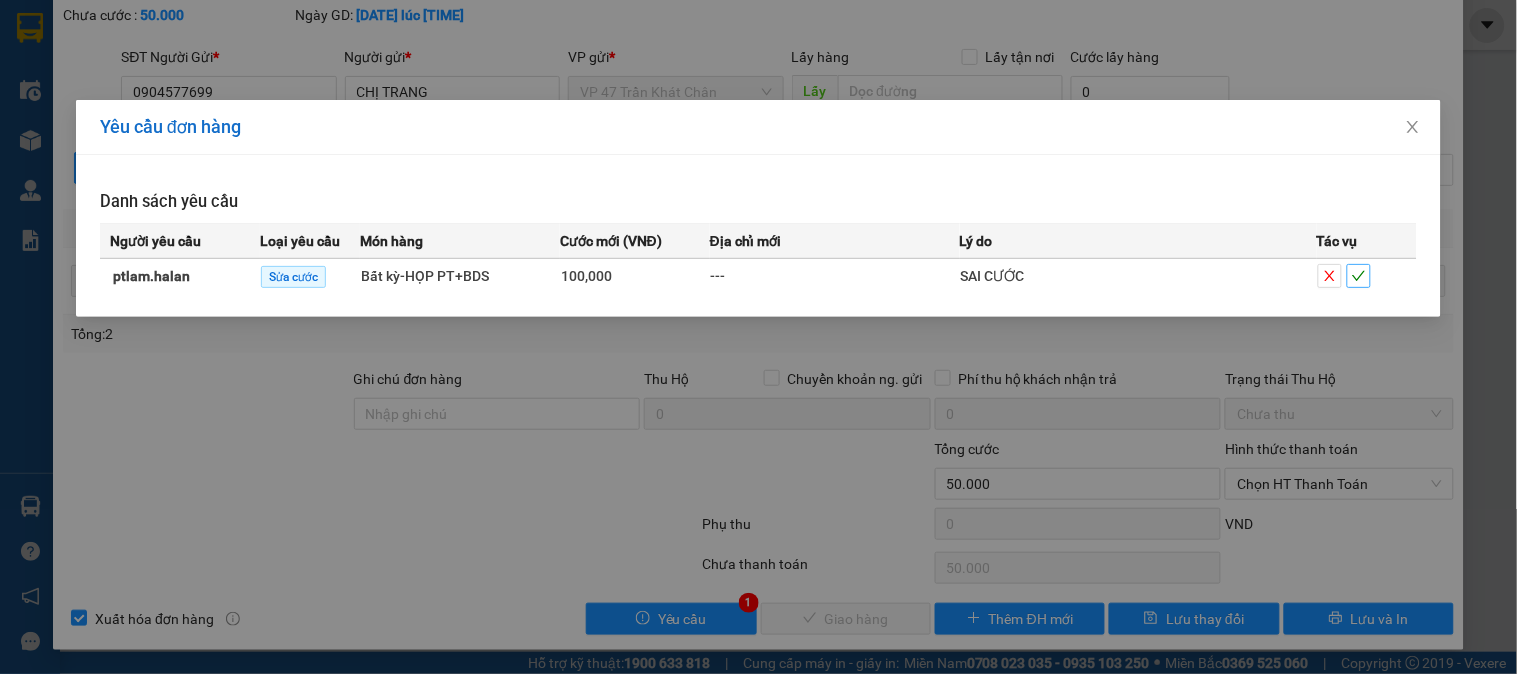 click 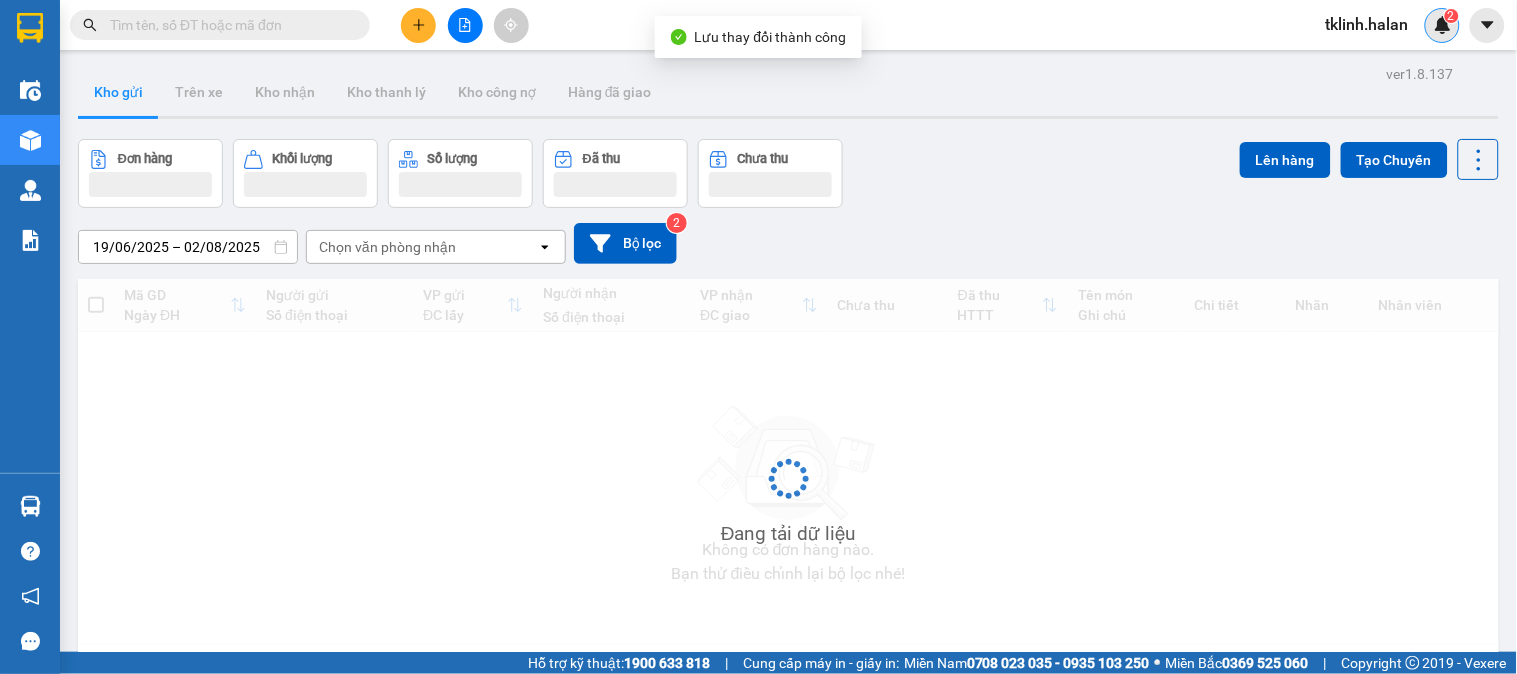 click on "2" at bounding box center (1451, 16) 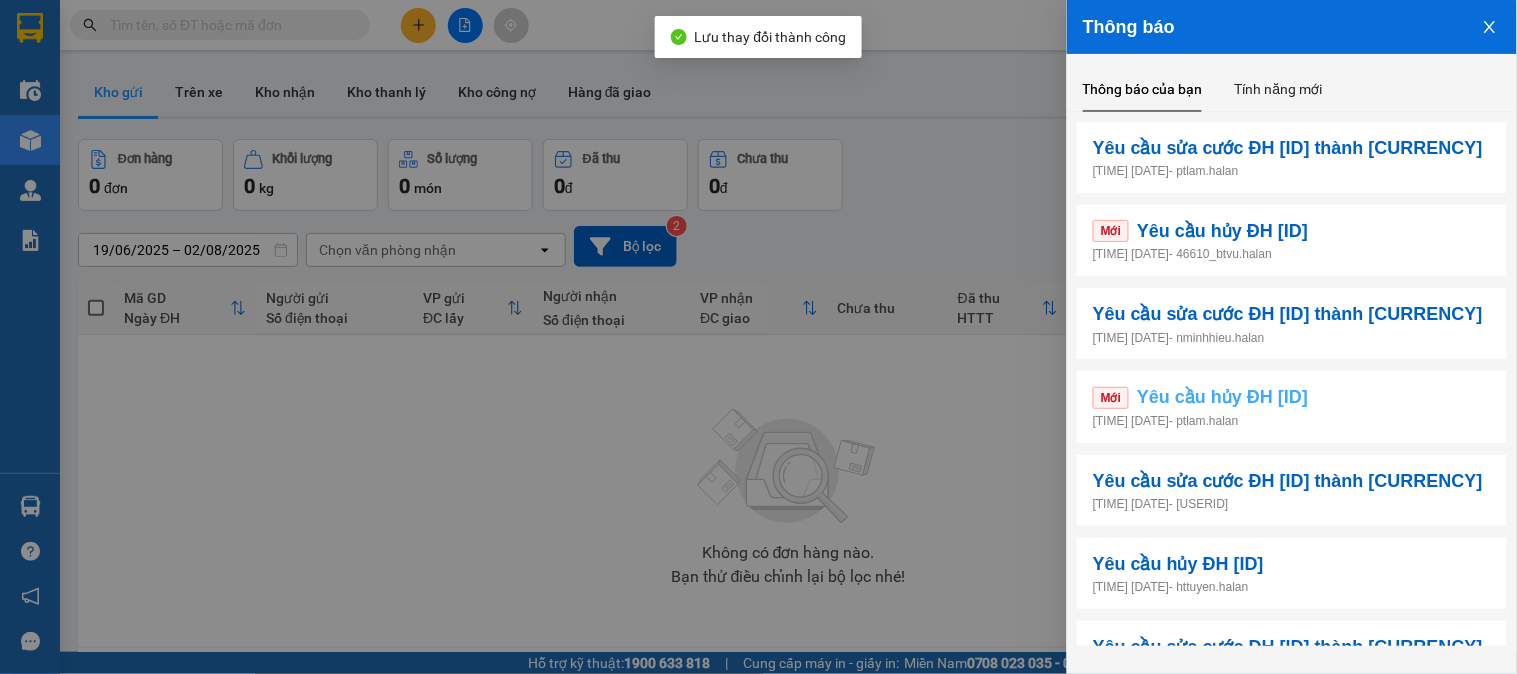 click on "Yêu cầu hủy ĐH TKC0208251431" at bounding box center (1222, 397) 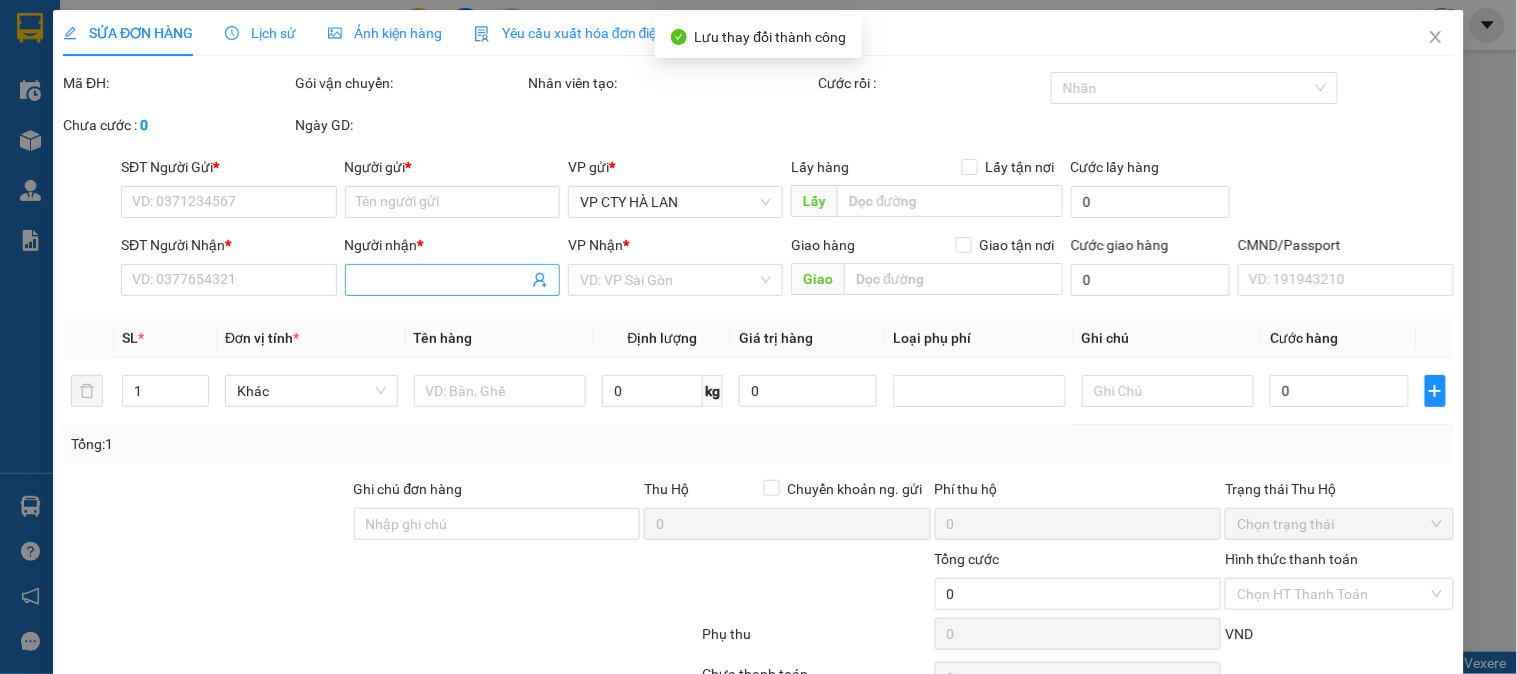 type on "0367538999" 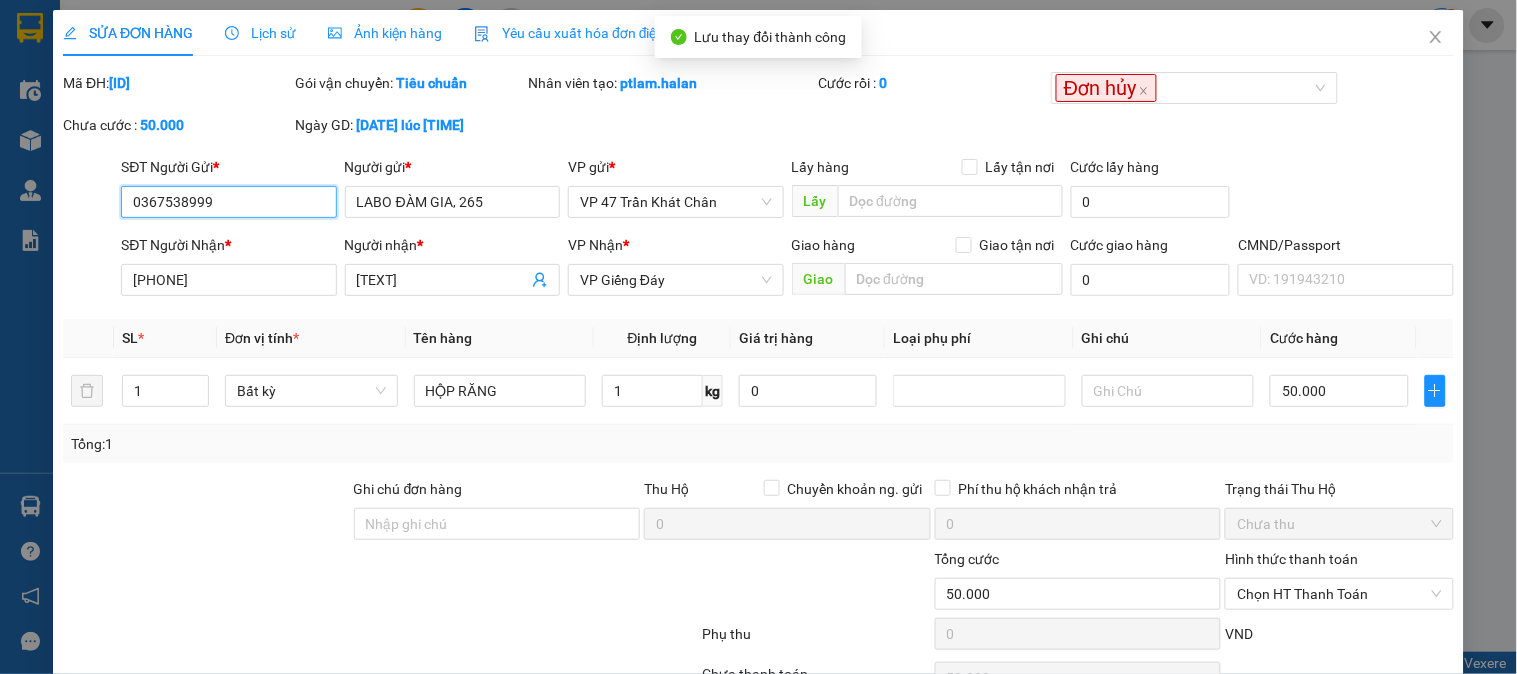 click on "0367538999" at bounding box center [228, 202] 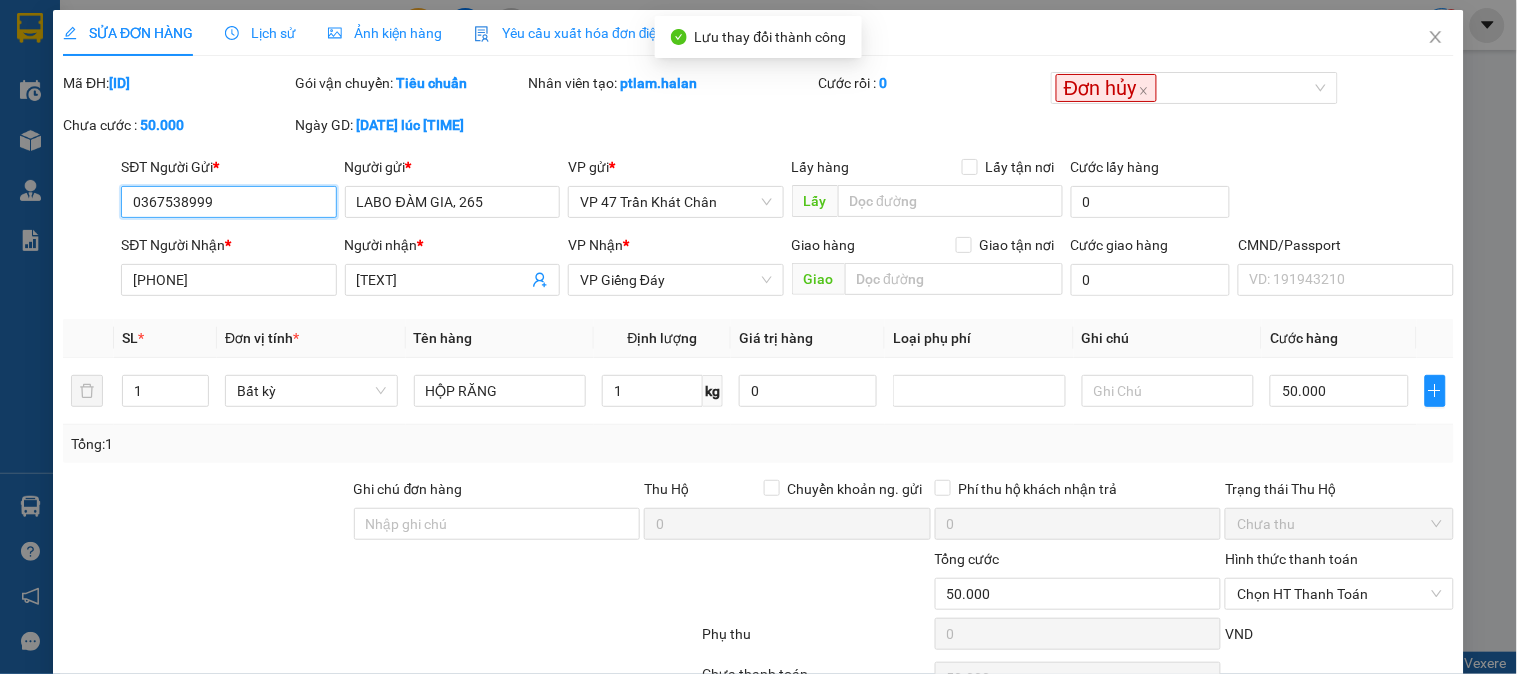 click on "0367538999" at bounding box center [228, 202] 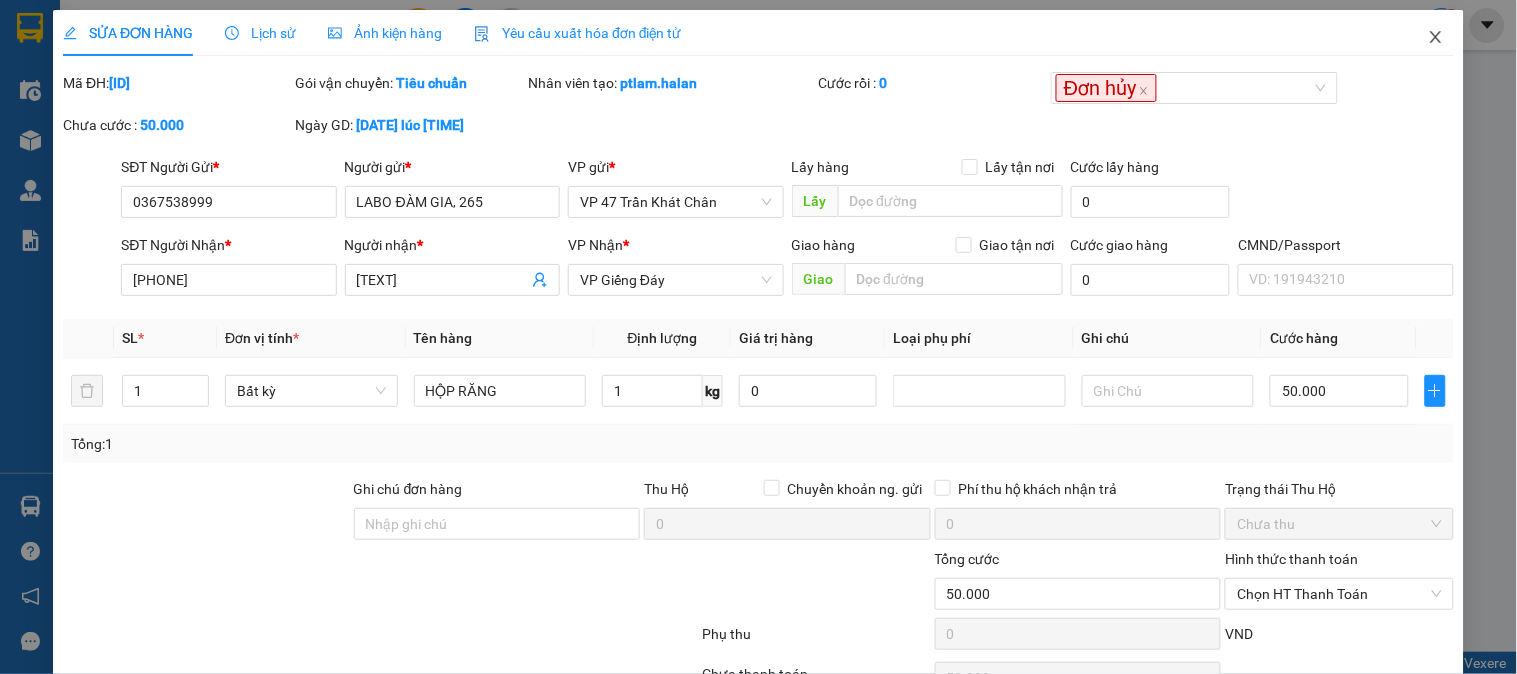 click 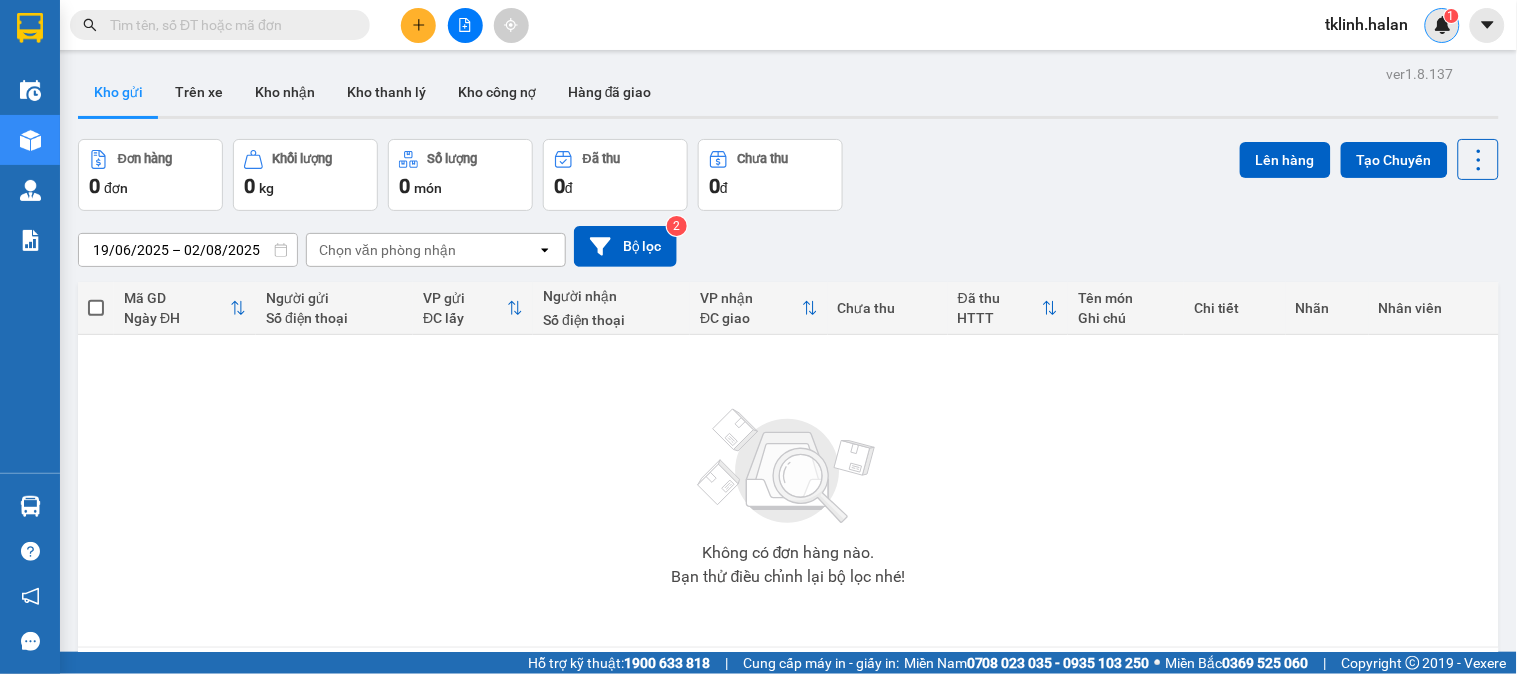 click at bounding box center (228, 25) 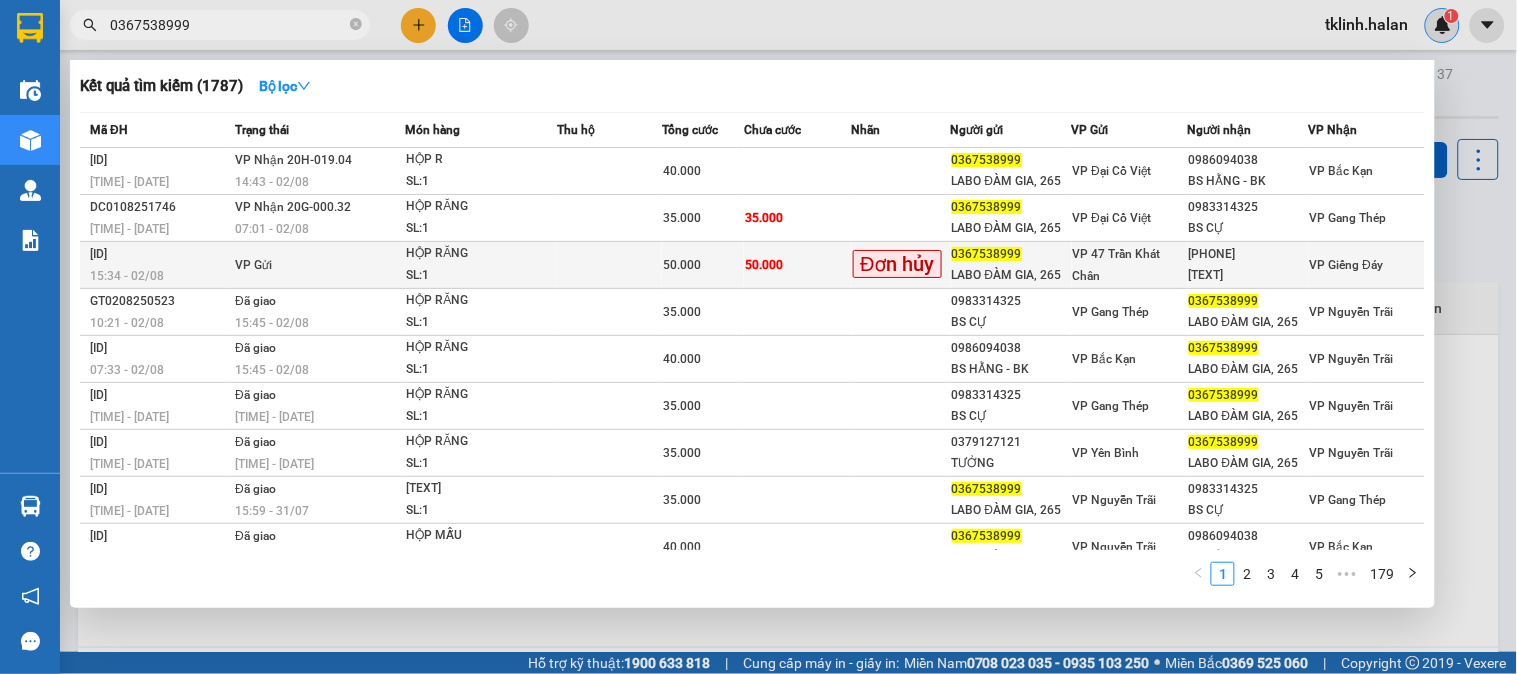 click on "50.000" at bounding box center [797, 265] 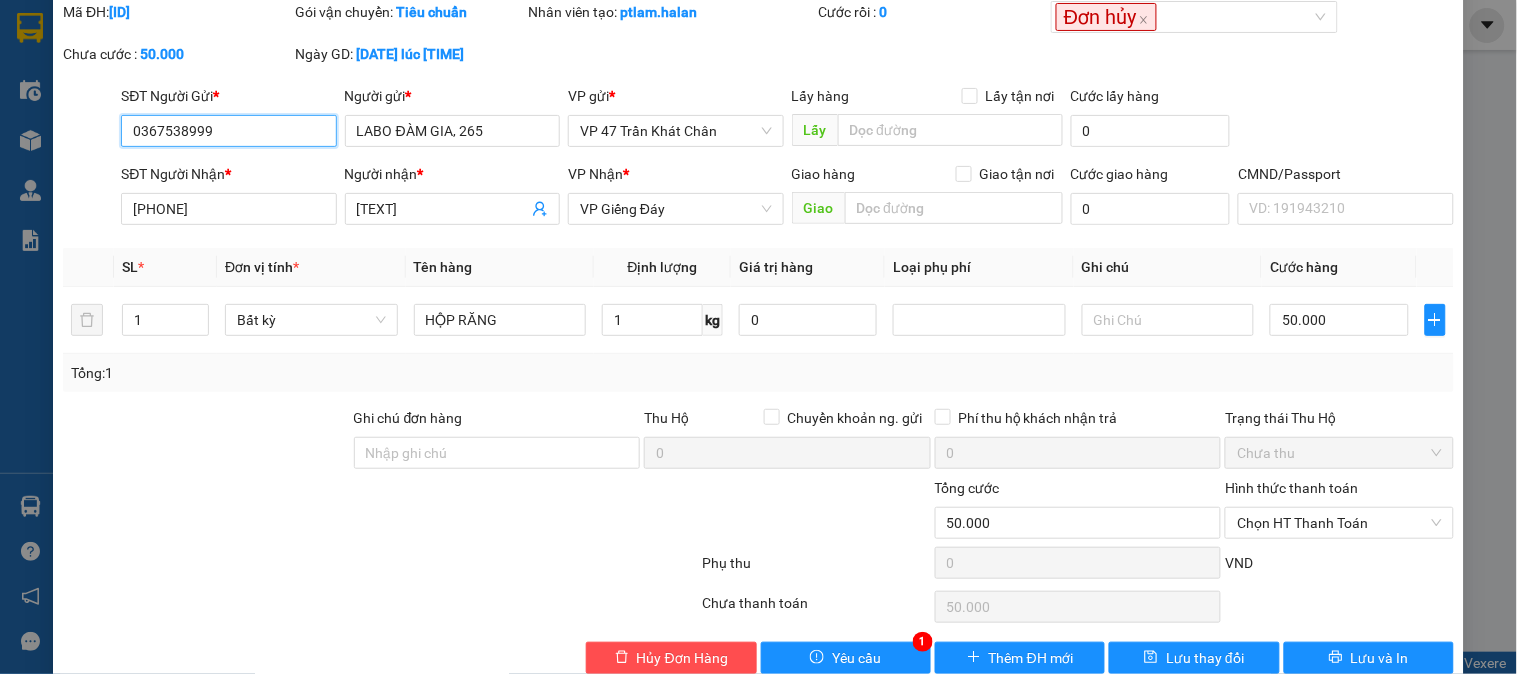 scroll, scrollTop: 110, scrollLeft: 0, axis: vertical 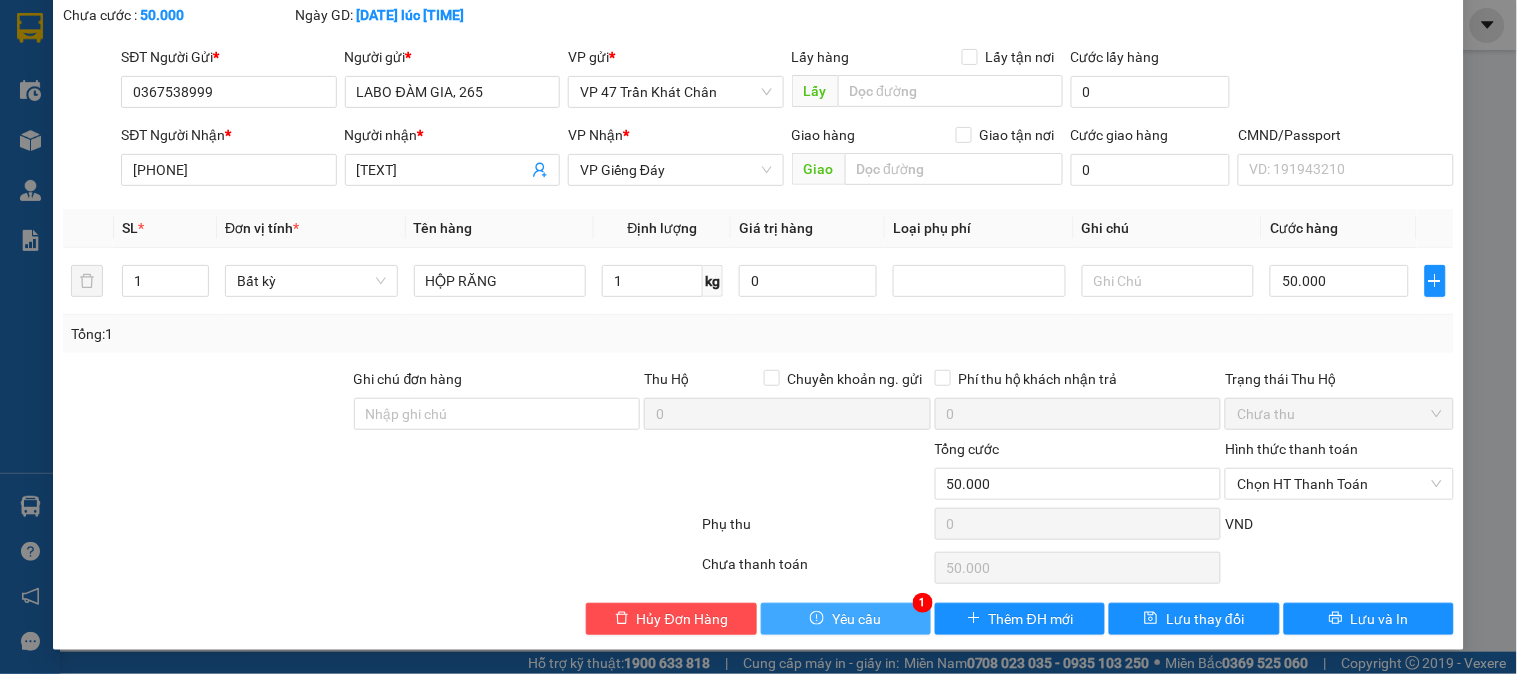 click on "Yêu cầu" at bounding box center [856, 619] 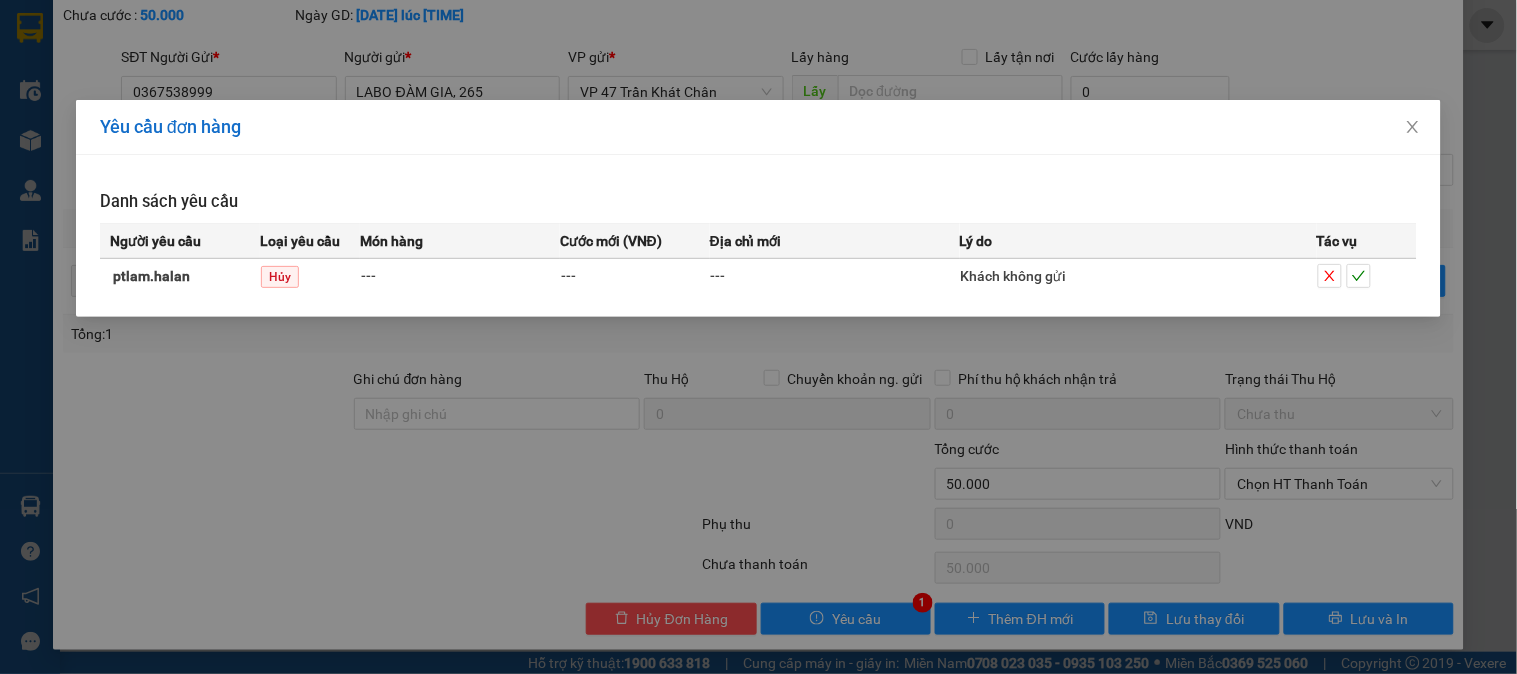 click on "Yêu cầu đơn hàng Danh sách yêu cầu Người yêu cầu Loại yêu cầu Món hàng Cước mới (VNĐ) Địa chỉ mới Lý do Tác vụ ptlam.halan Hủy --- --- --- Khách không gửi" at bounding box center [758, 337] 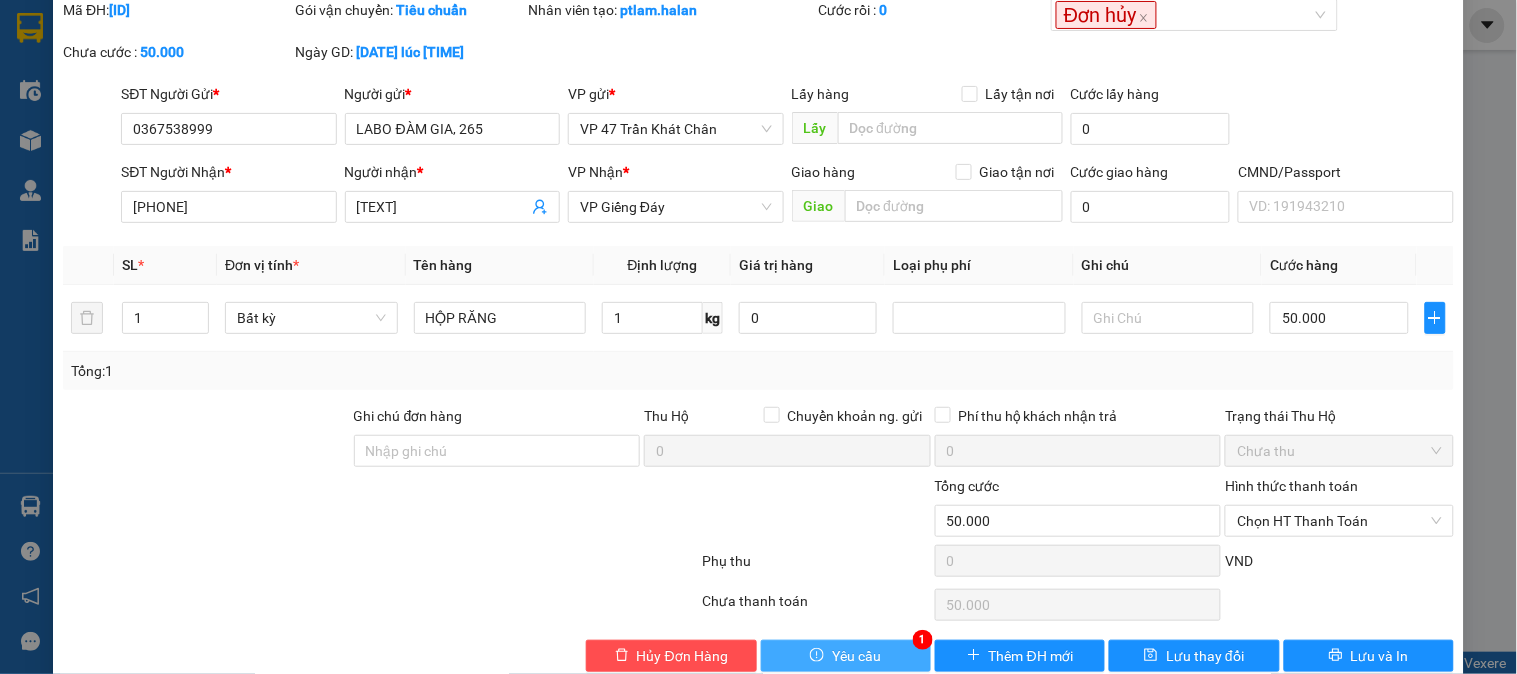 scroll, scrollTop: 110, scrollLeft: 0, axis: vertical 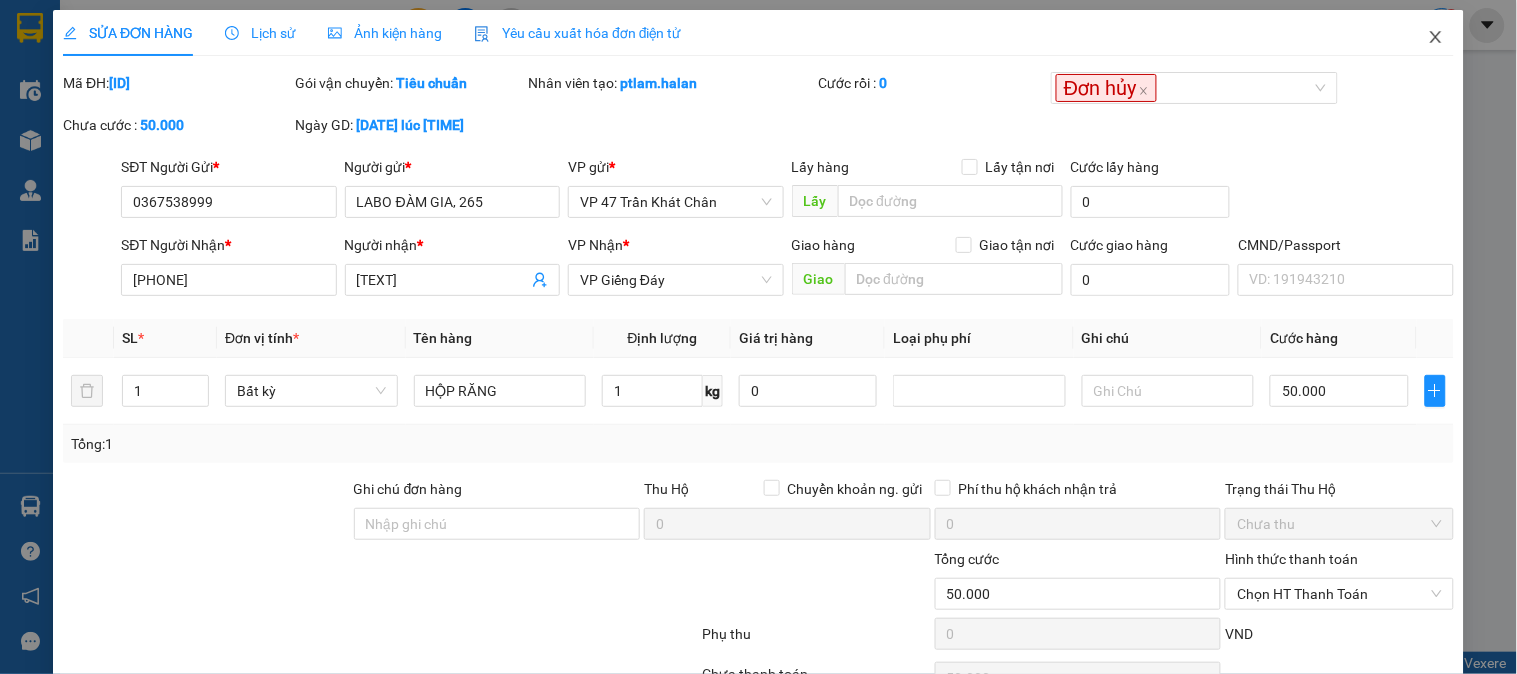 drag, startPoint x: 1415, startPoint y: 41, endPoint x: 1435, endPoint y: 46, distance: 20.615528 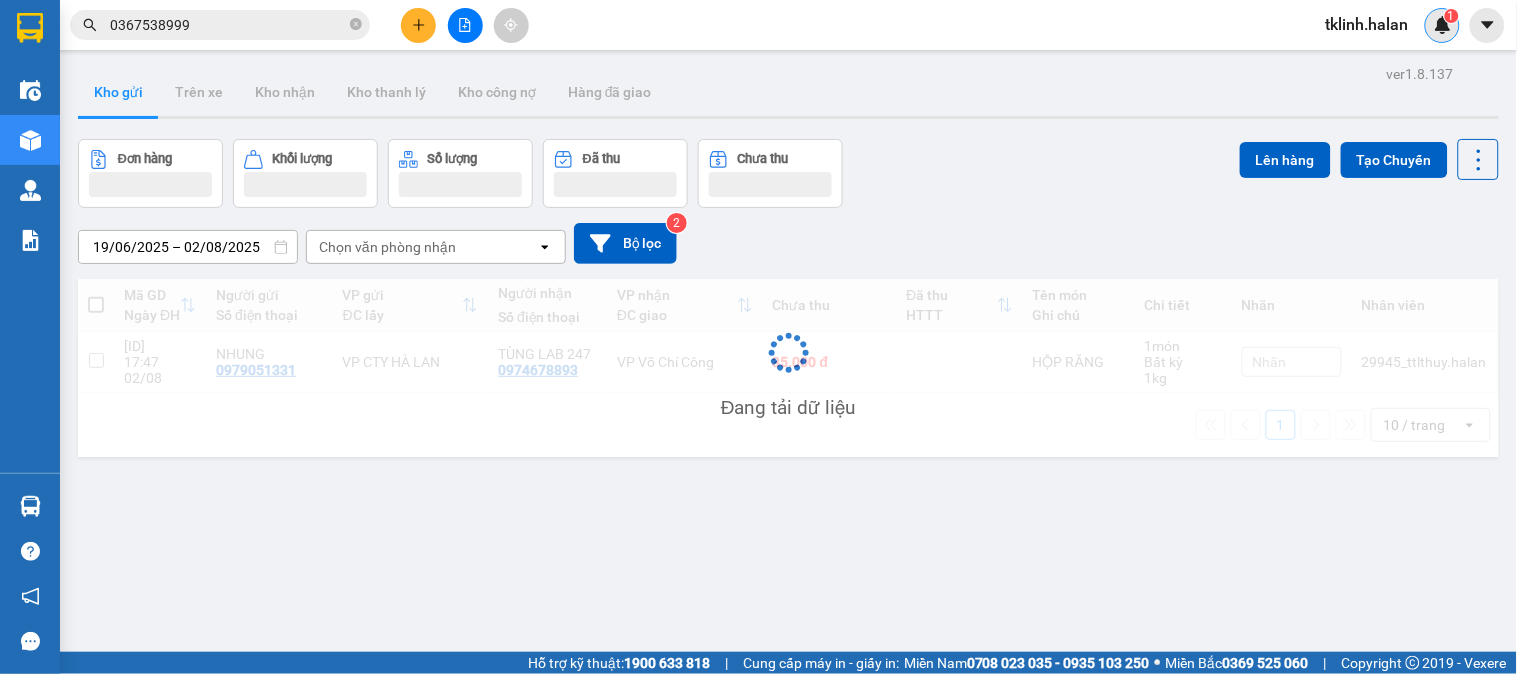 click on "1" at bounding box center [1451, 16] 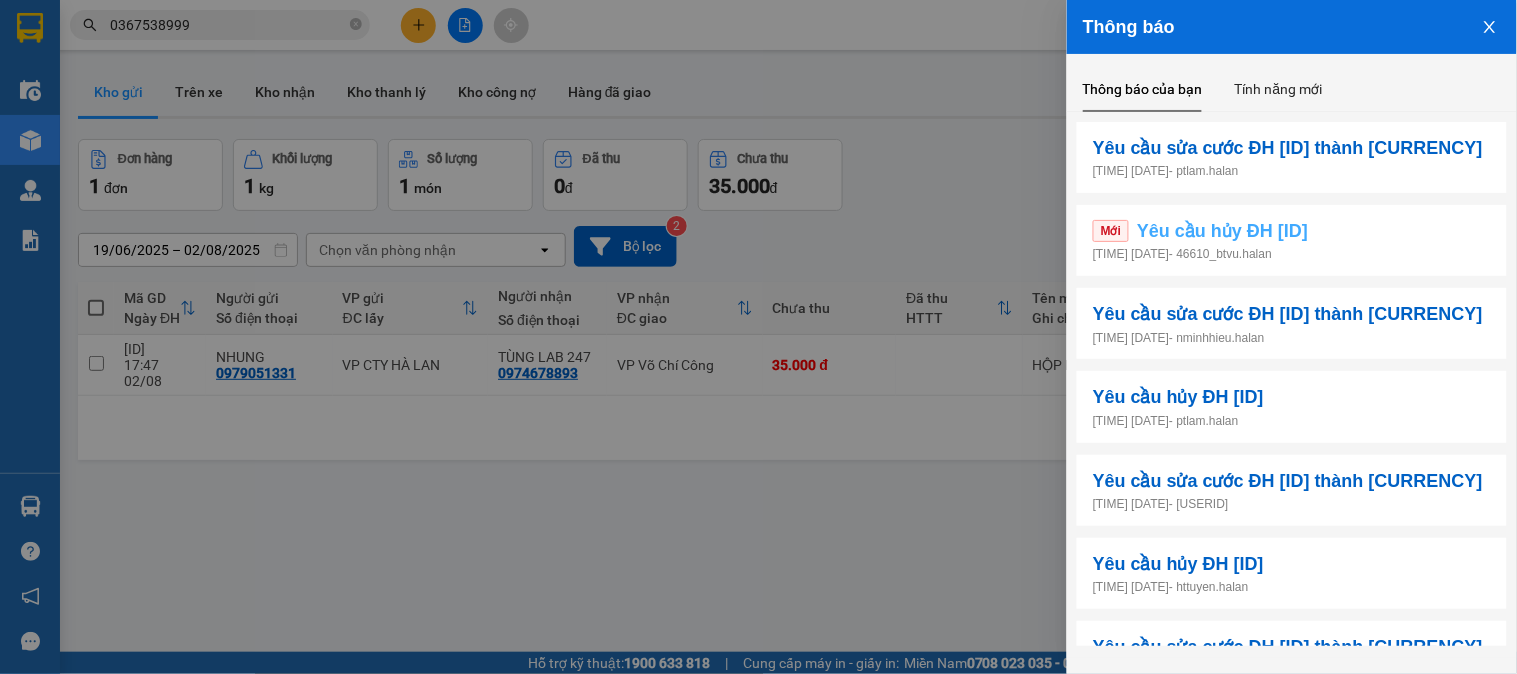 click on "Yêu cầu hủy ĐH HD0208251818" at bounding box center [1222, 231] 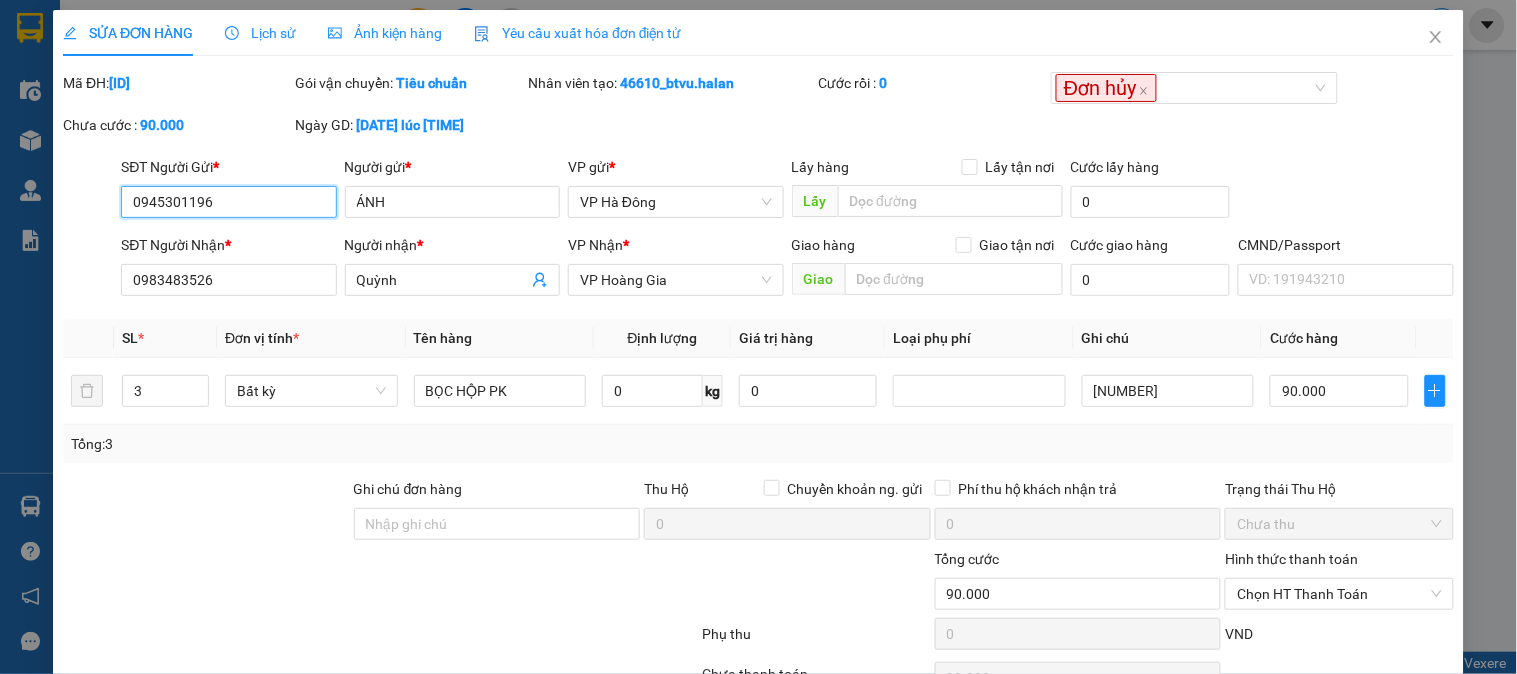 click on "0945301196" at bounding box center [228, 202] 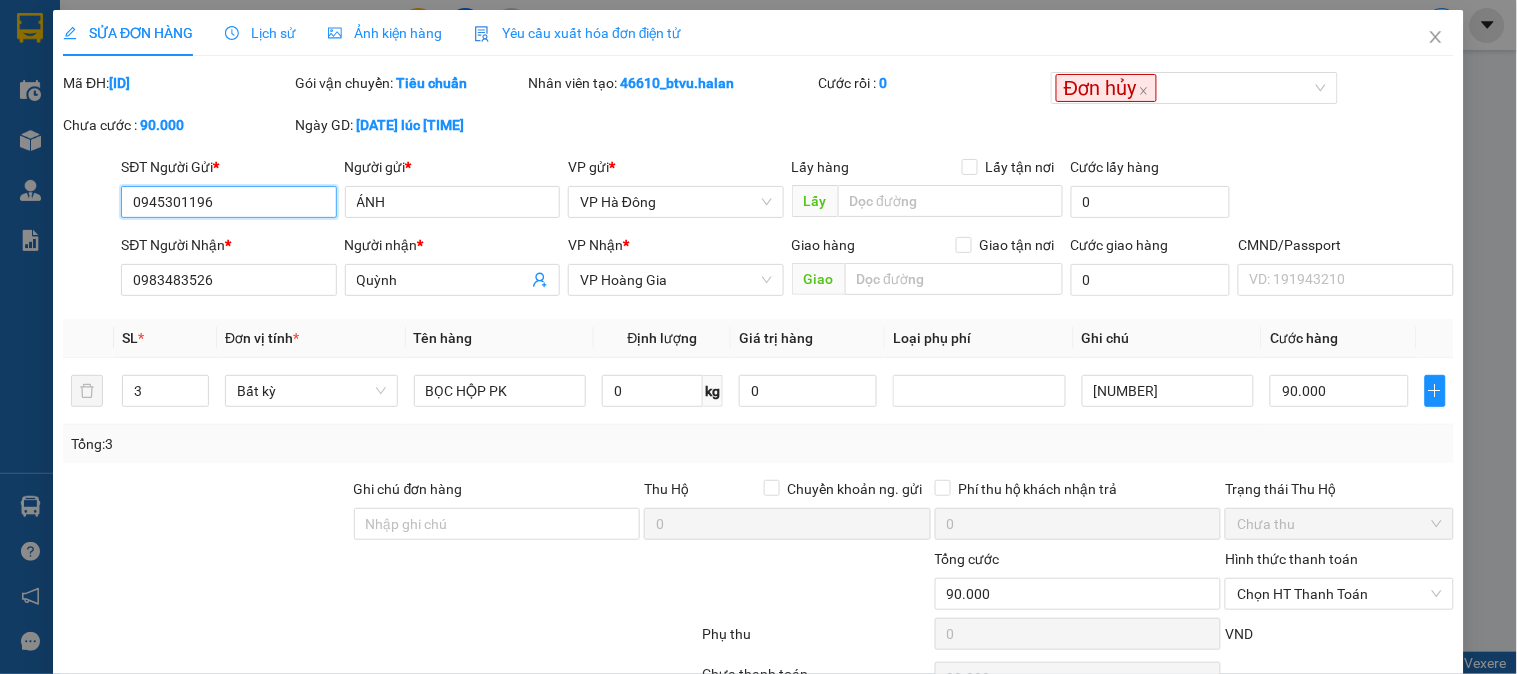 drag, startPoint x: 234, startPoint y: 204, endPoint x: 211, endPoint y: 206, distance: 23.086792 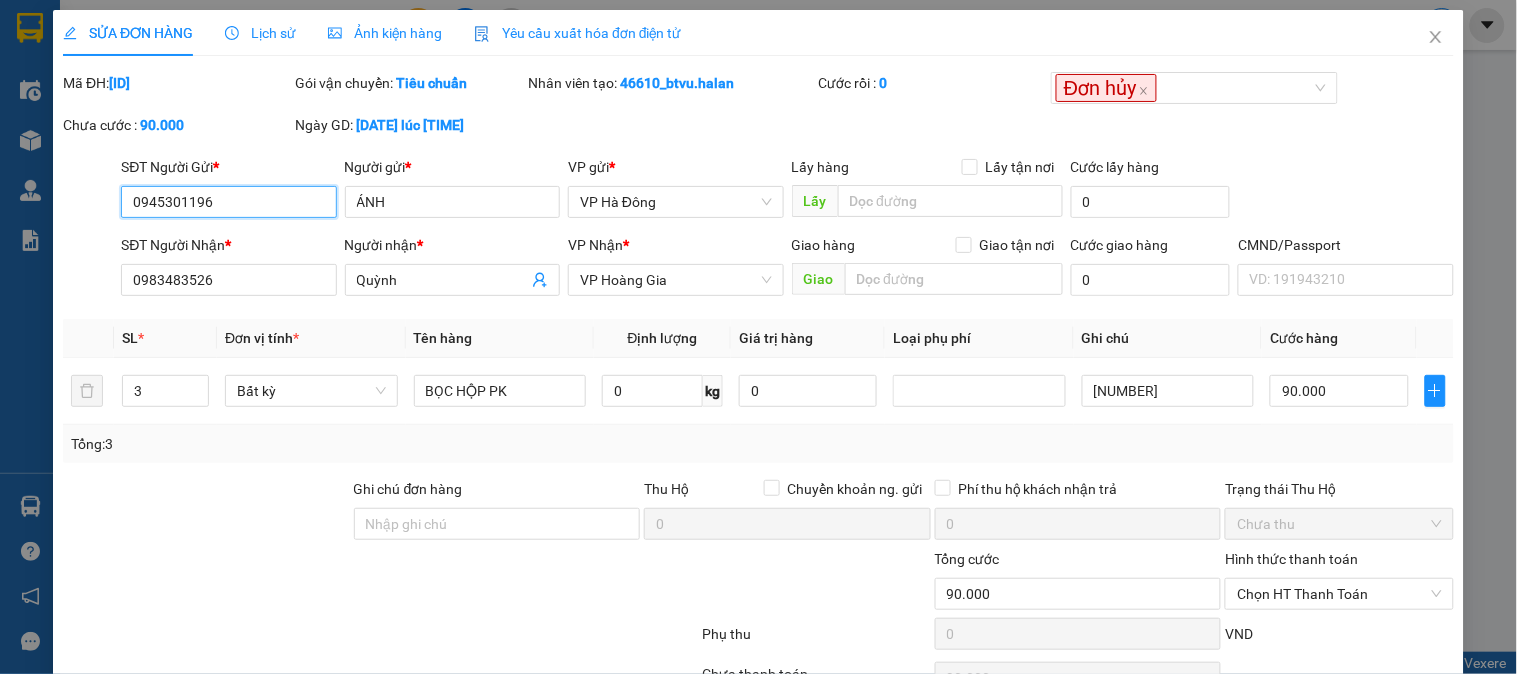 click on "0945301196" at bounding box center [228, 202] 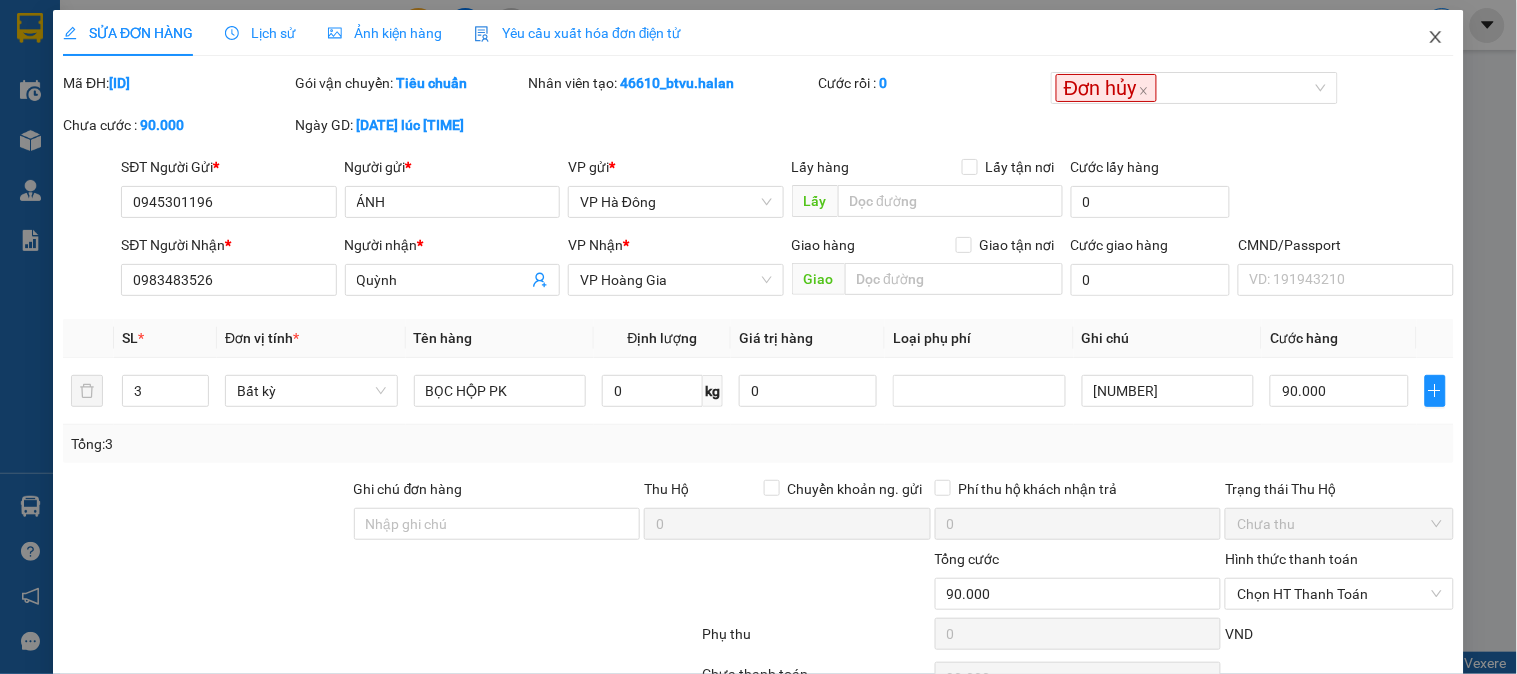 click 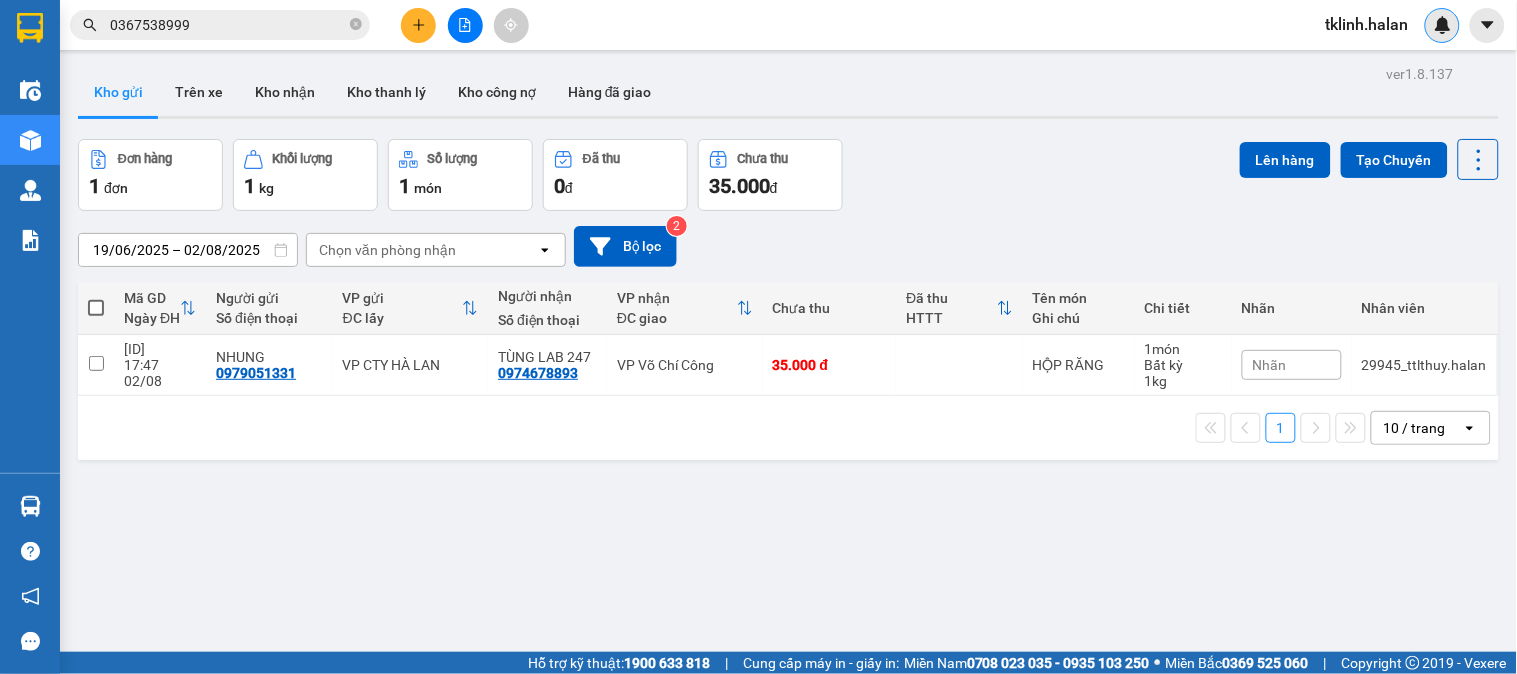 click on "0367538999" at bounding box center [228, 25] 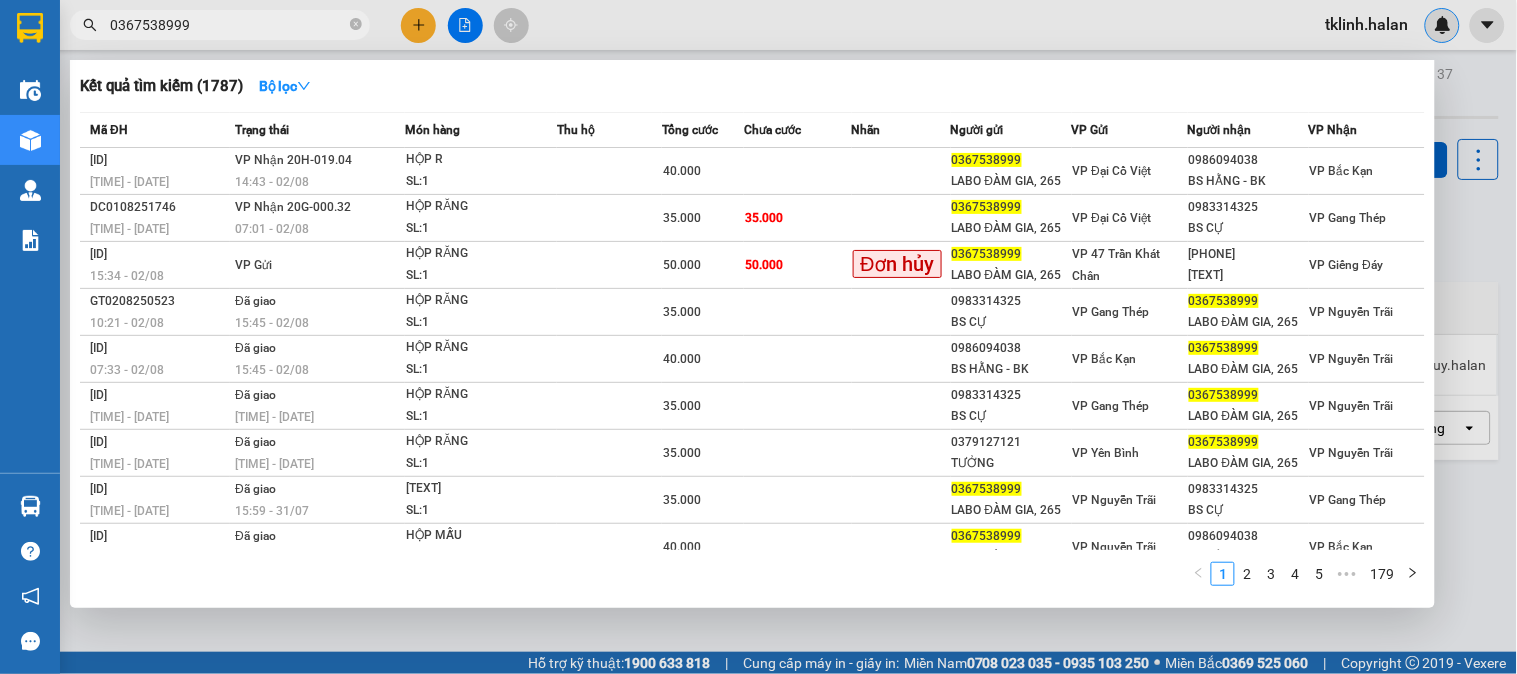 click on "0367538999" at bounding box center [228, 25] 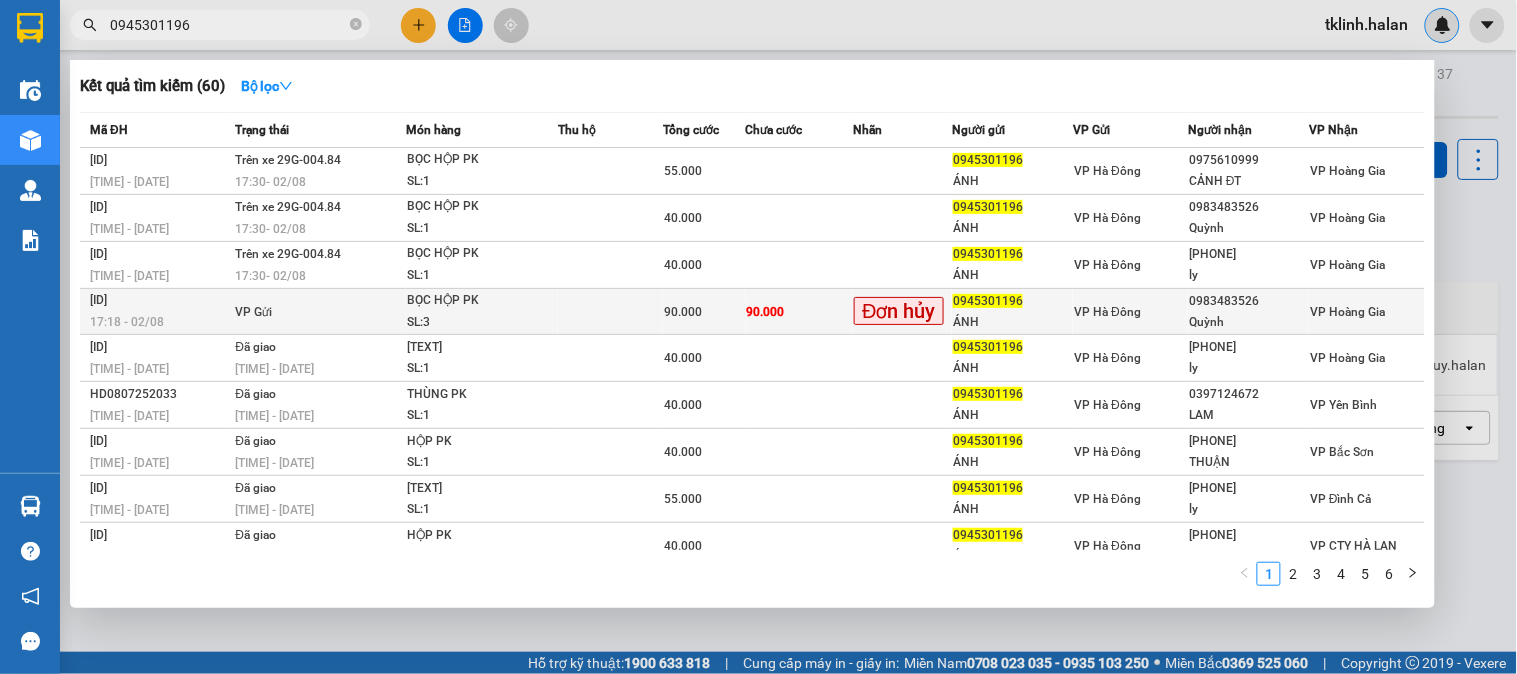 type on "0945301196" 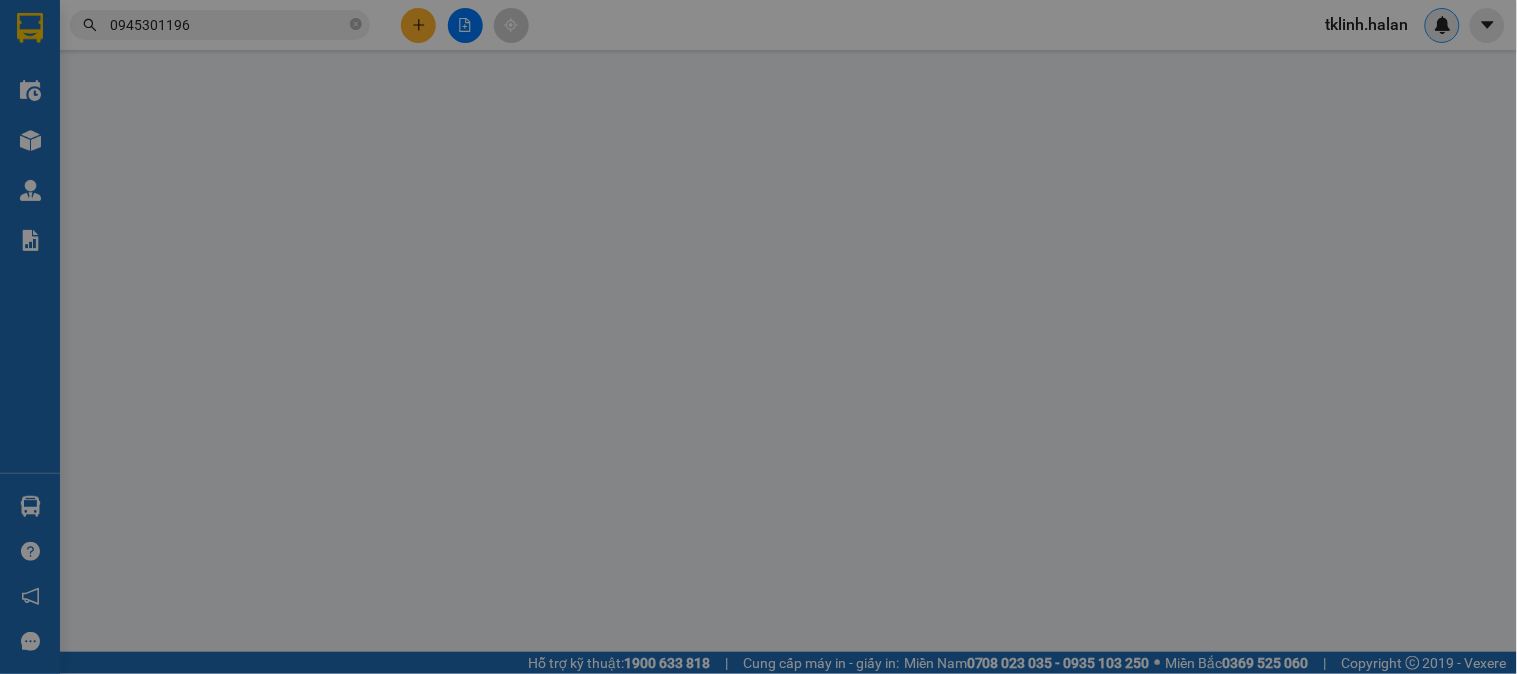 type on "0945301196" 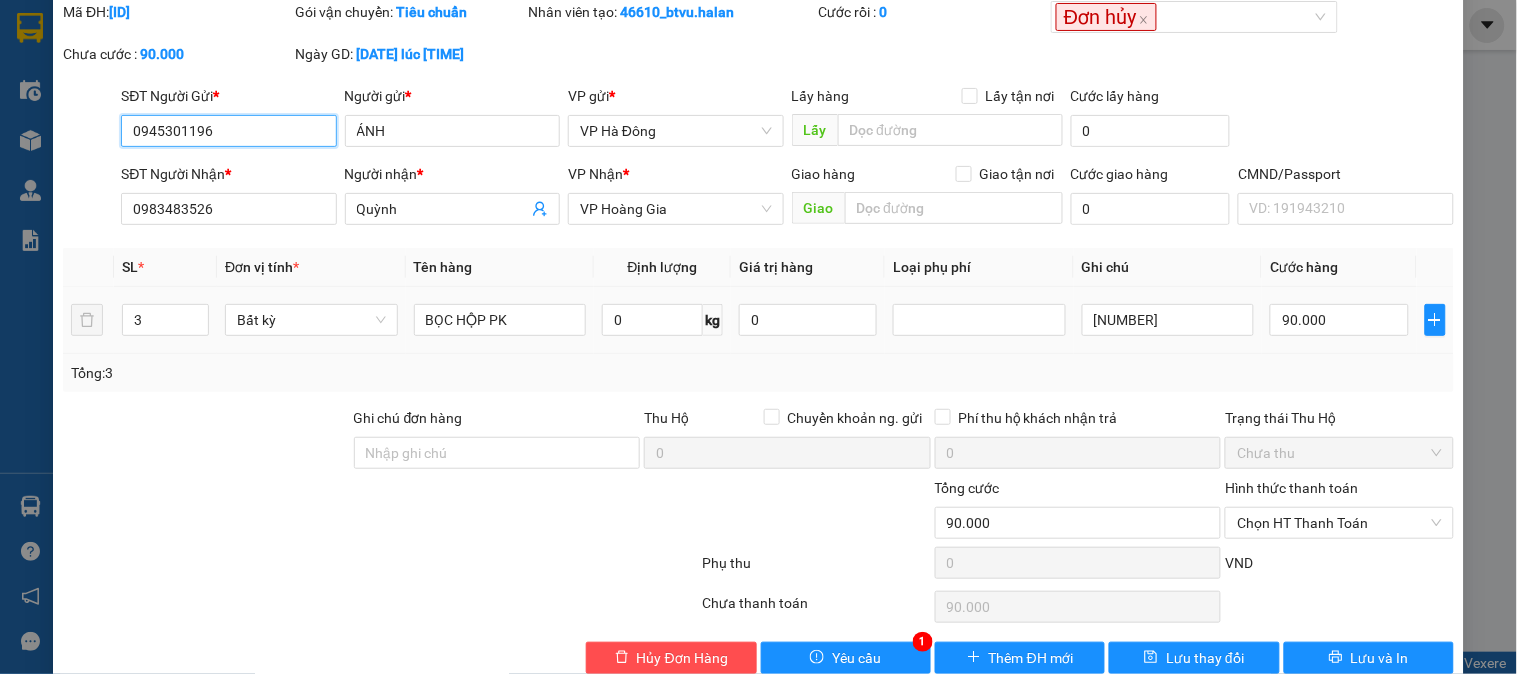 scroll, scrollTop: 110, scrollLeft: 0, axis: vertical 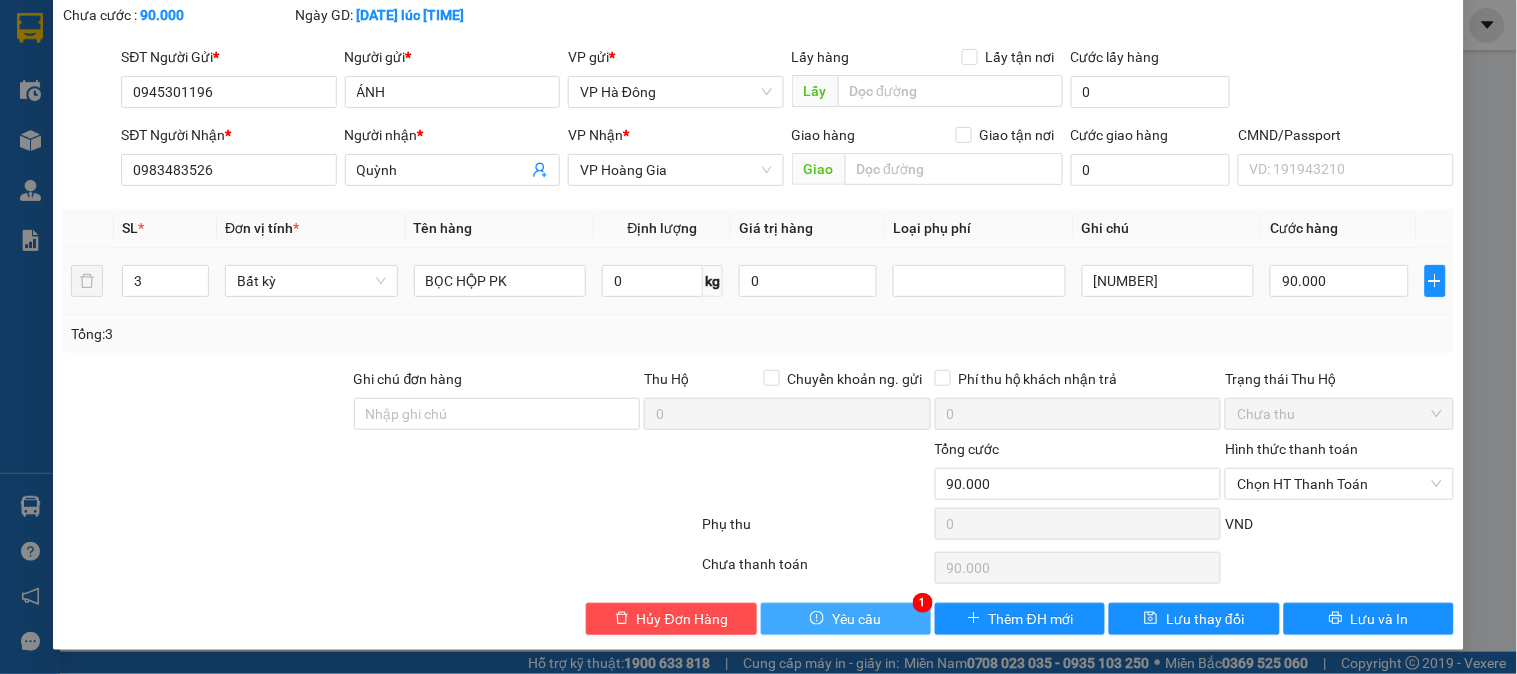click on "Yêu cầu" at bounding box center [856, 619] 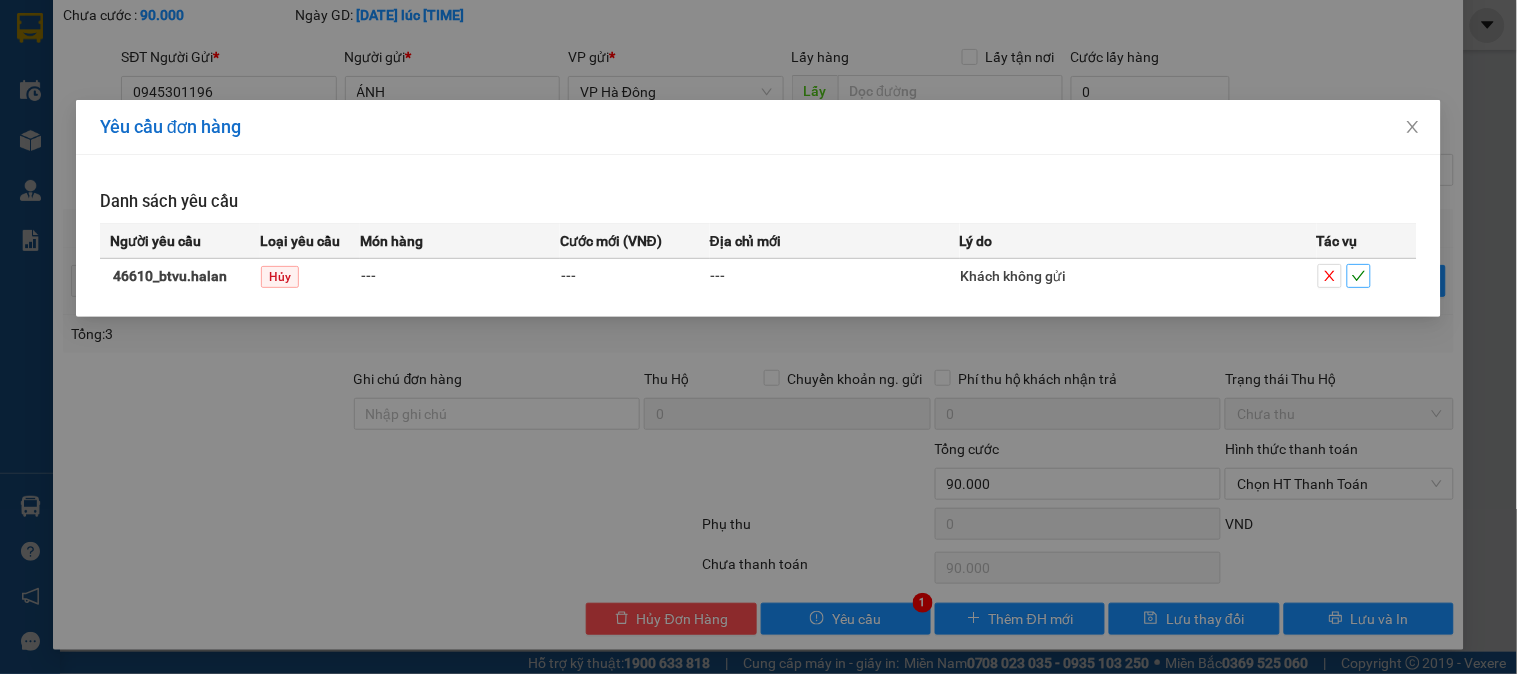 click 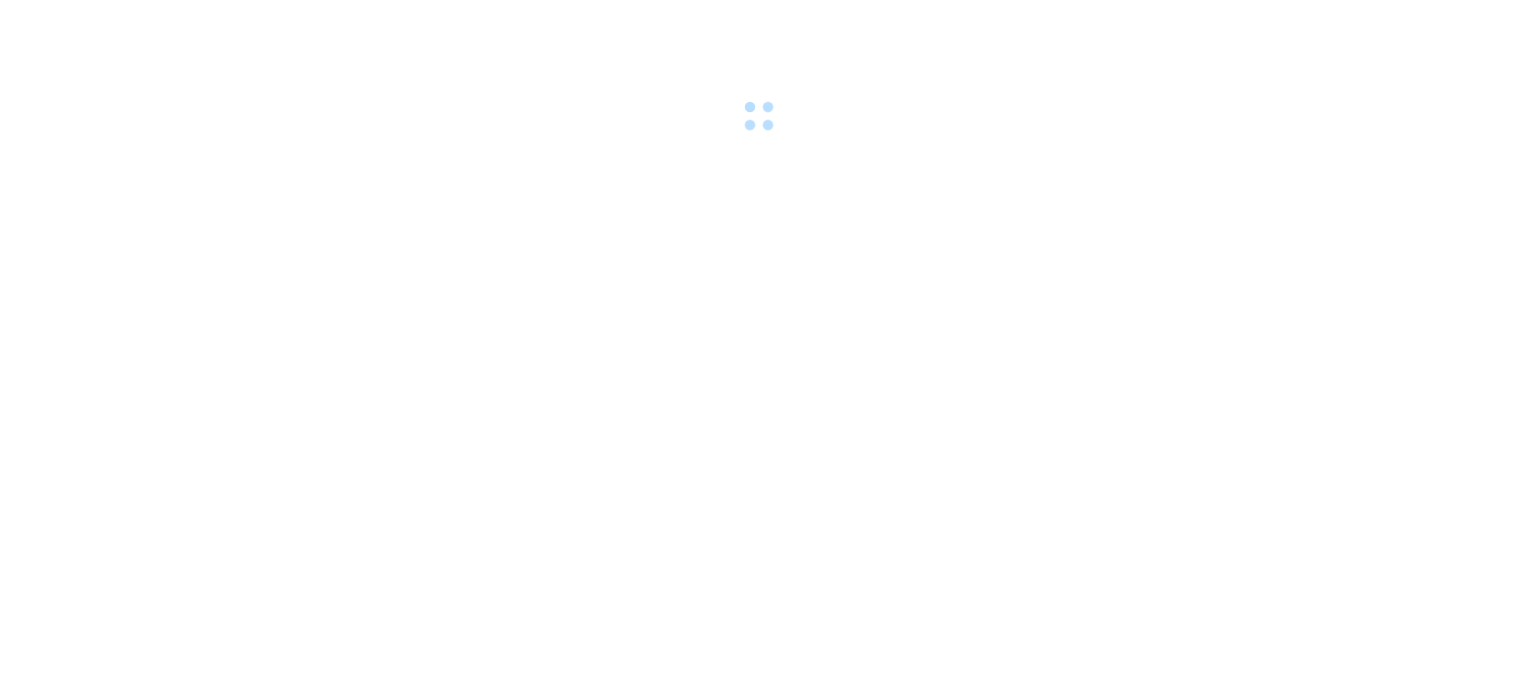 scroll, scrollTop: 0, scrollLeft: 0, axis: both 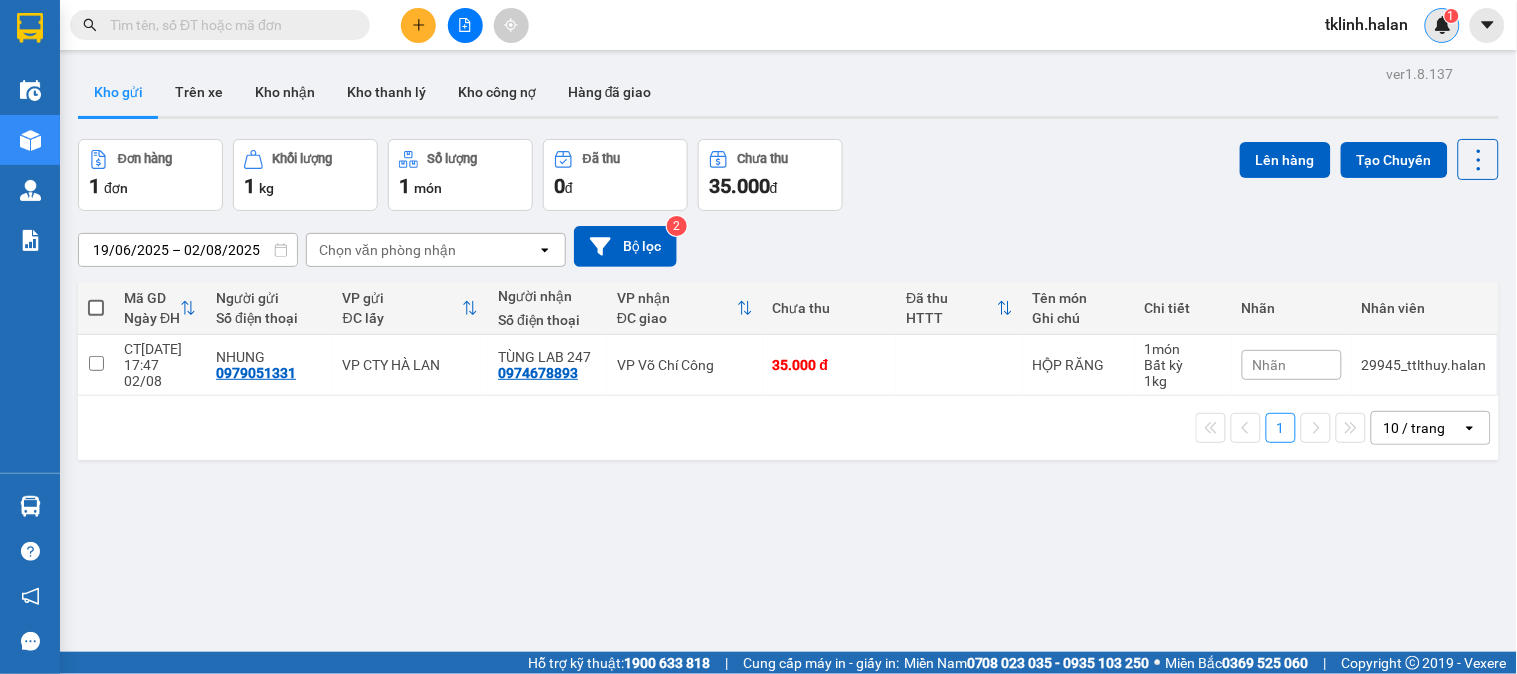 click at bounding box center [1443, 25] 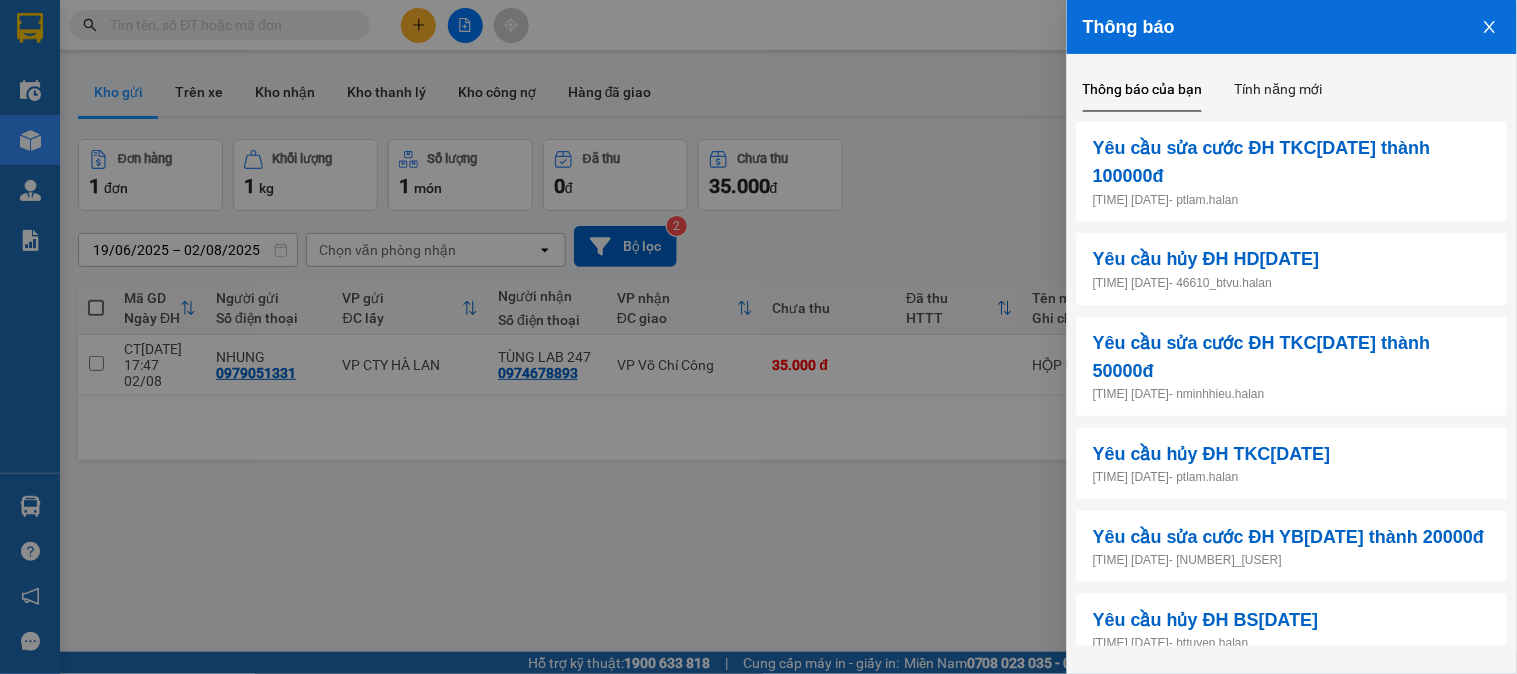 drag, startPoint x: 911, startPoint y: 167, endPoint x: 880, endPoint y: 170, distance: 31.144823 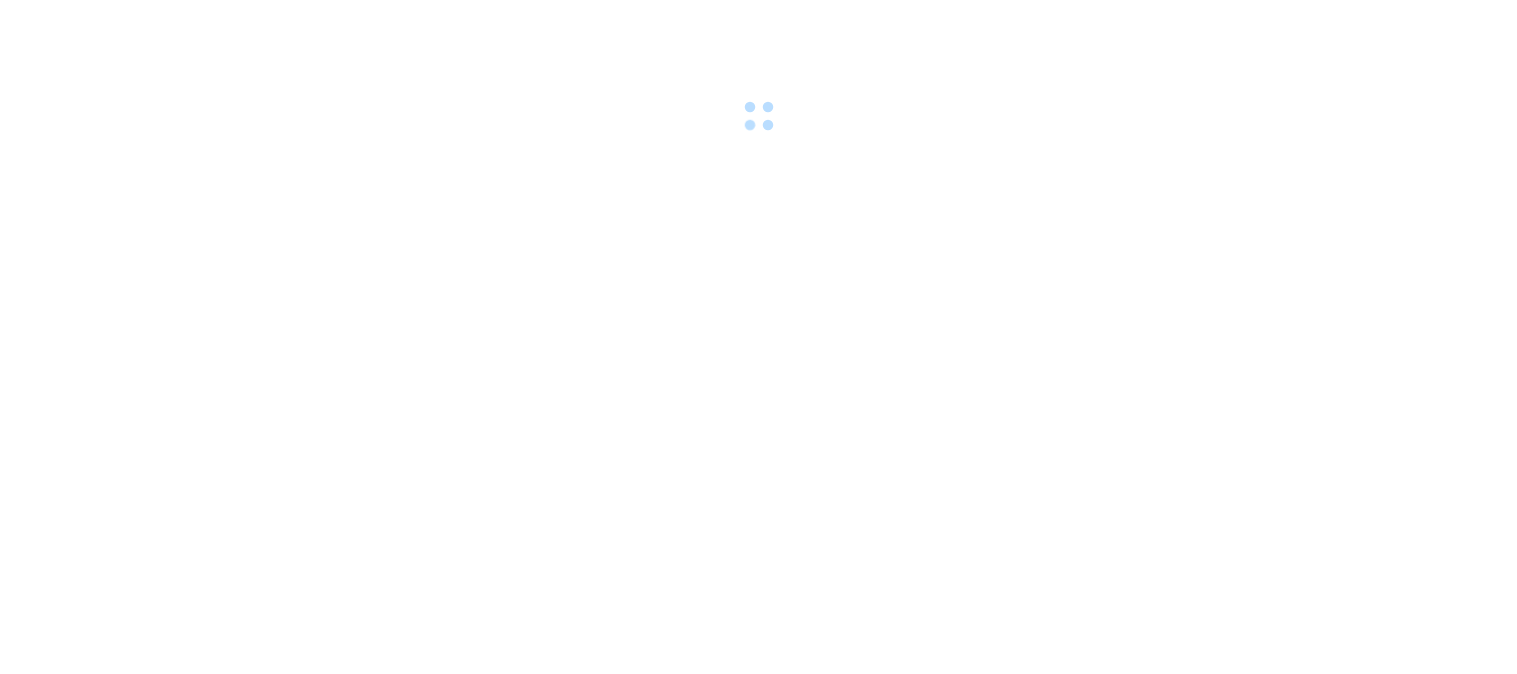 scroll, scrollTop: 0, scrollLeft: 0, axis: both 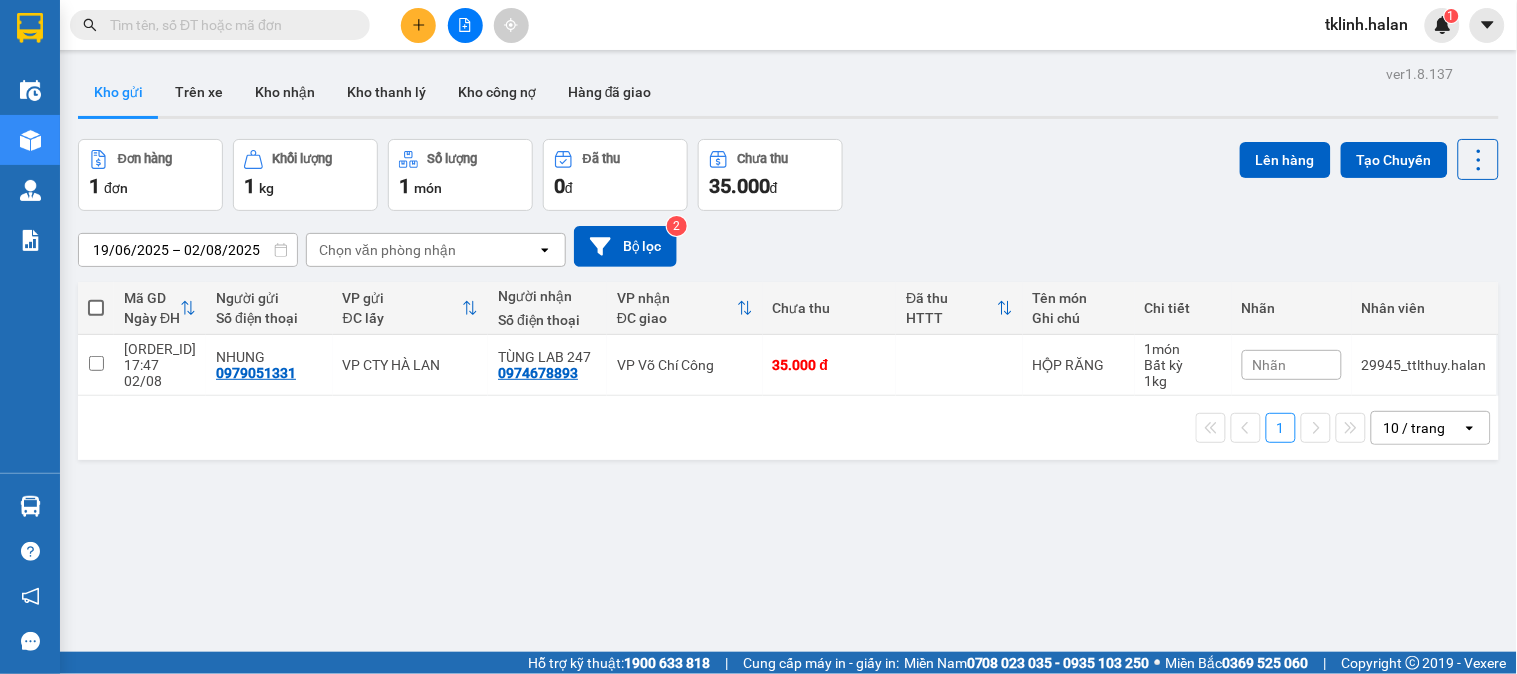 drag, startPoint x: 770, startPoint y: 56, endPoint x: 901, endPoint y: 56, distance: 131 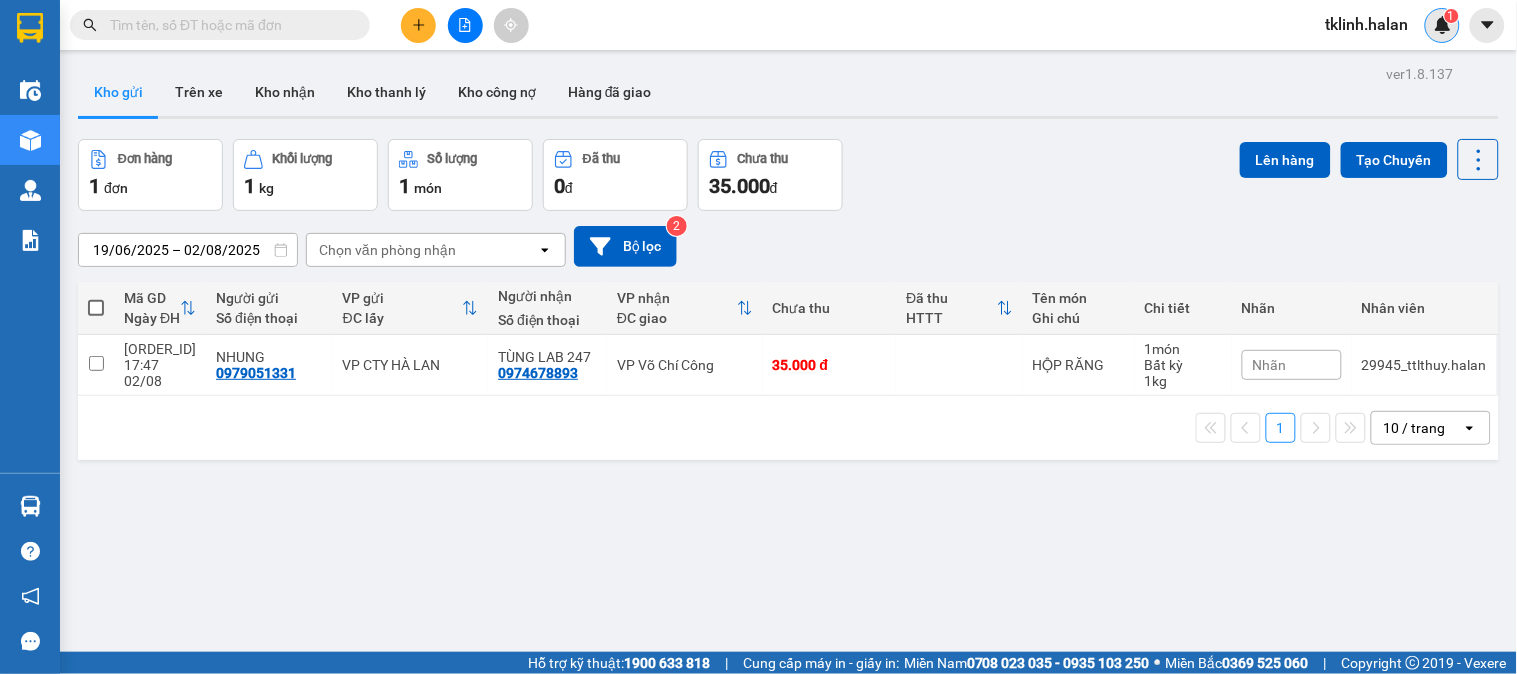 click at bounding box center (1443, 25) 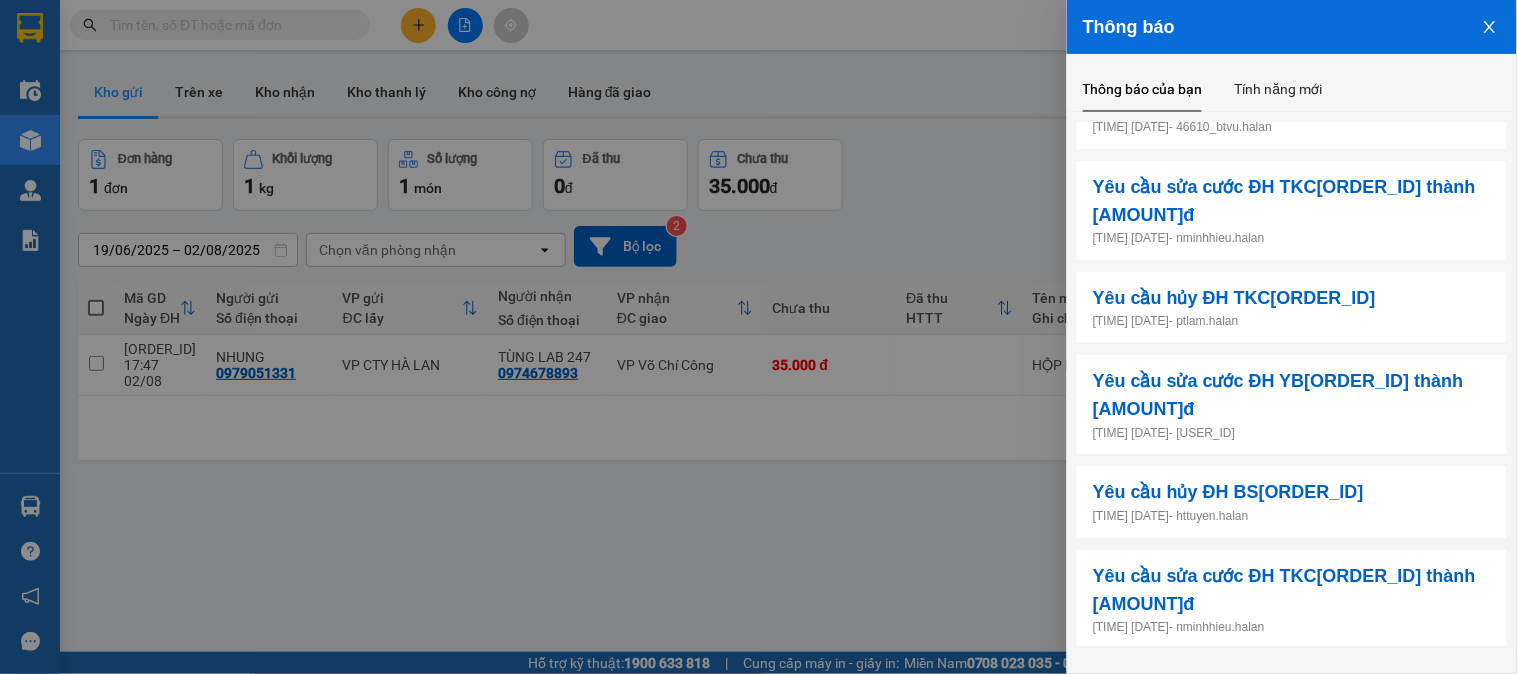 scroll, scrollTop: 0, scrollLeft: 0, axis: both 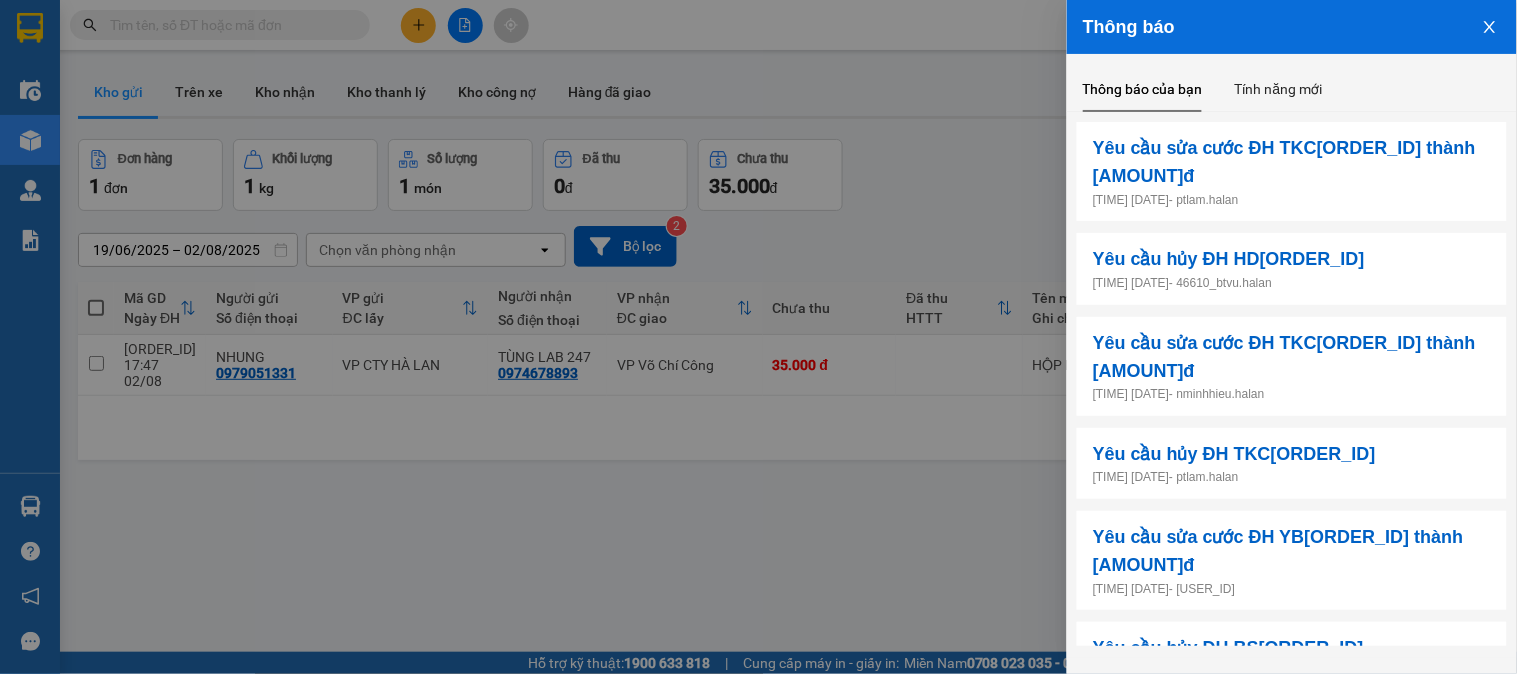 click at bounding box center (758, 337) 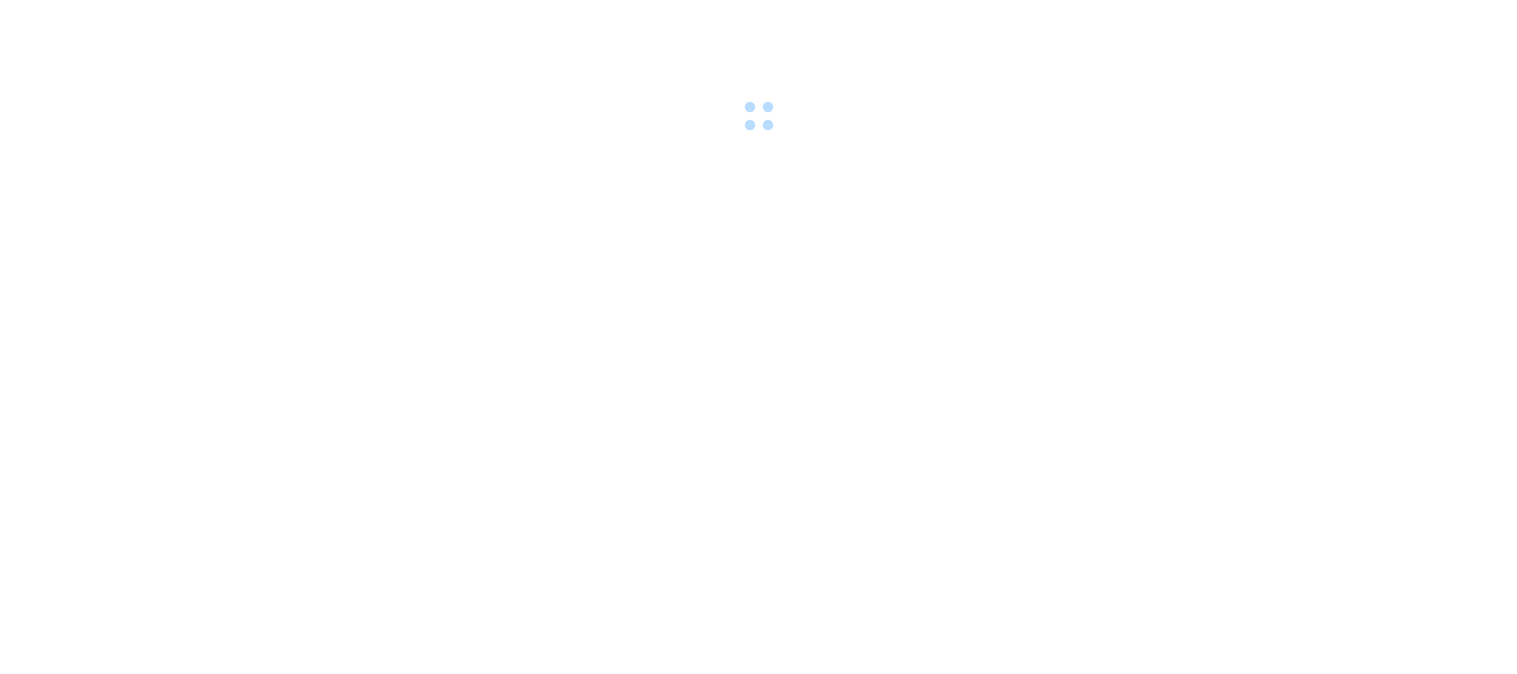 scroll, scrollTop: 0, scrollLeft: 0, axis: both 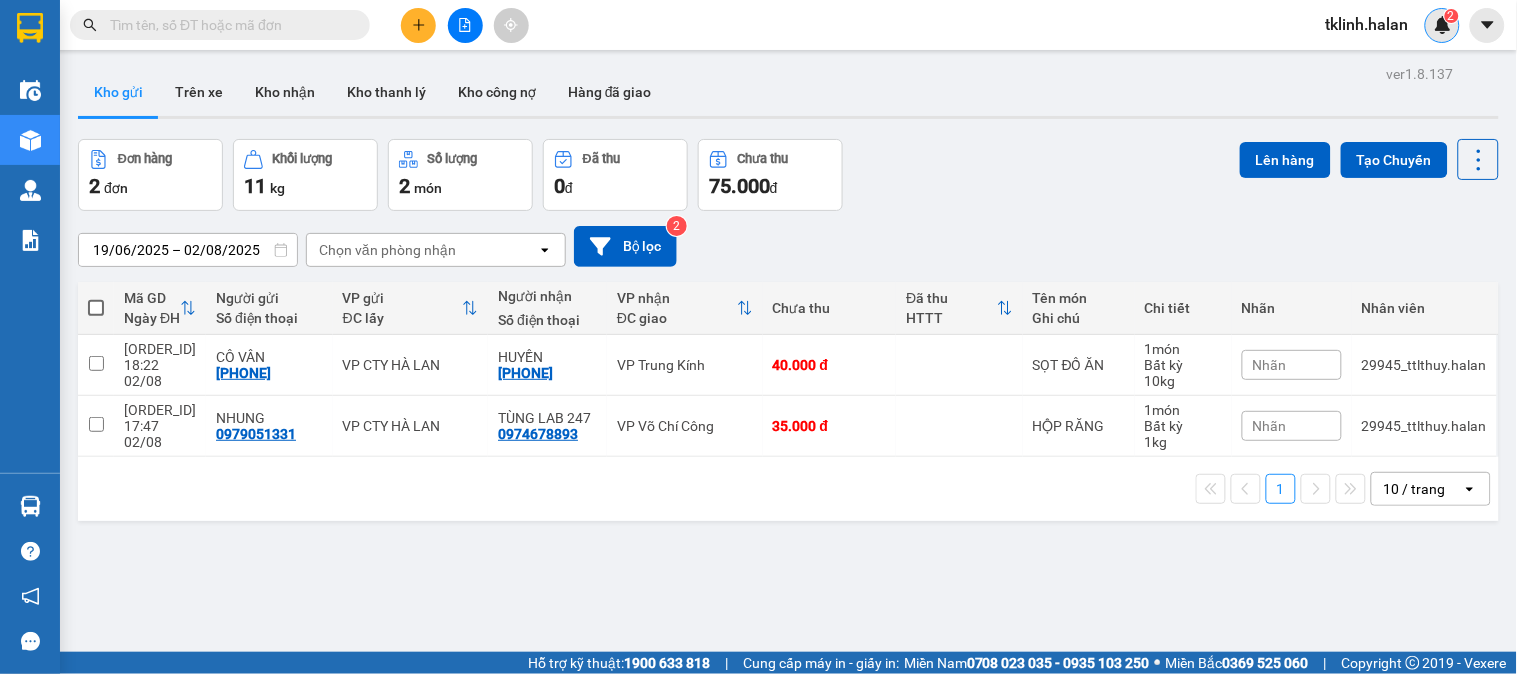 click on "2" at bounding box center [1442, 25] 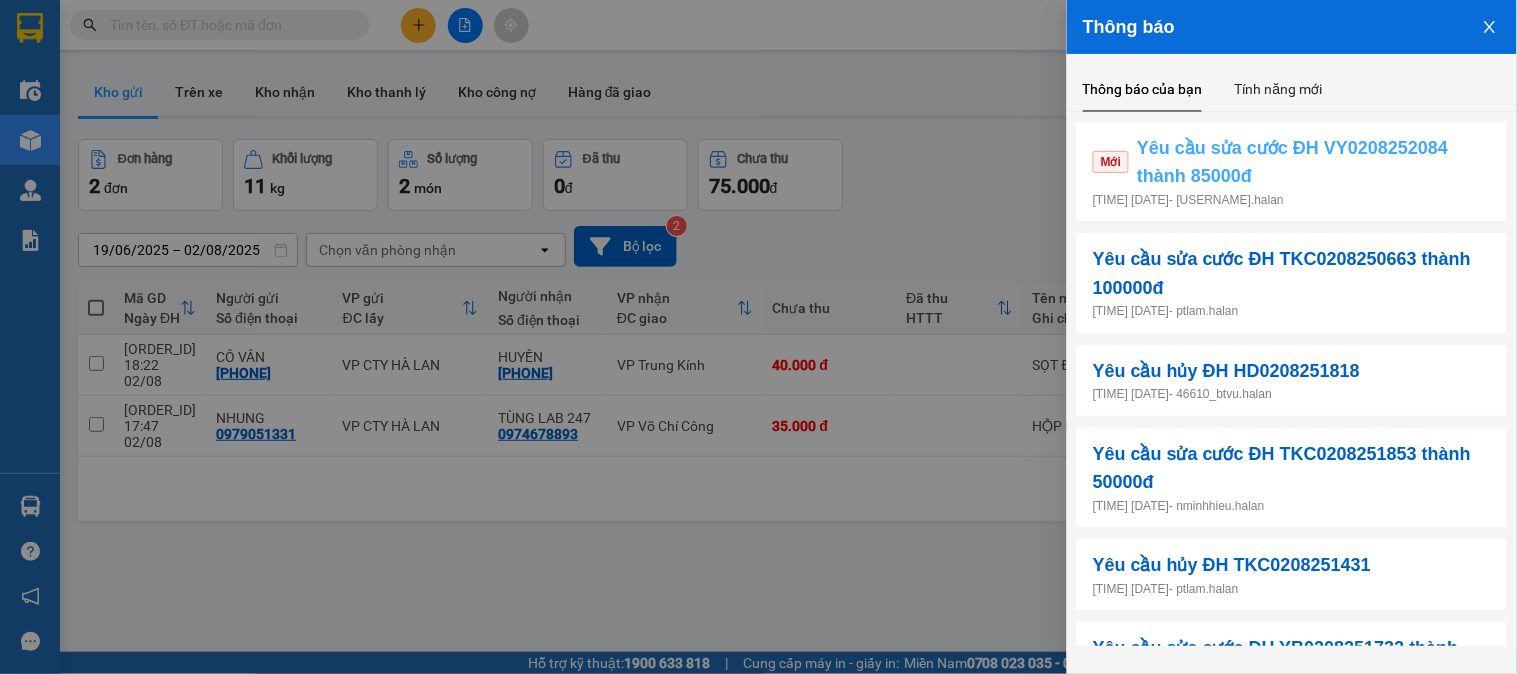 click on "Yêu cầu sửa cước ĐH VY0208252084 thành 85000đ" at bounding box center [1314, 162] 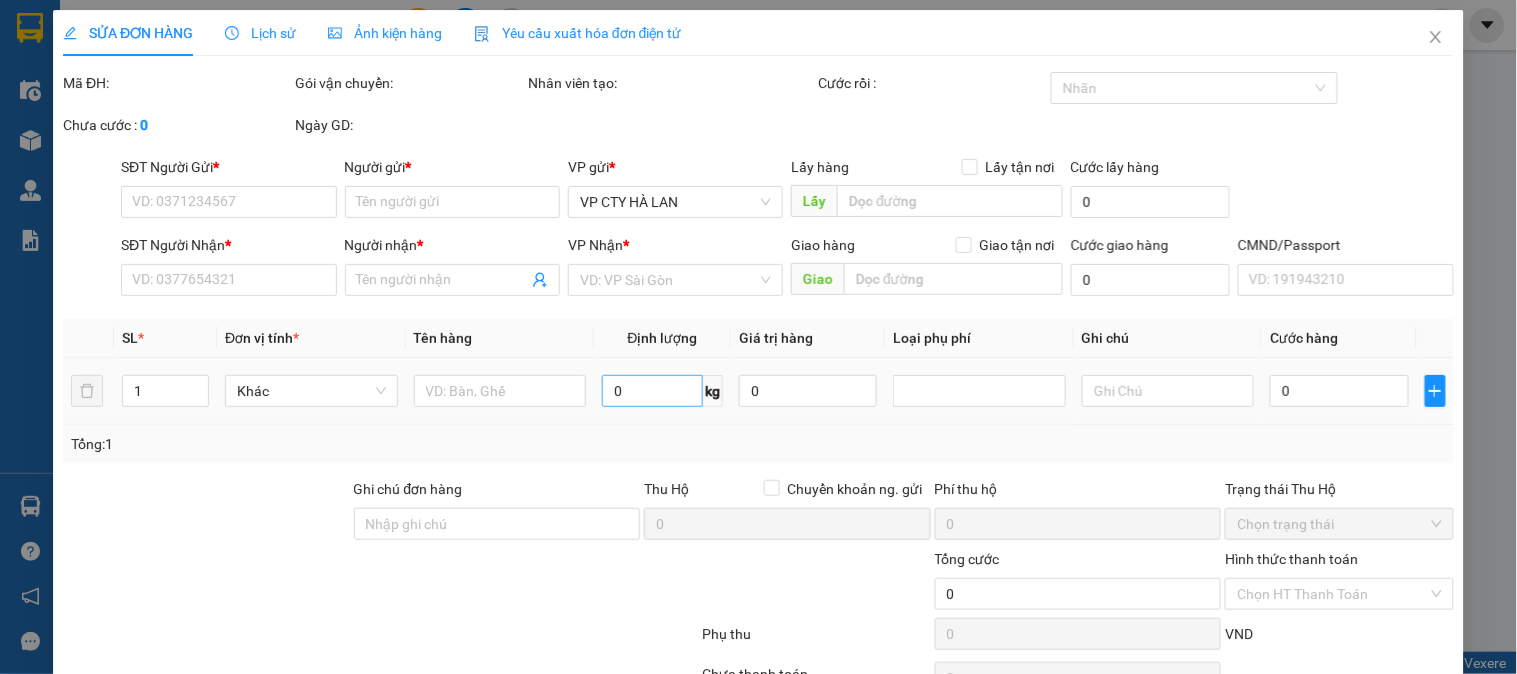 type on "0965731669" 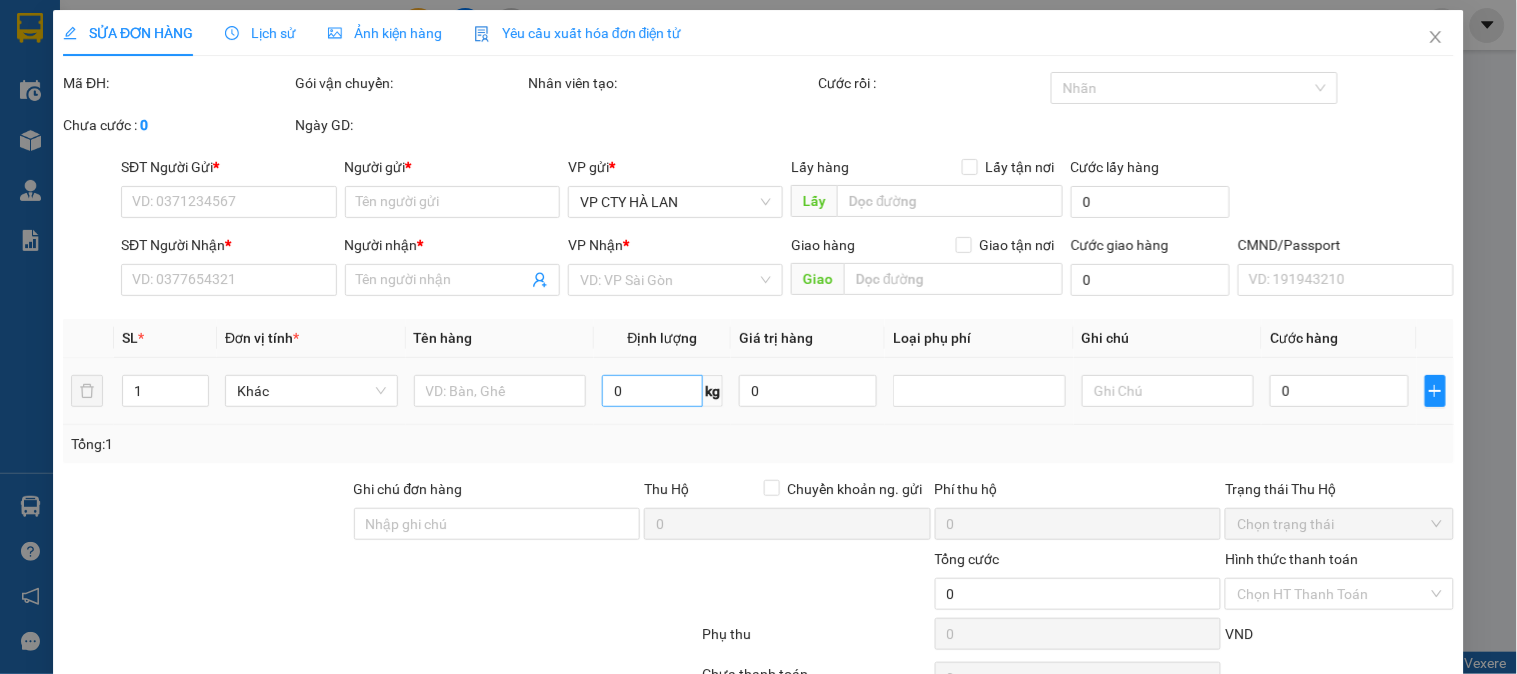 type on "DŨNG  (huynh huế sơn nam)" 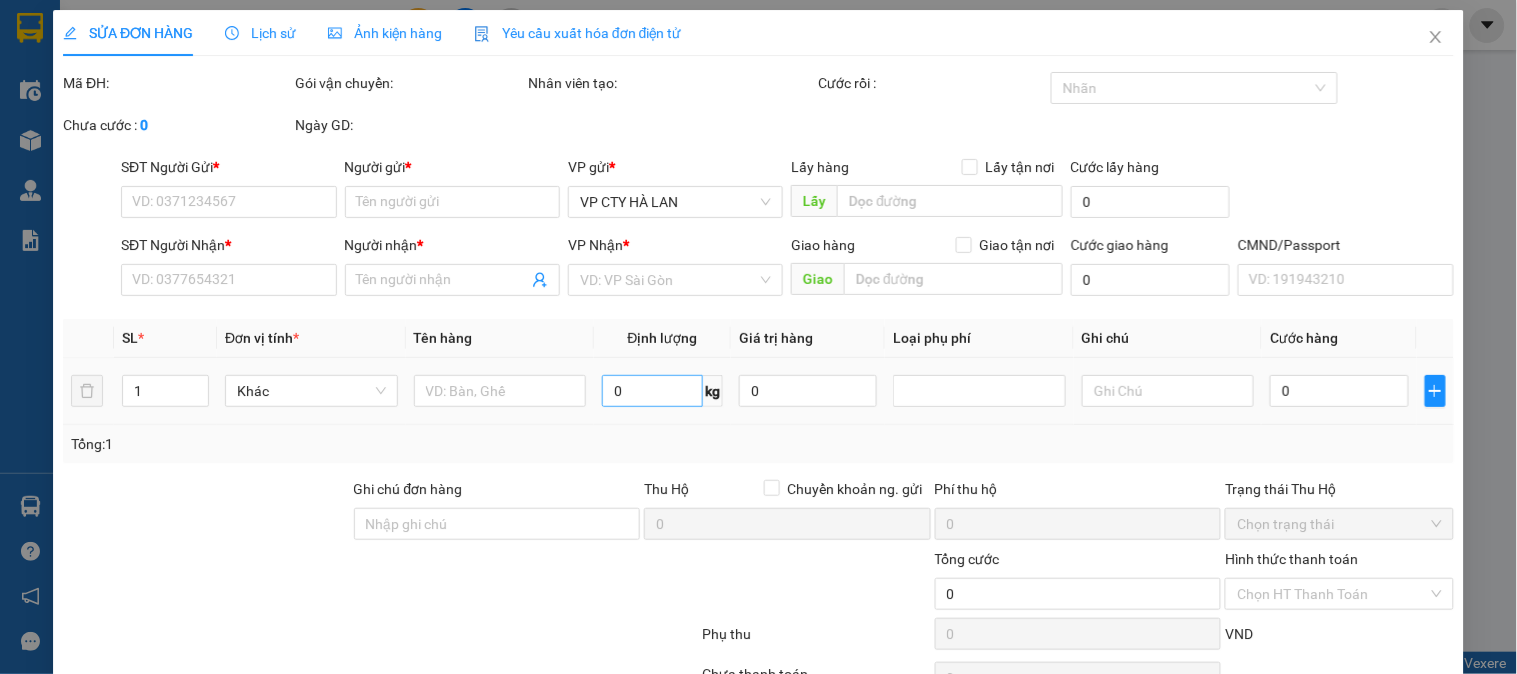 type on "0947289795" 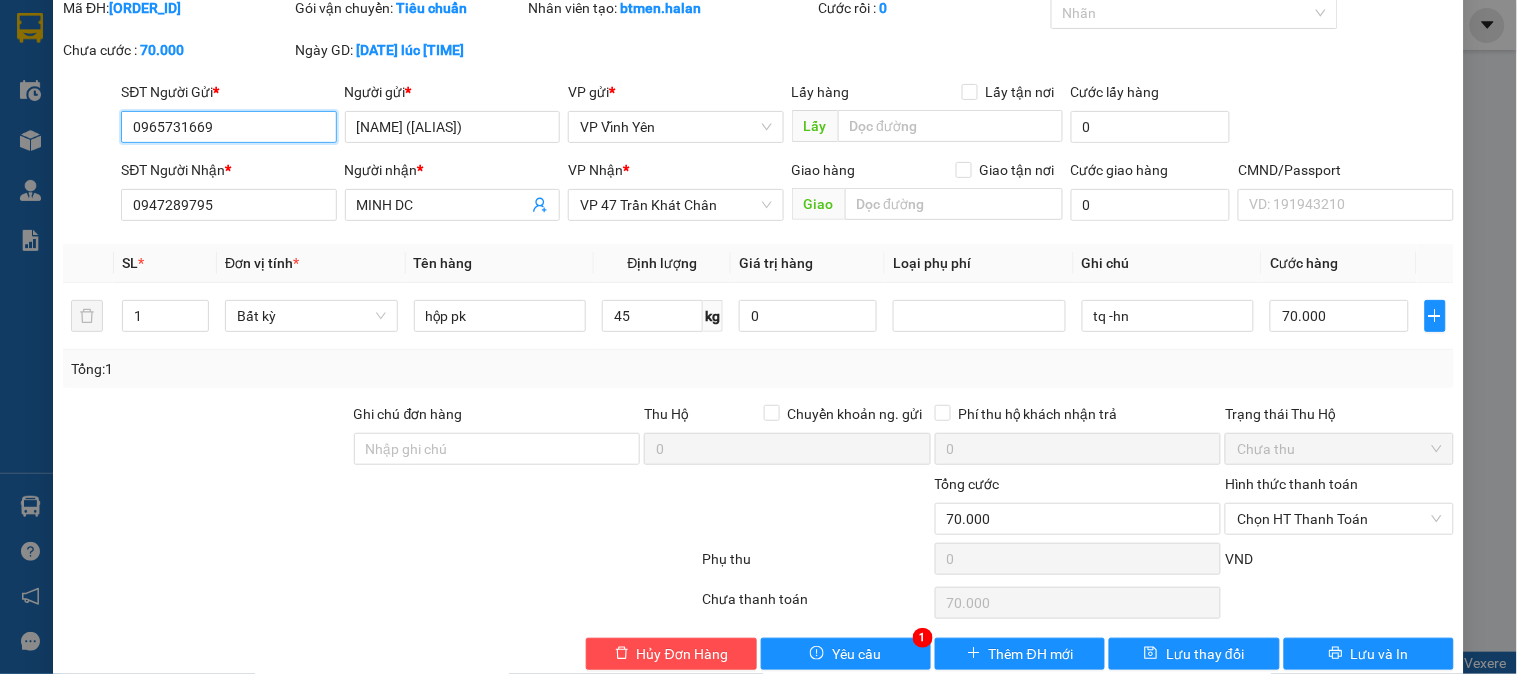 scroll, scrollTop: 110, scrollLeft: 0, axis: vertical 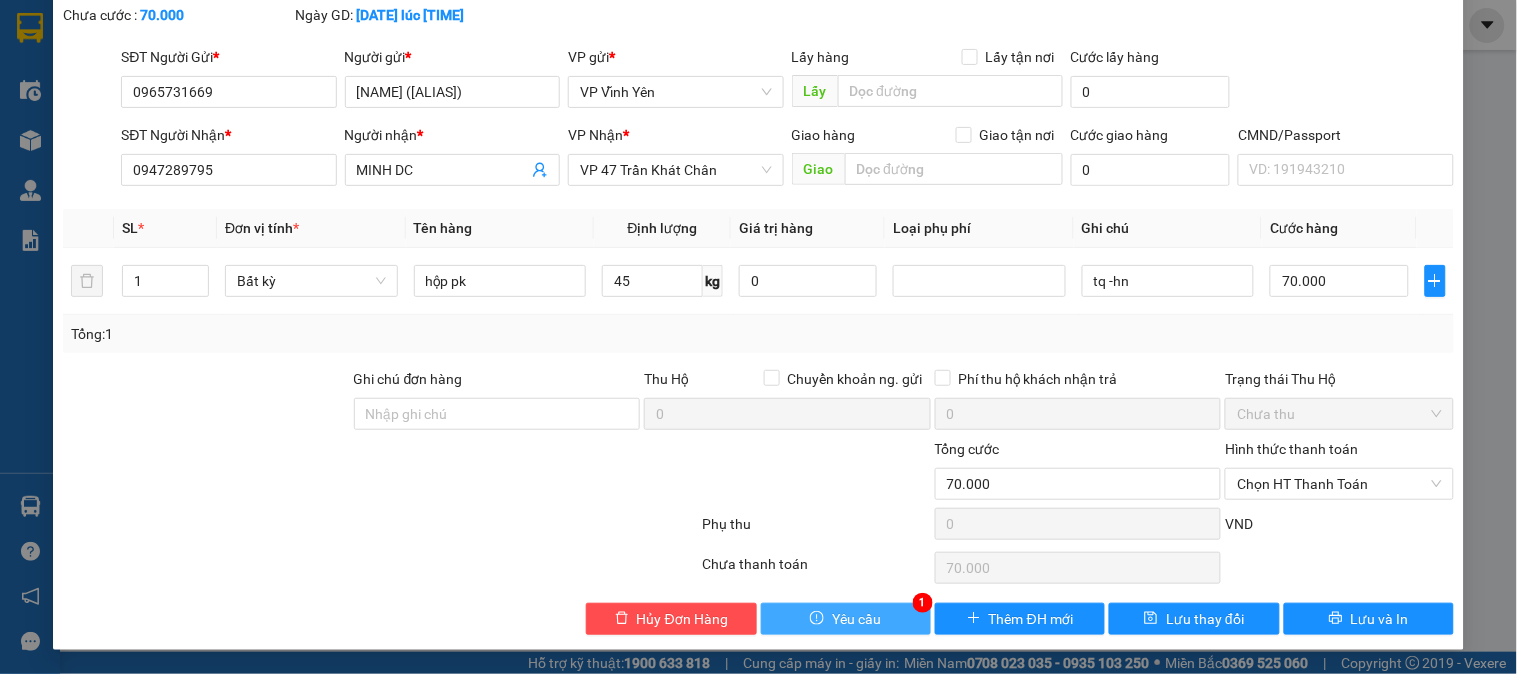click on "Yêu cầu" at bounding box center [856, 619] 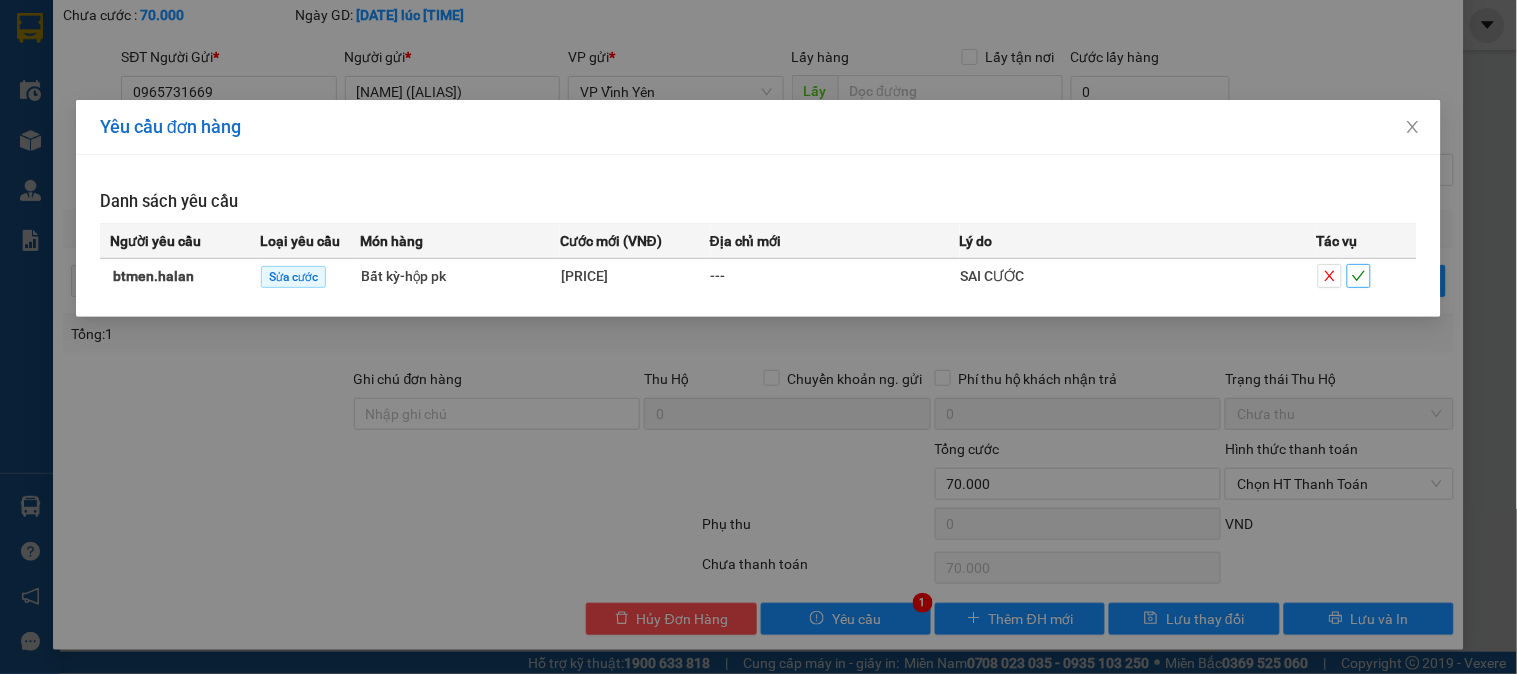 click at bounding box center [1359, 276] 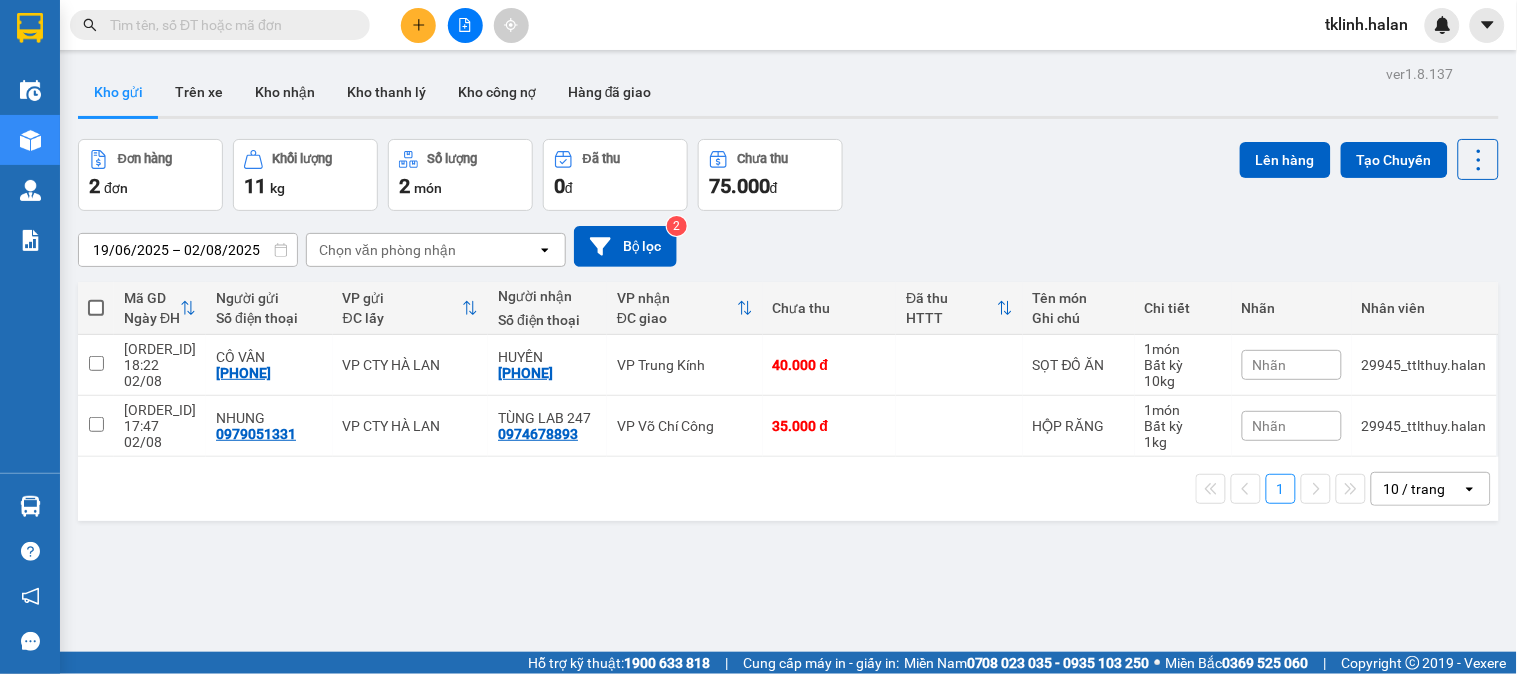 click on "ver  1.8.137 Kho gửi Trên xe Kho nhận Kho thanh lý Kho công nợ Hàng đã giao Đơn hàng 2 đơn Khối lượng 11 kg Số lượng 2 món Đã thu 0  đ Chưa thu 75.000  đ Lên hàng Tạo Chuyến 19/06/2025 – 02/08/2025 Press the down arrow key to interact with the calendar and select a date. Press the escape button to close the calendar. Selected date range is from 19/06/2025 to 02/08/2025. Chọn văn phòng nhận open Bộ lọc 2 Mã GD Ngày ĐH Người gửi Số điện thoại VP gửi ĐC lấy Người nhận Số điện thoại VP nhận ĐC giao Chưa thu Đã thu HTTT Tên món Ghi chú Chi tiết Nhãn Nhân viên CT0208252046 18:22 02/08 CÔ VÂN  0359309964 VP CTY HÀ LAN HUYỀN 0968772884 VP Trung Kính 40.000 đ SỌT ĐỒ ĂN 1  món Bất kỳ 10  kg Nhãn 29945_ttlthuy.halan CT0208251923 17:47 02/08 NHUNG 0979051331 VP CTY HÀ LAN TÙNG  LAB  247 0974678893 VP Võ Chí Công 35.000 đ HỘP RĂNG 1  món Bất kỳ 1  kg Nhãn 29945_ttlthuy.halan 1 10 / trang open" at bounding box center (788, 397) 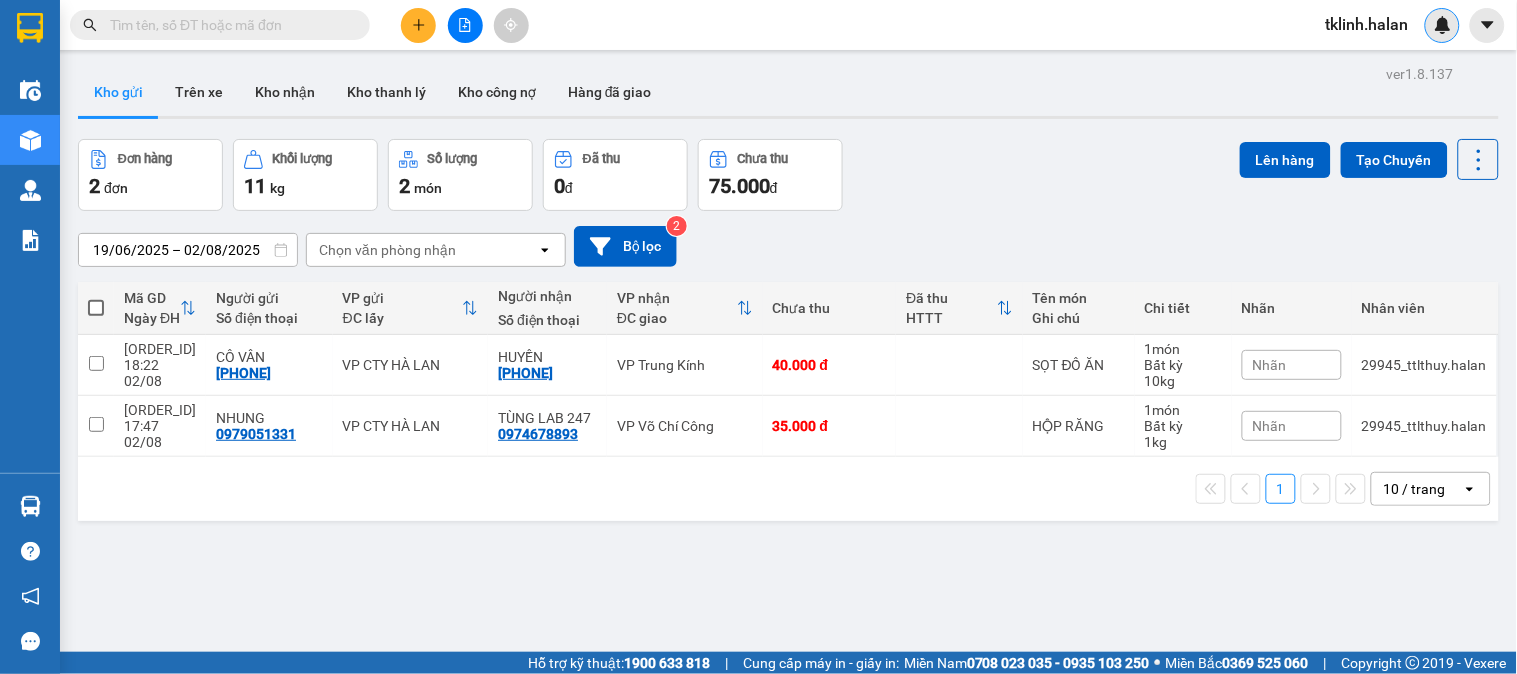 click at bounding box center [1443, 25] 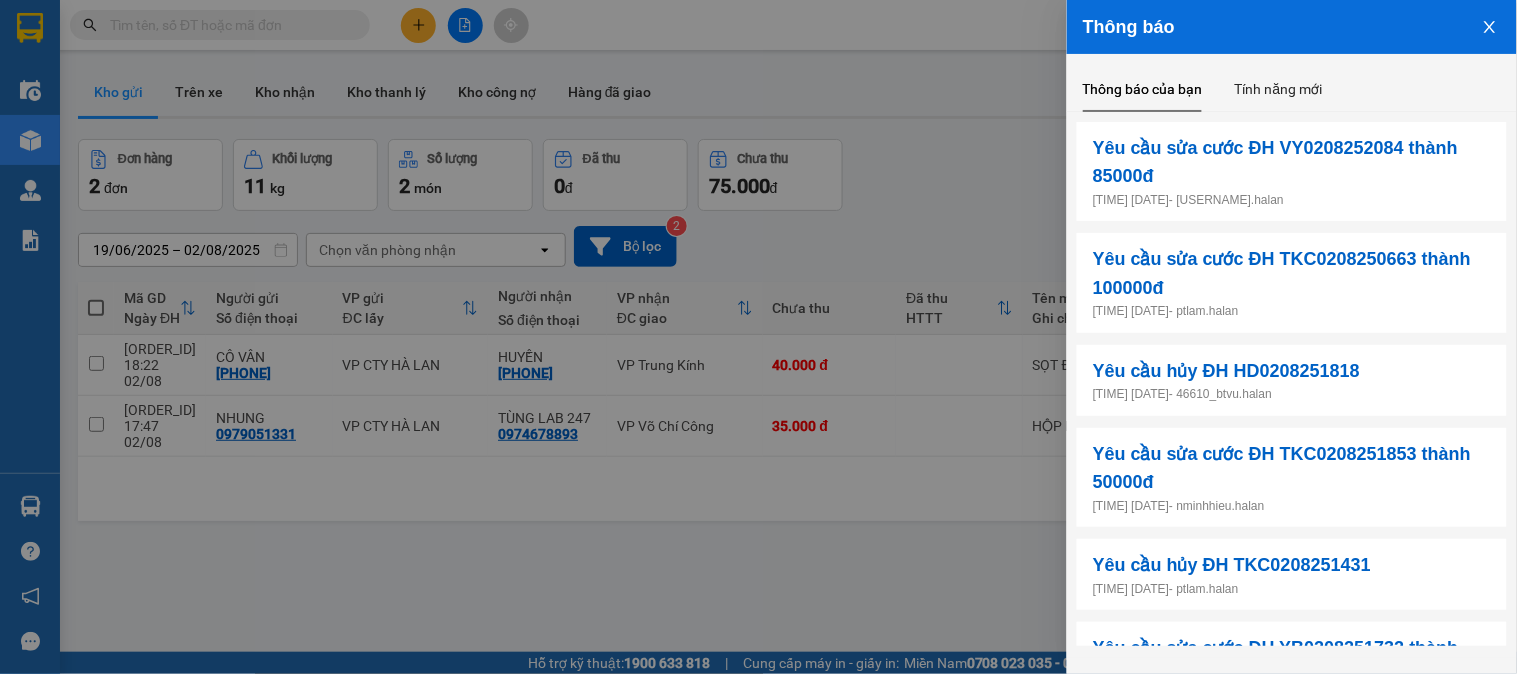 click at bounding box center [758, 337] 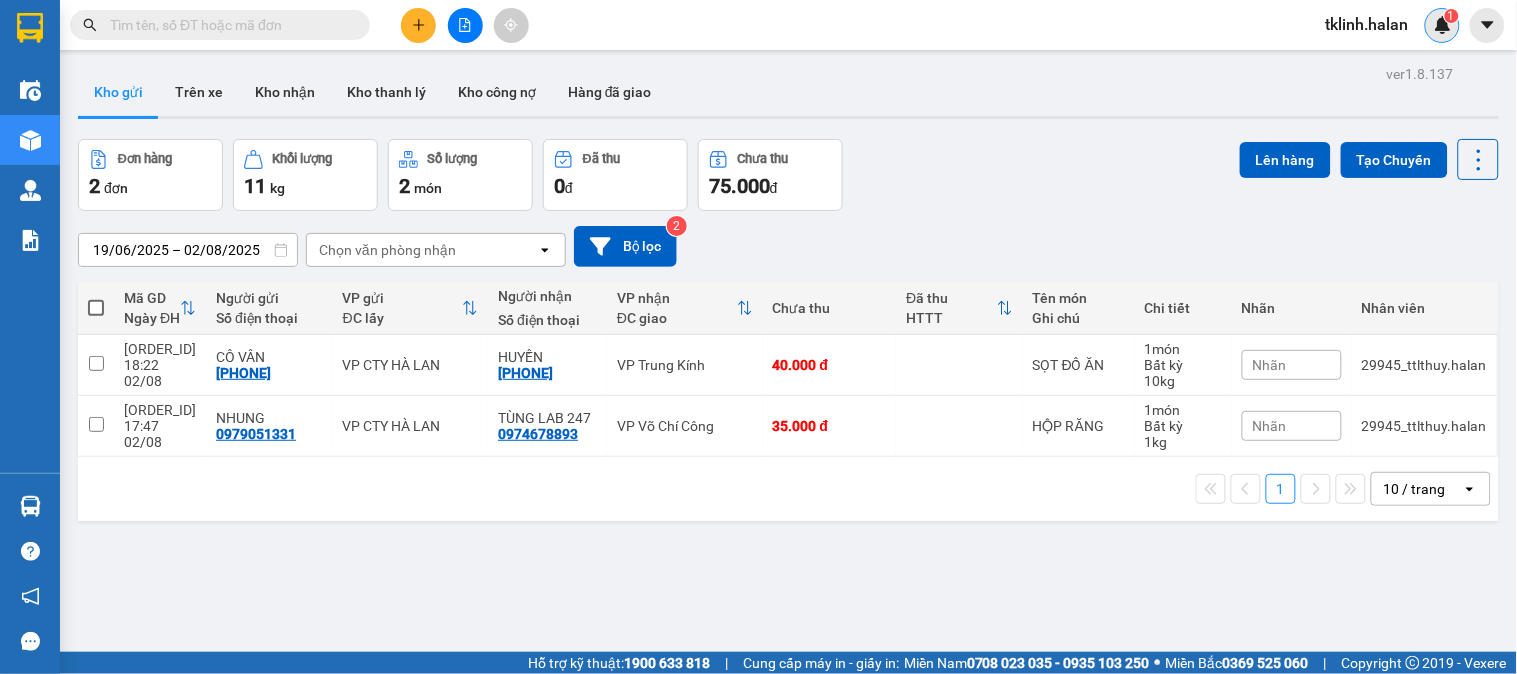 click at bounding box center [1443, 25] 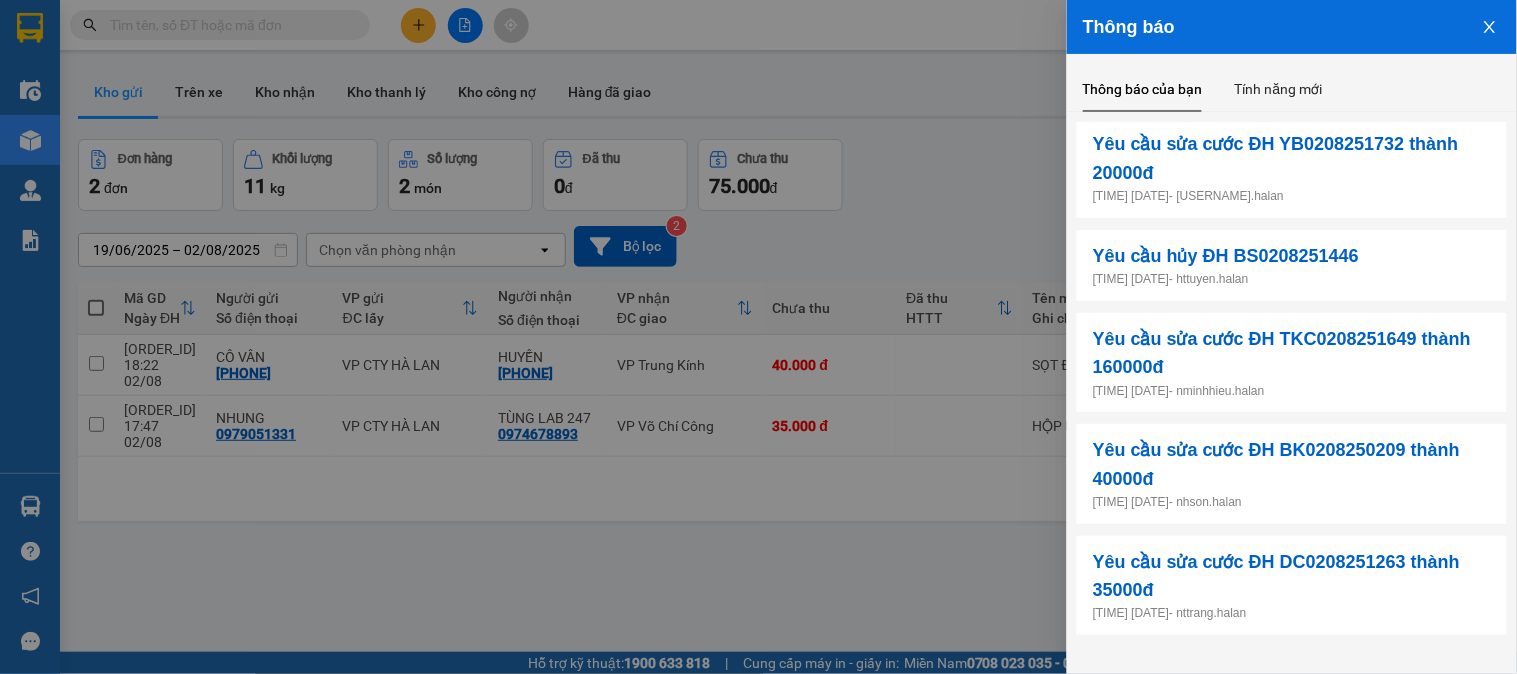 scroll, scrollTop: 0, scrollLeft: 0, axis: both 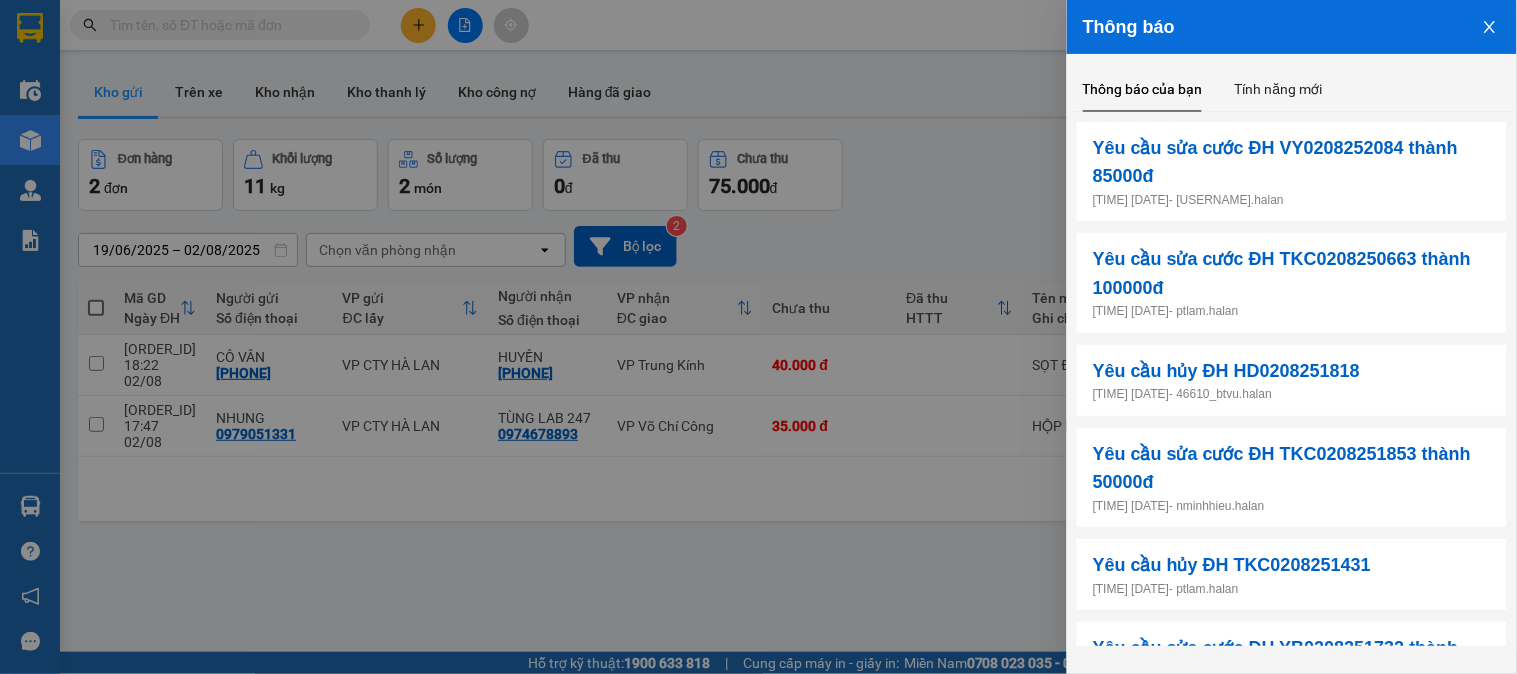 click at bounding box center (758, 337) 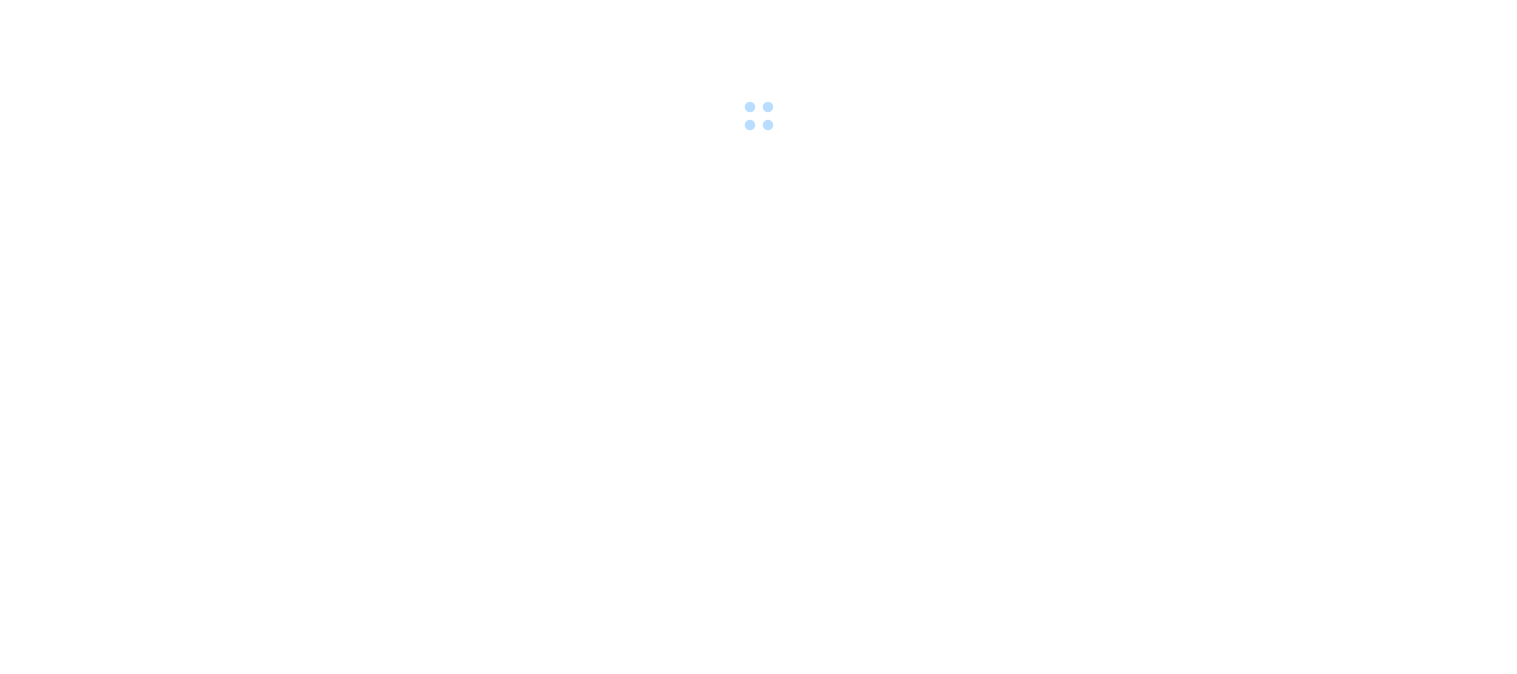 scroll, scrollTop: 0, scrollLeft: 0, axis: both 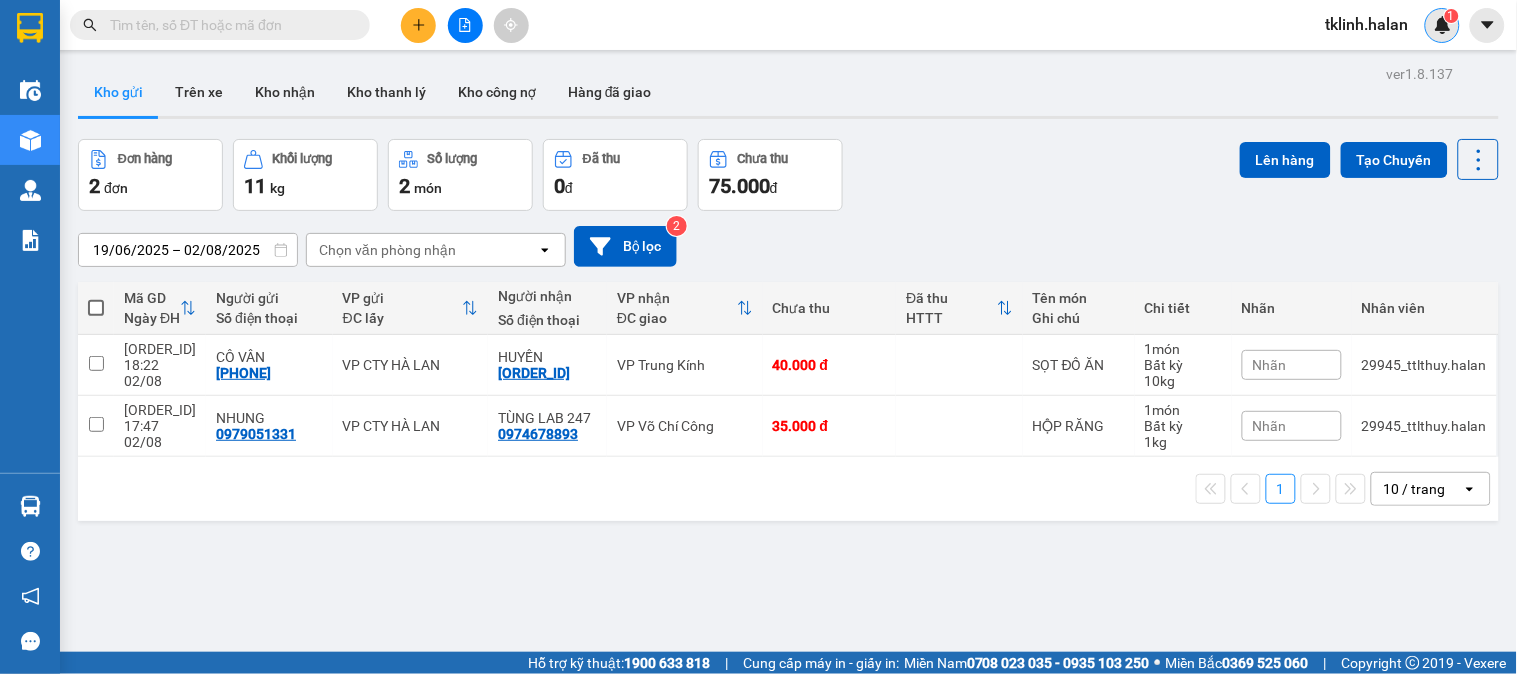 click on "1" at bounding box center (1451, 16) 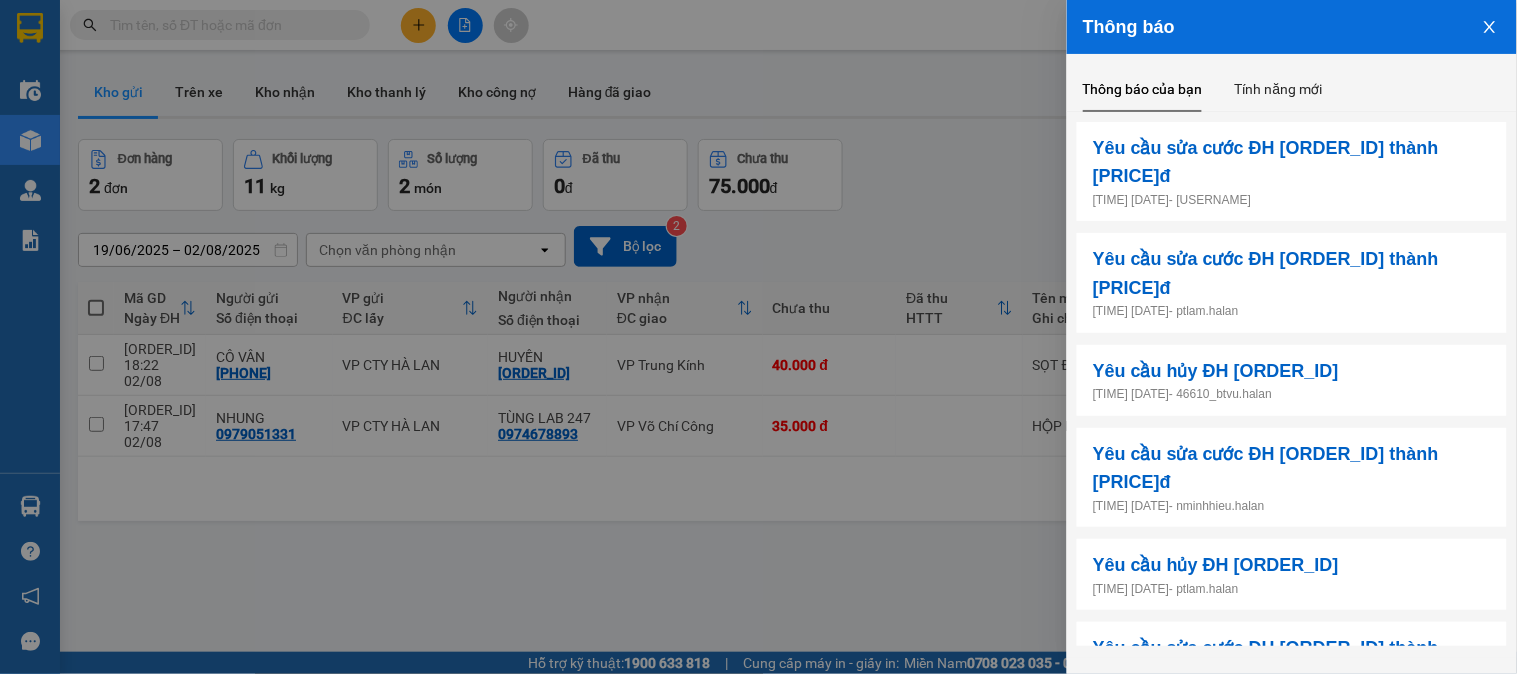 click at bounding box center [758, 337] 